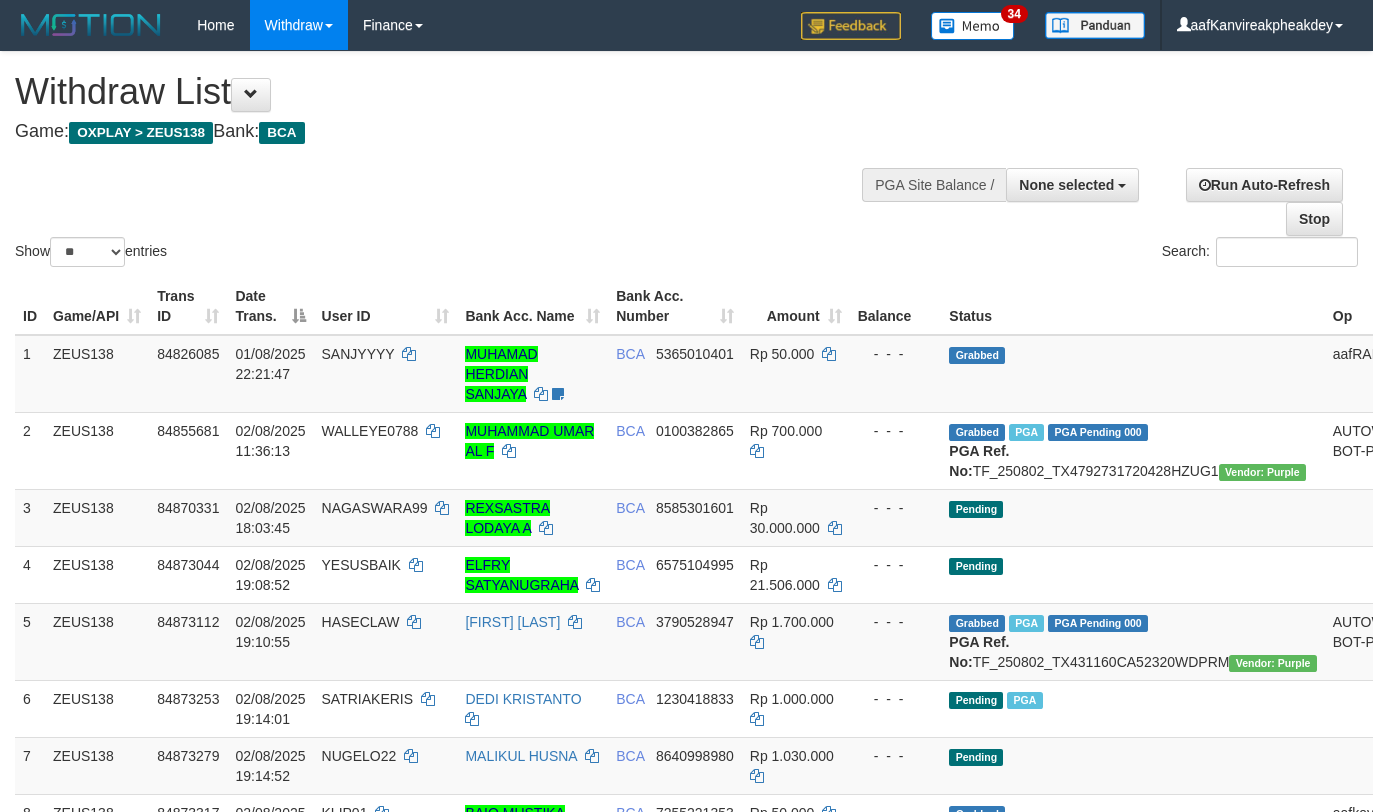 select 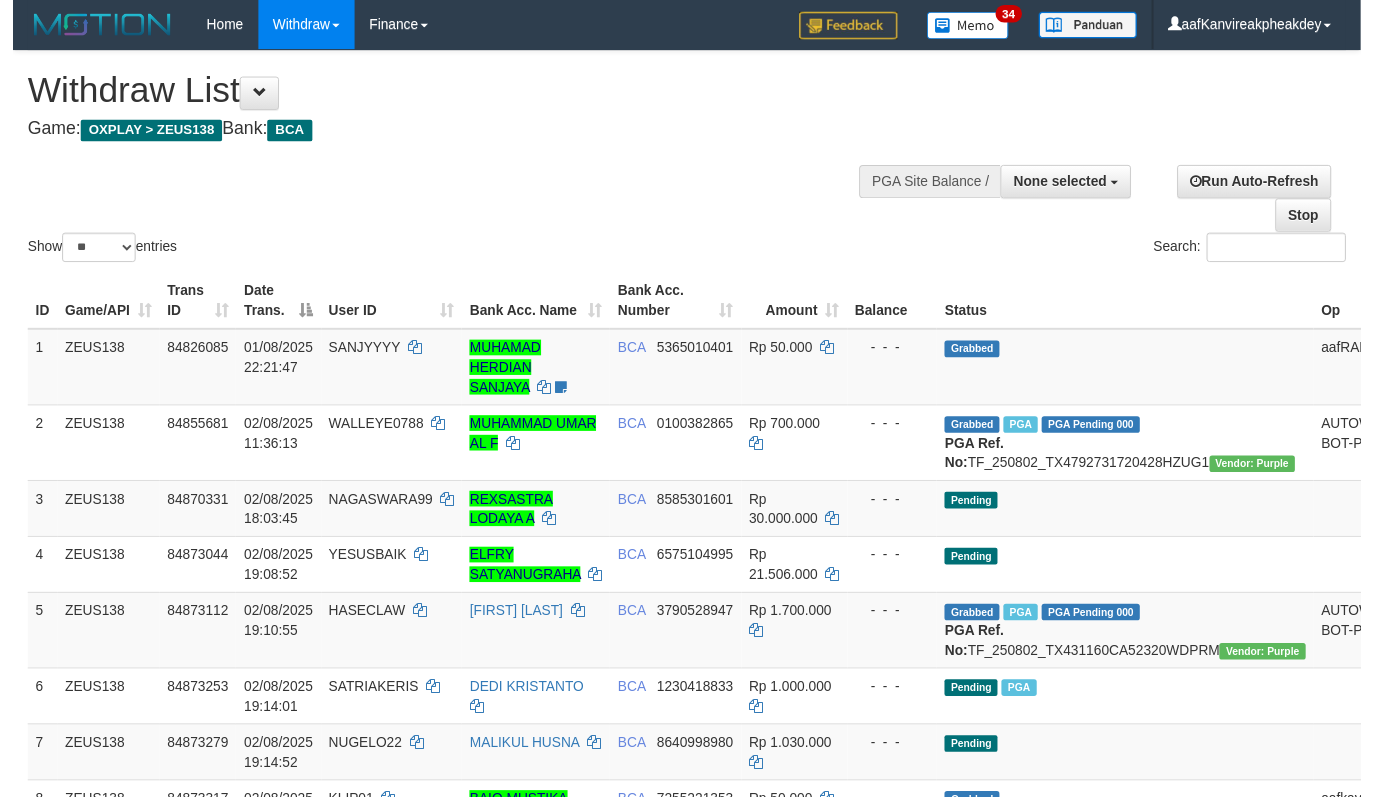 scroll, scrollTop: 160, scrollLeft: 0, axis: vertical 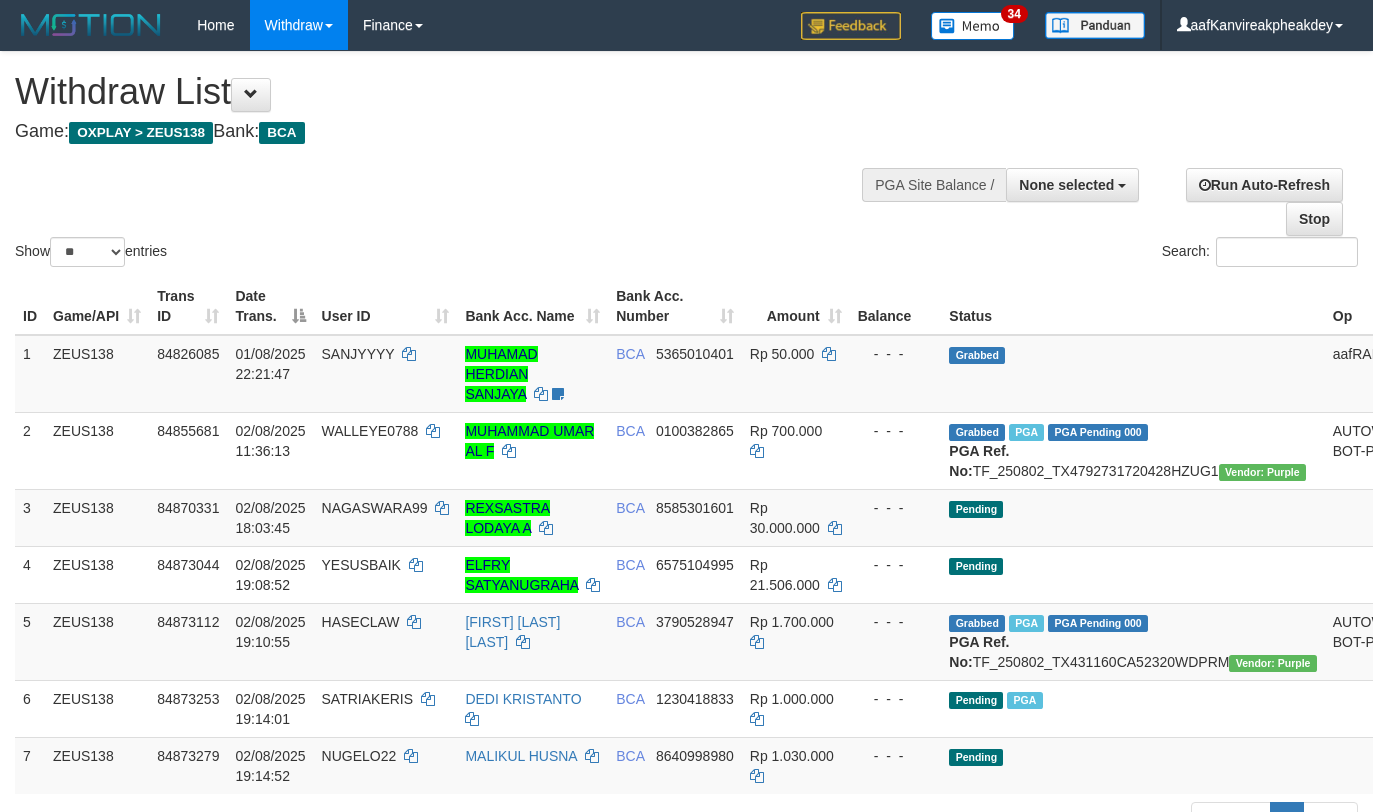 select 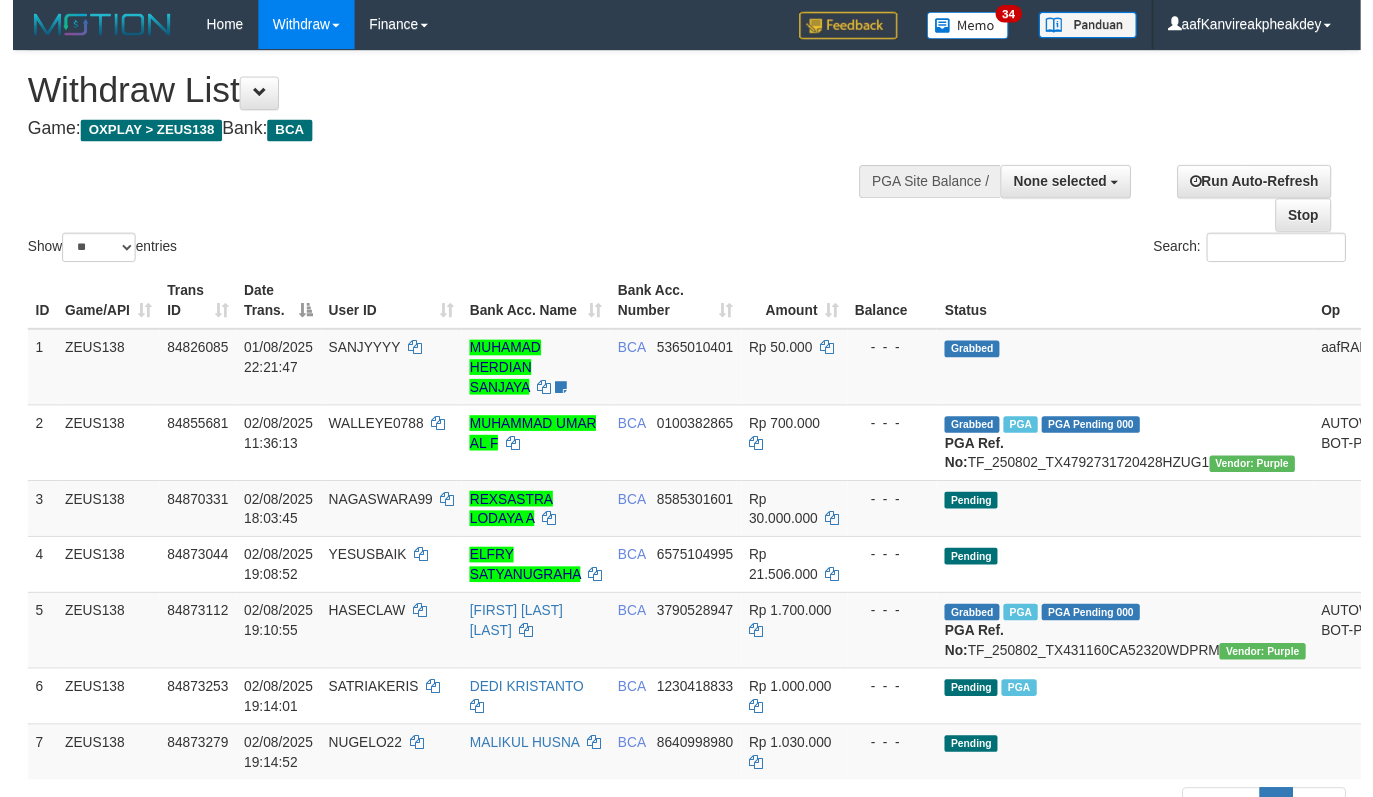 scroll, scrollTop: 160, scrollLeft: 0, axis: vertical 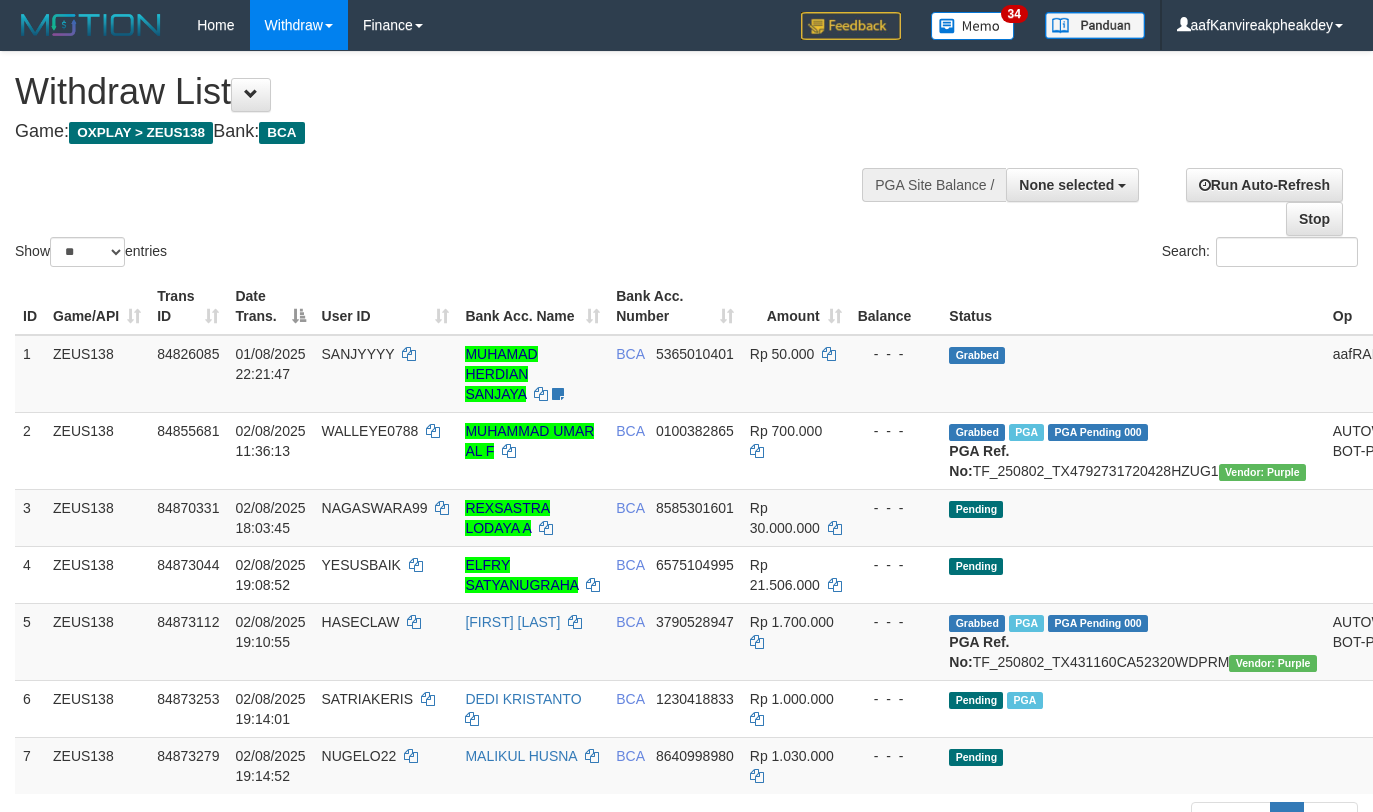 select 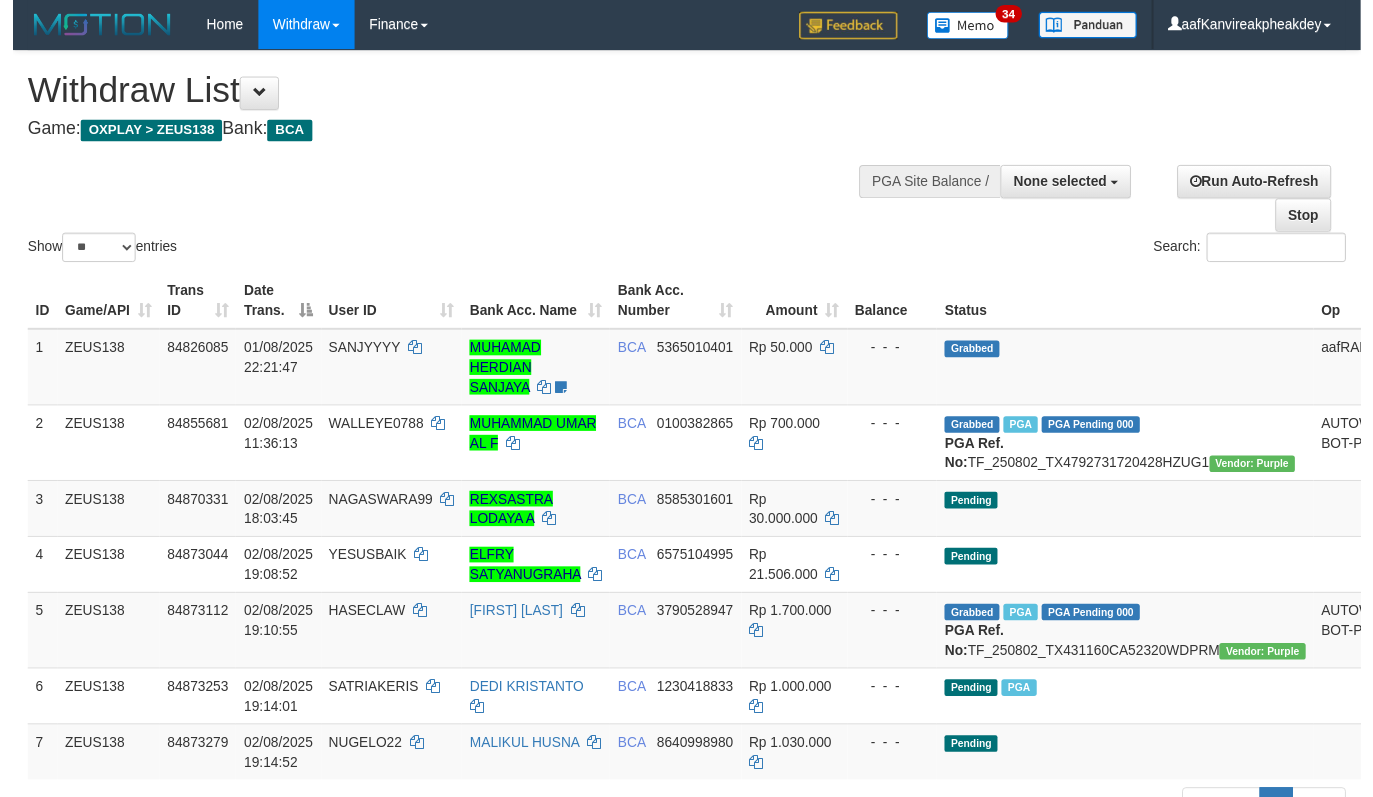 scroll, scrollTop: 160, scrollLeft: 0, axis: vertical 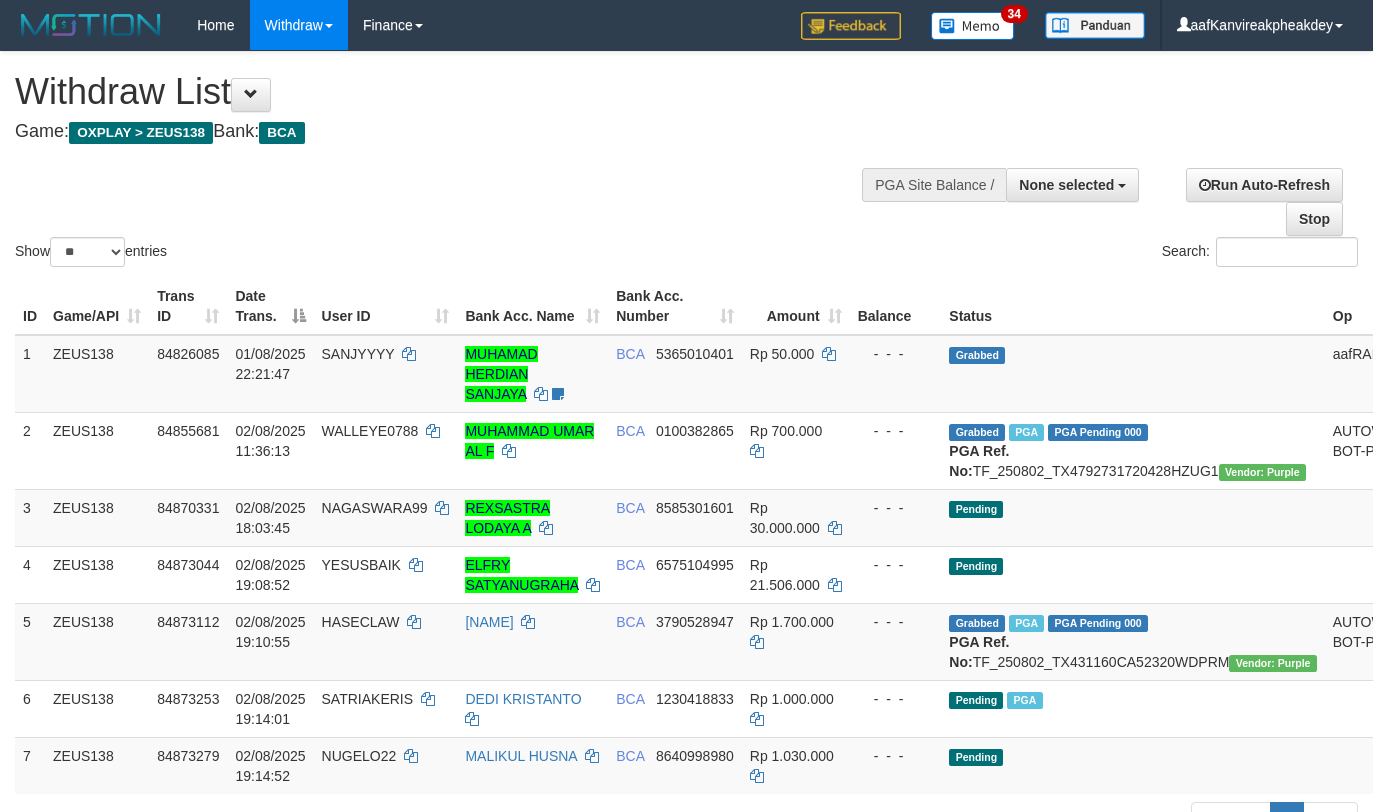 select 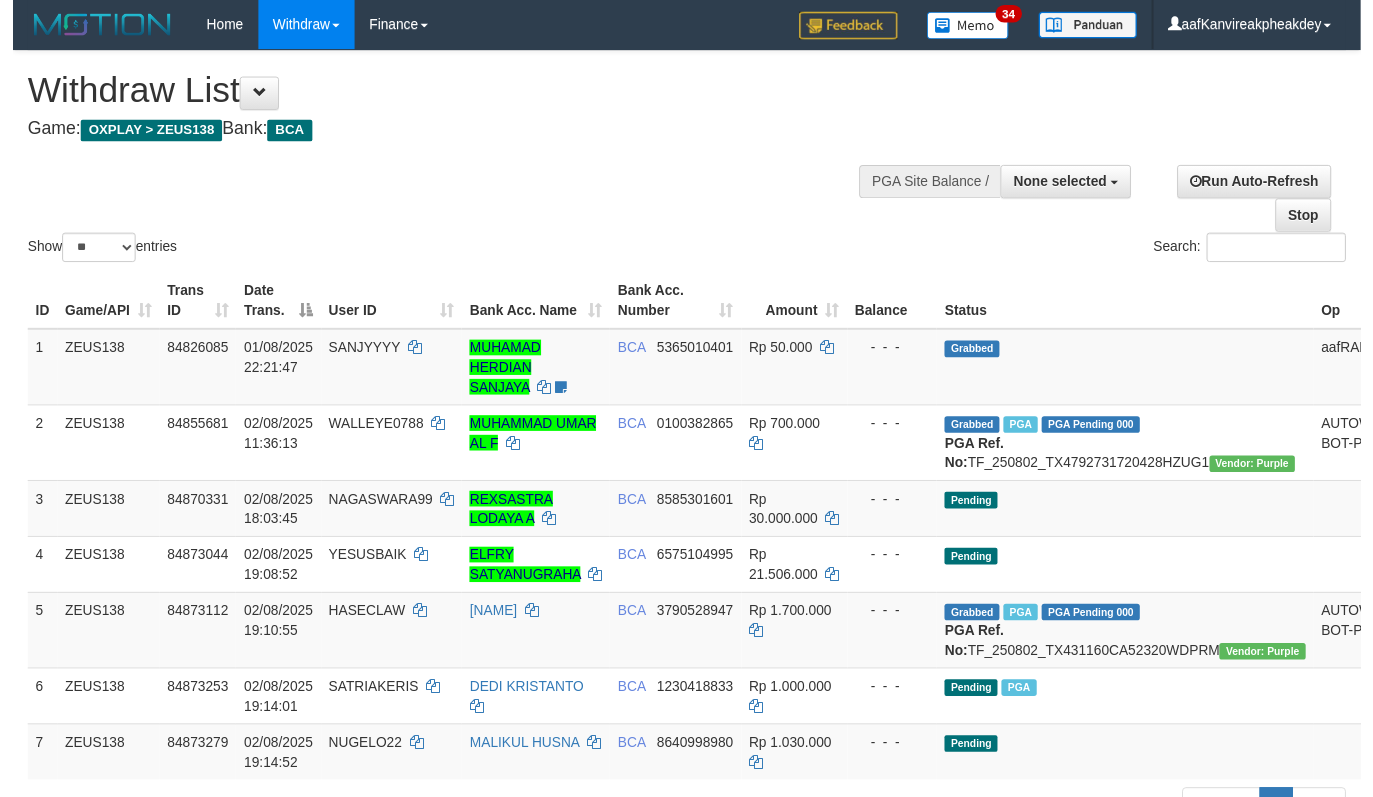scroll, scrollTop: 160, scrollLeft: 0, axis: vertical 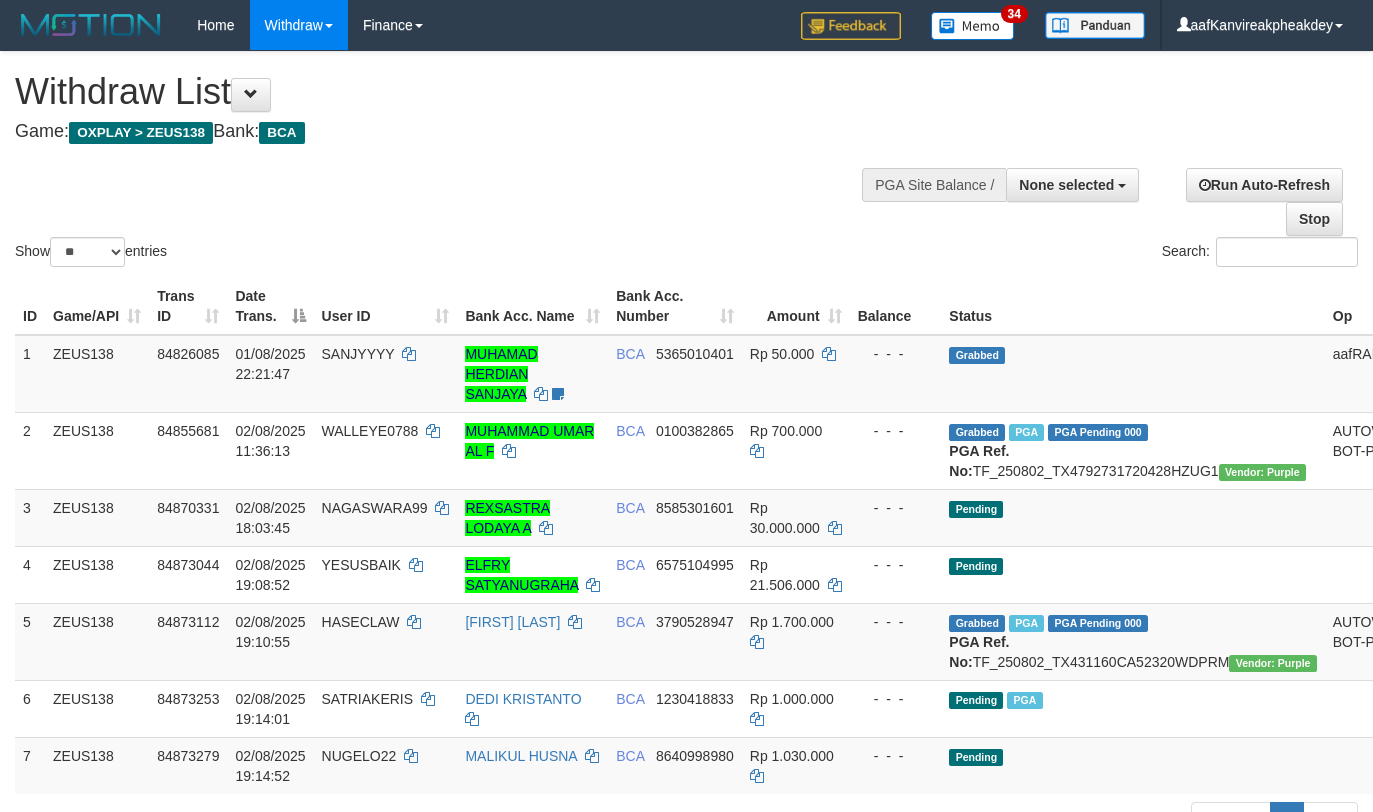 select 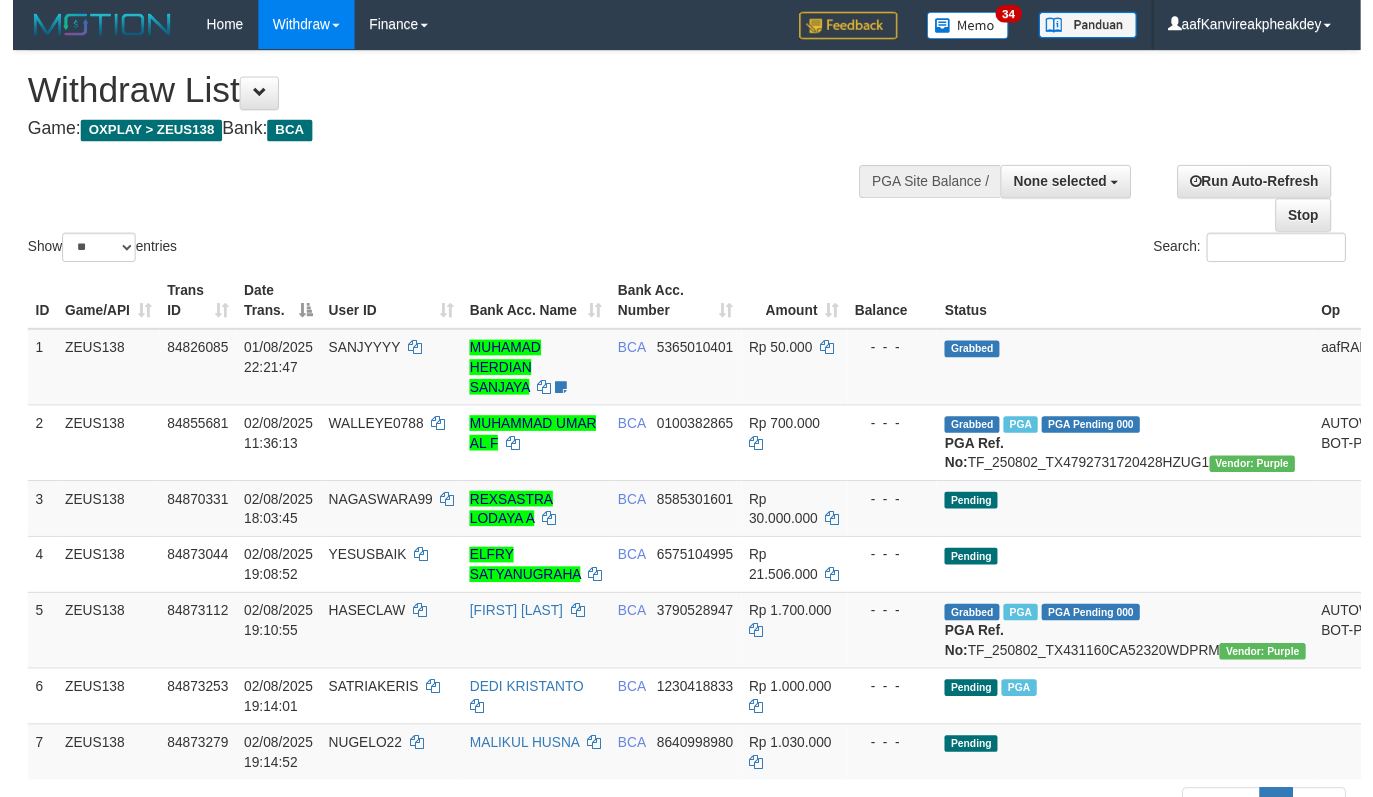scroll, scrollTop: 160, scrollLeft: 0, axis: vertical 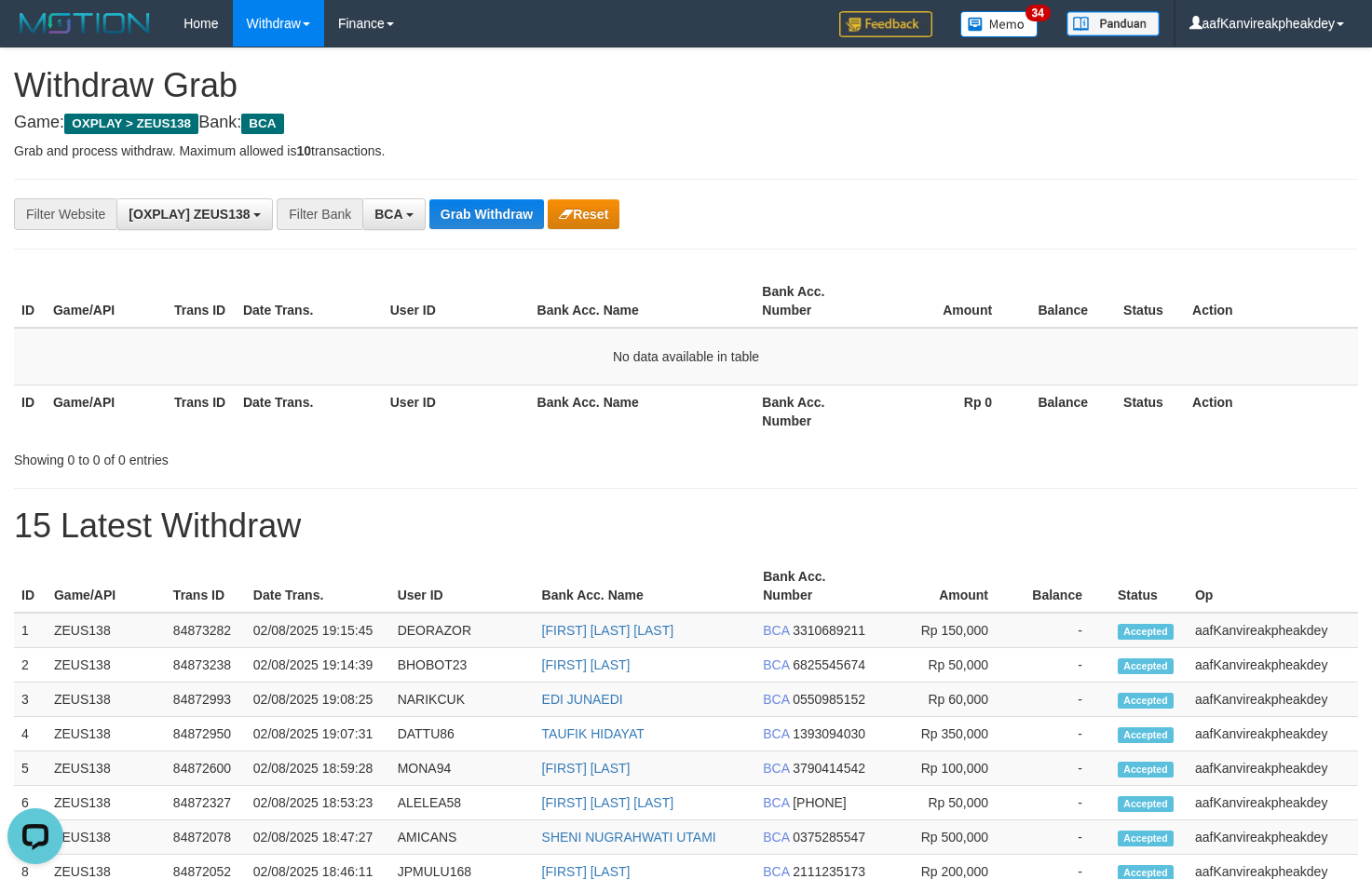 click on "ID Game/API Trans ID Date Trans. User ID Bank Acc. Name Bank Acc. Number Rp 0 Balance Status Action" at bounding box center [686, 411] 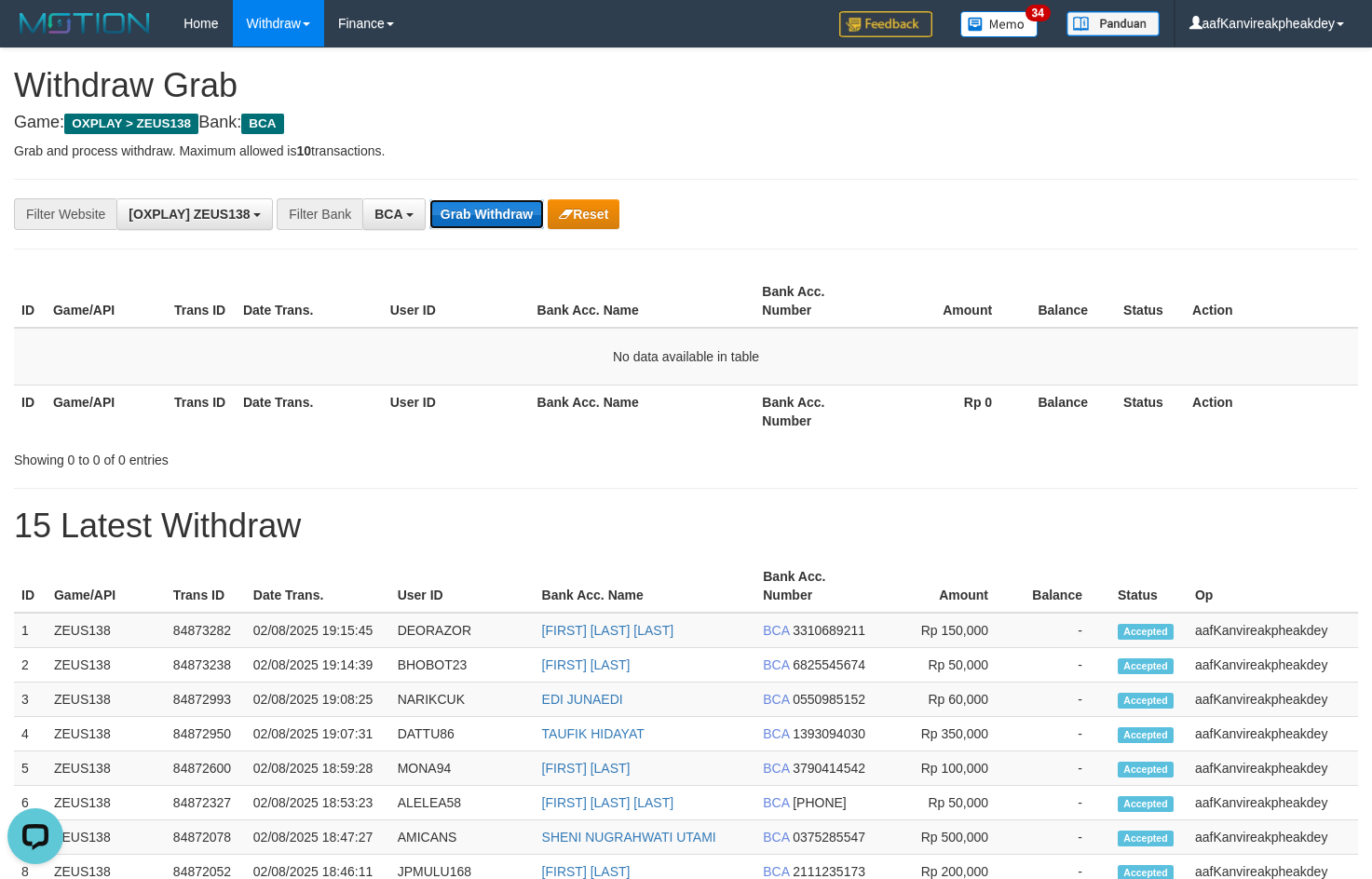 click on "Grab Withdraw" at bounding box center [486, 214] 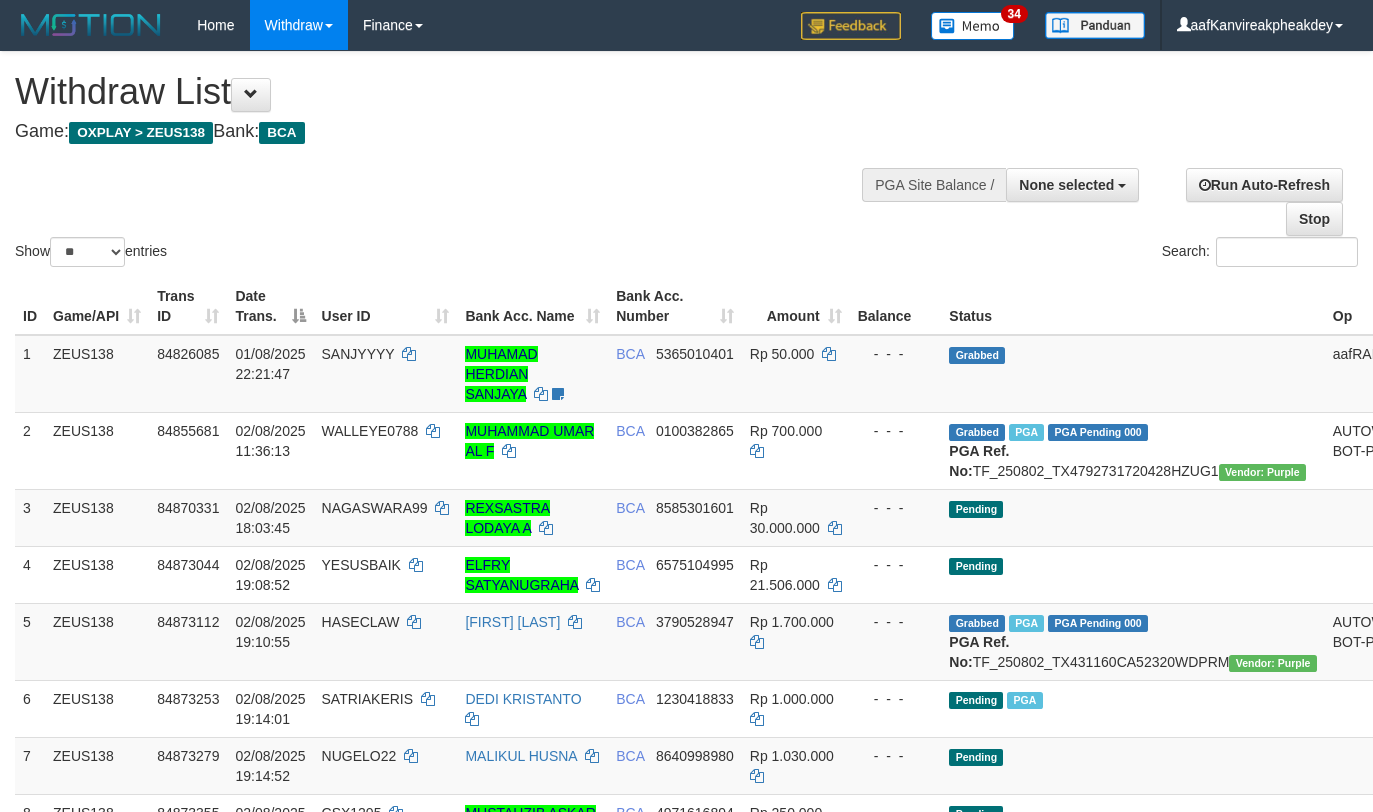 select 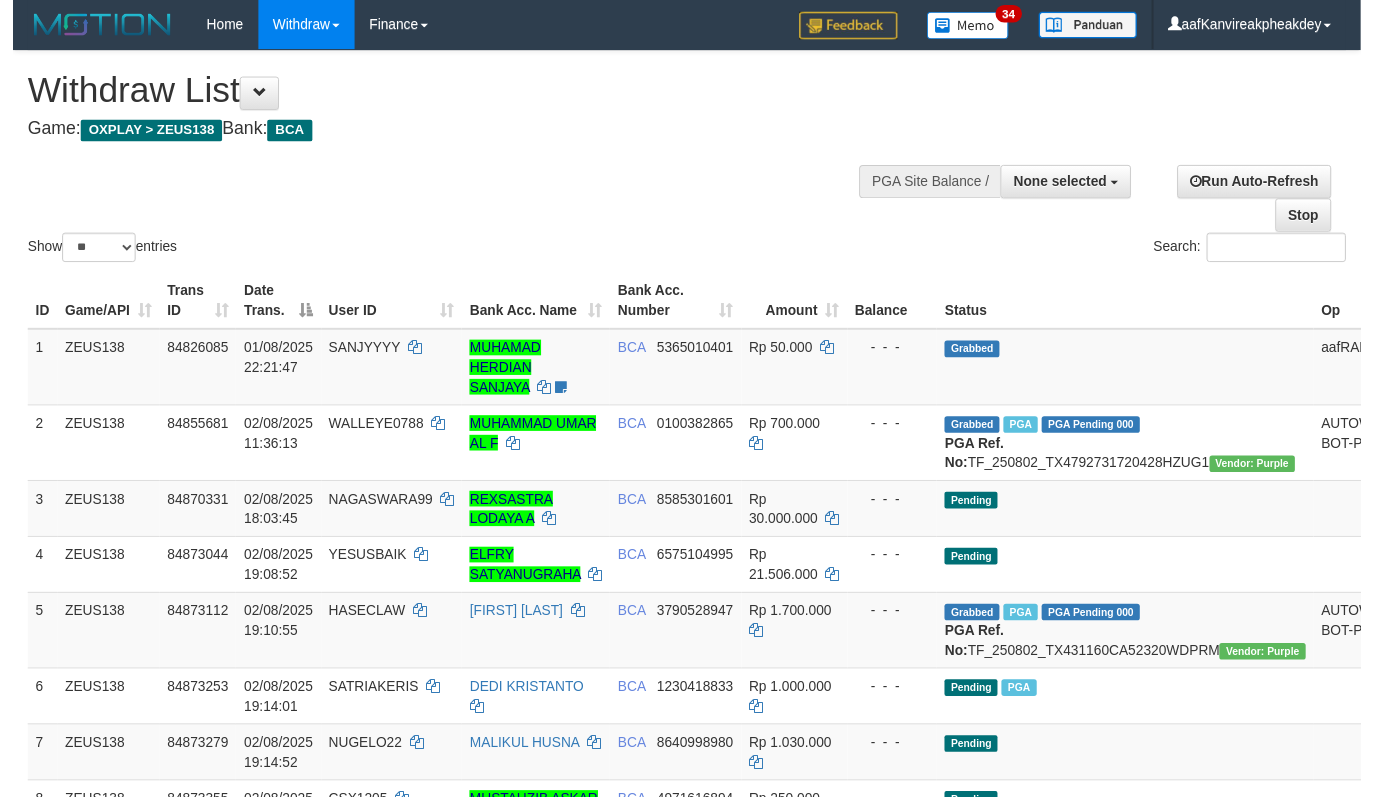 scroll, scrollTop: 160, scrollLeft: 0, axis: vertical 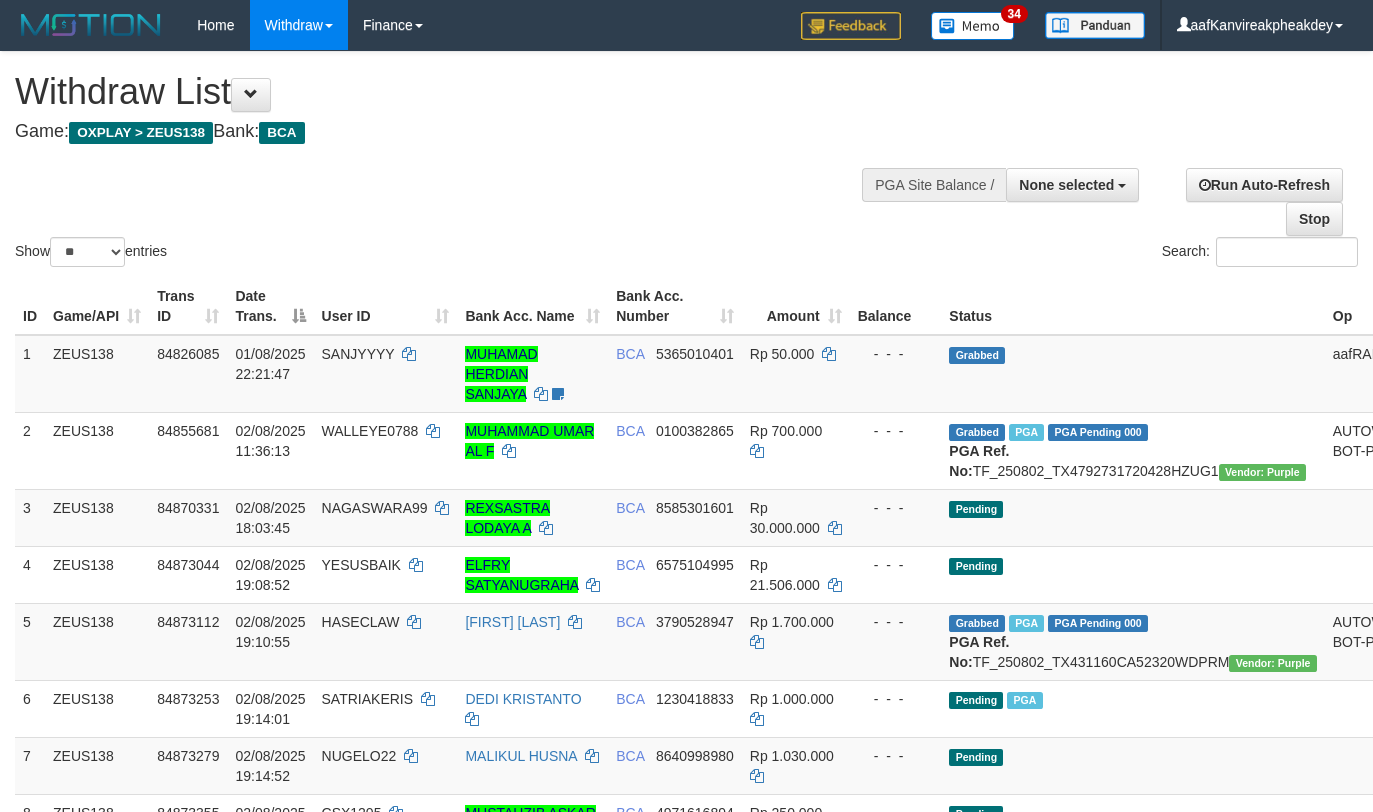 select 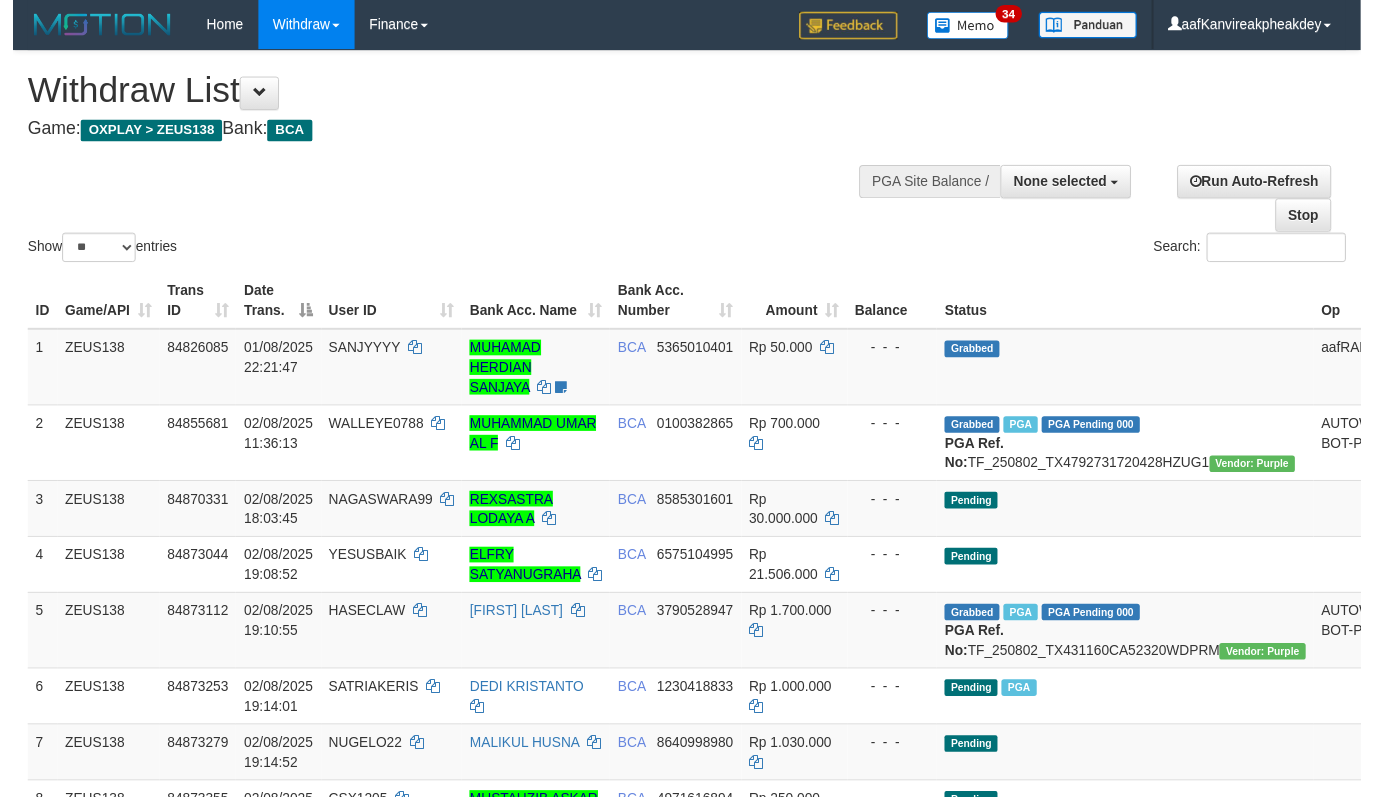 scroll, scrollTop: 160, scrollLeft: 0, axis: vertical 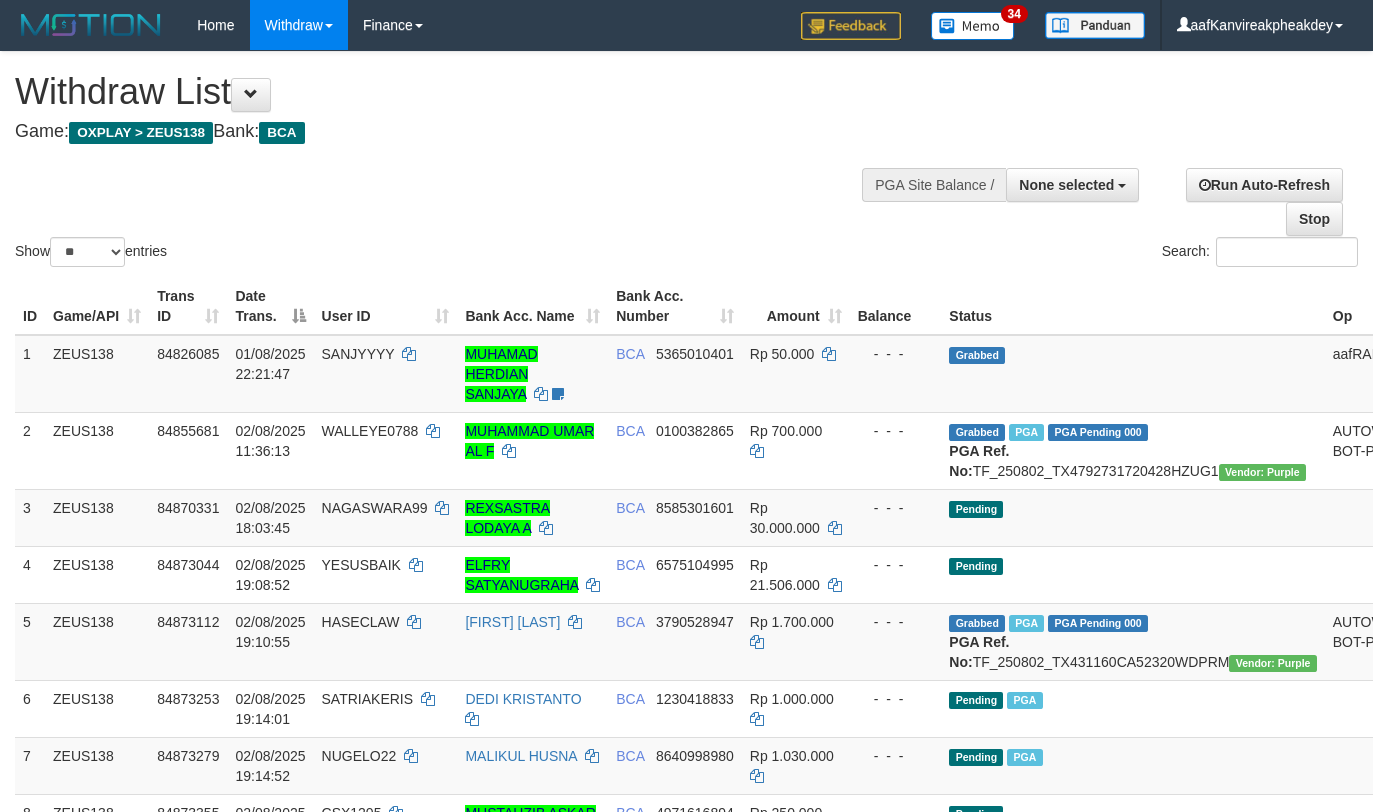 select 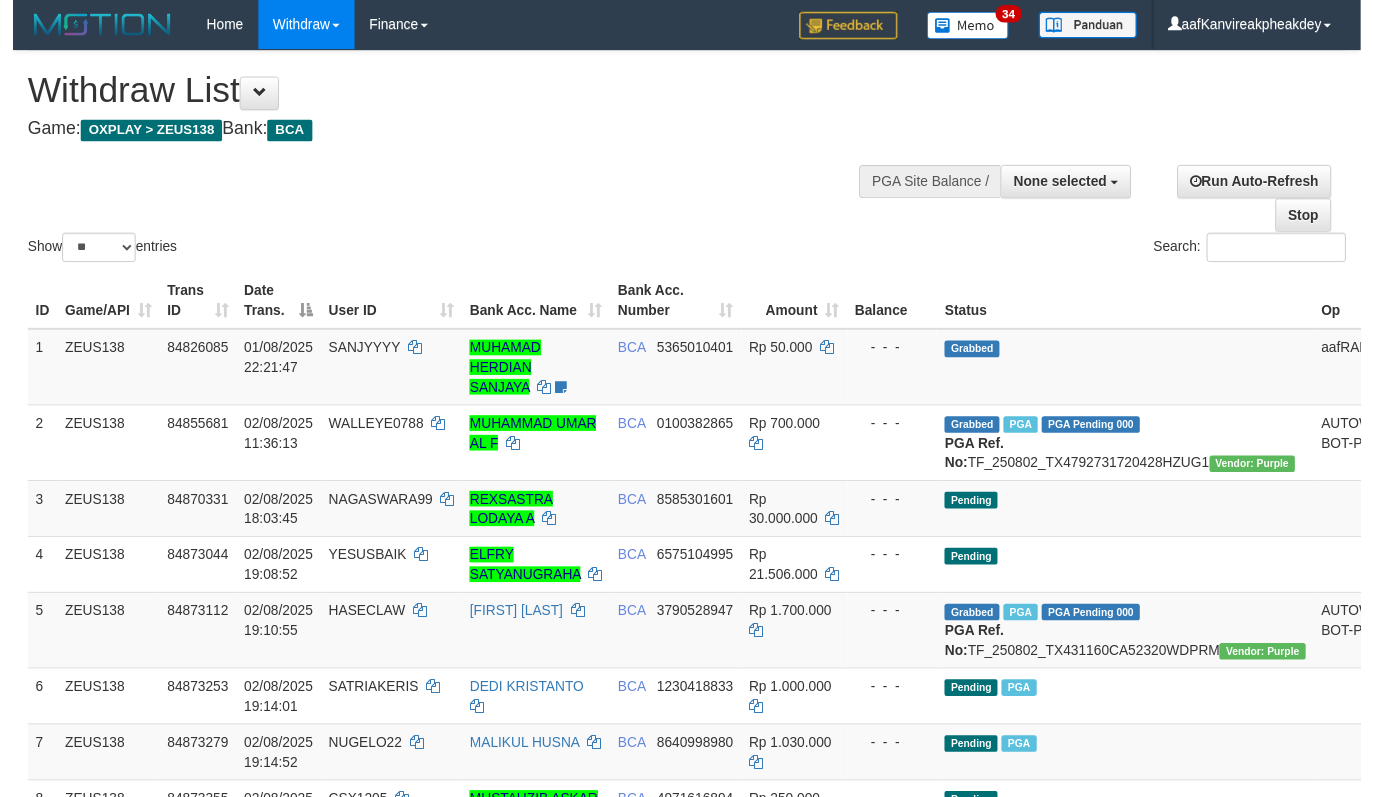 scroll, scrollTop: 160, scrollLeft: 0, axis: vertical 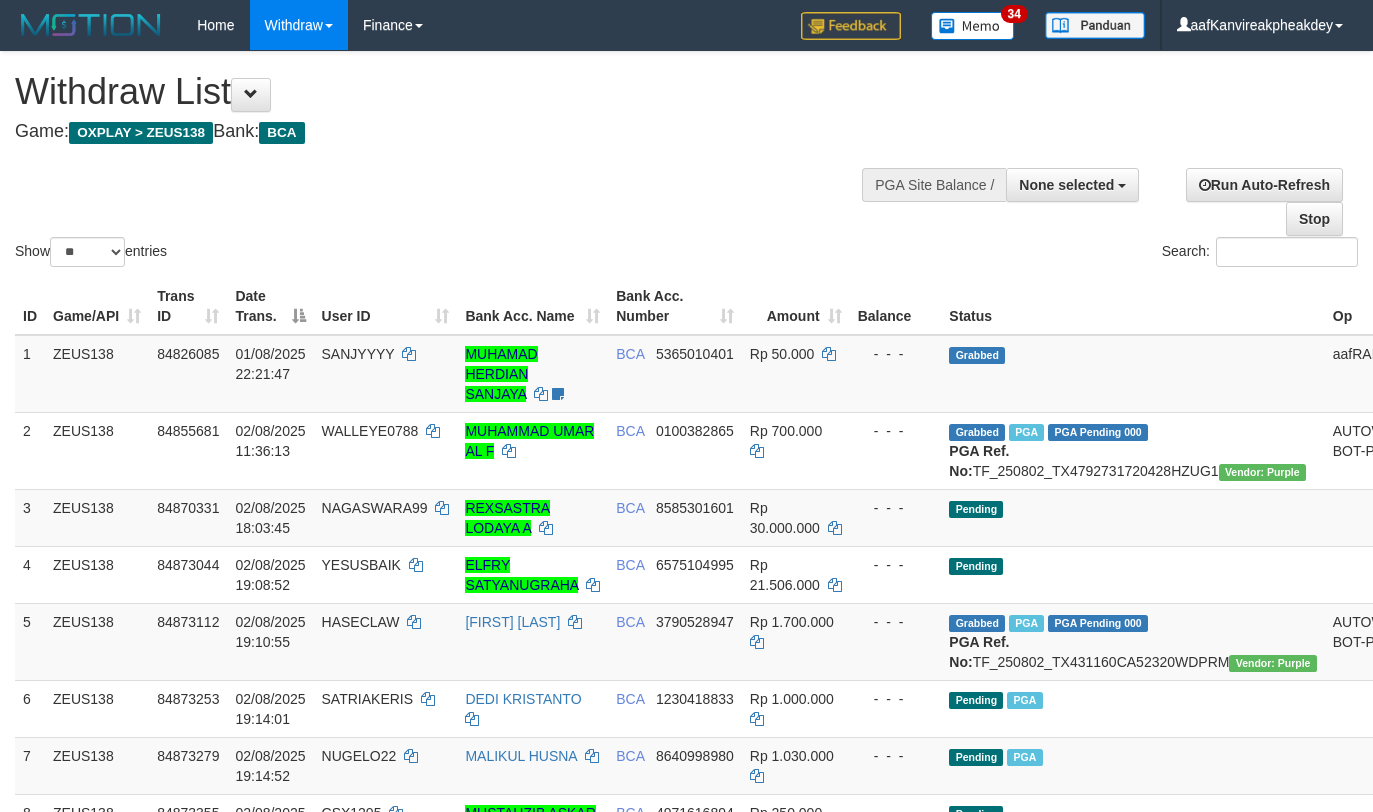 select 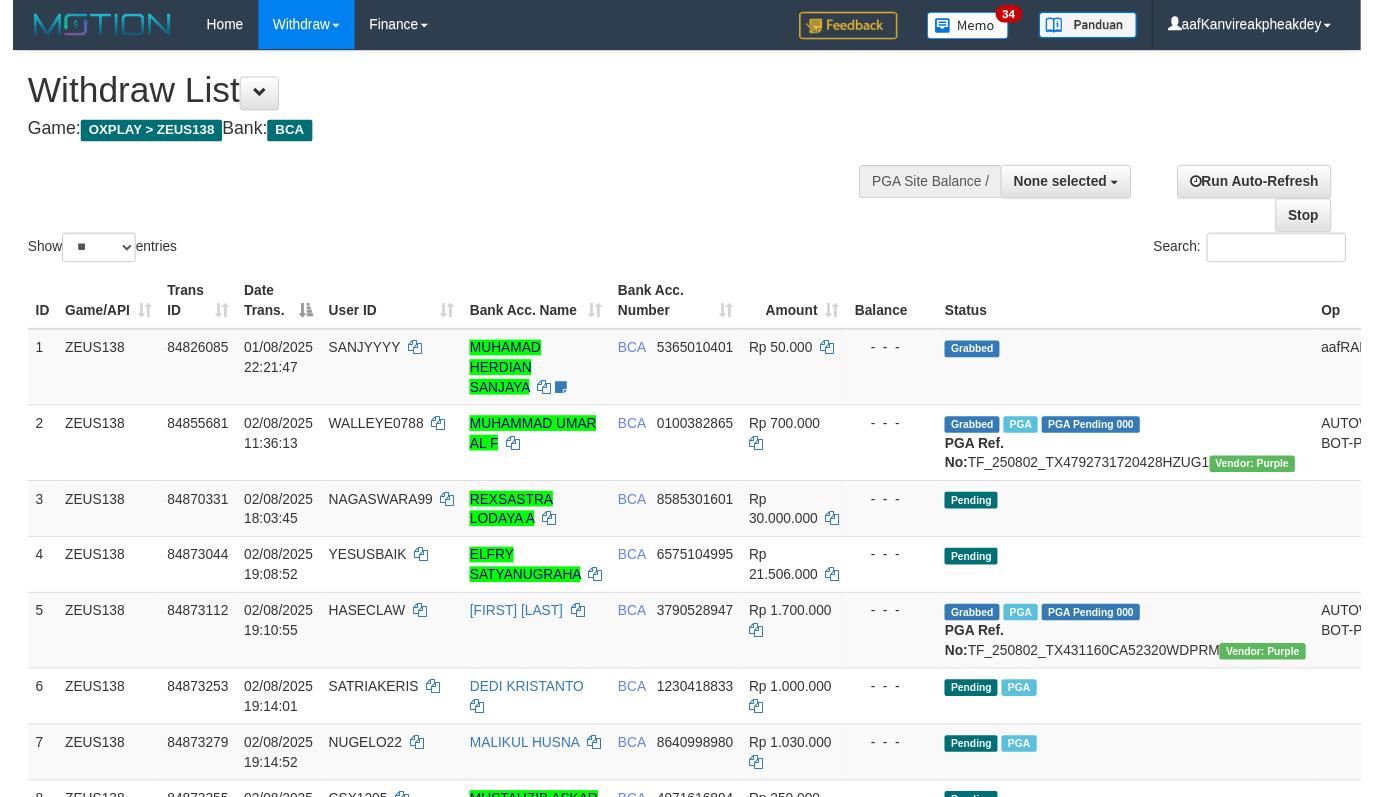 scroll, scrollTop: 160, scrollLeft: 0, axis: vertical 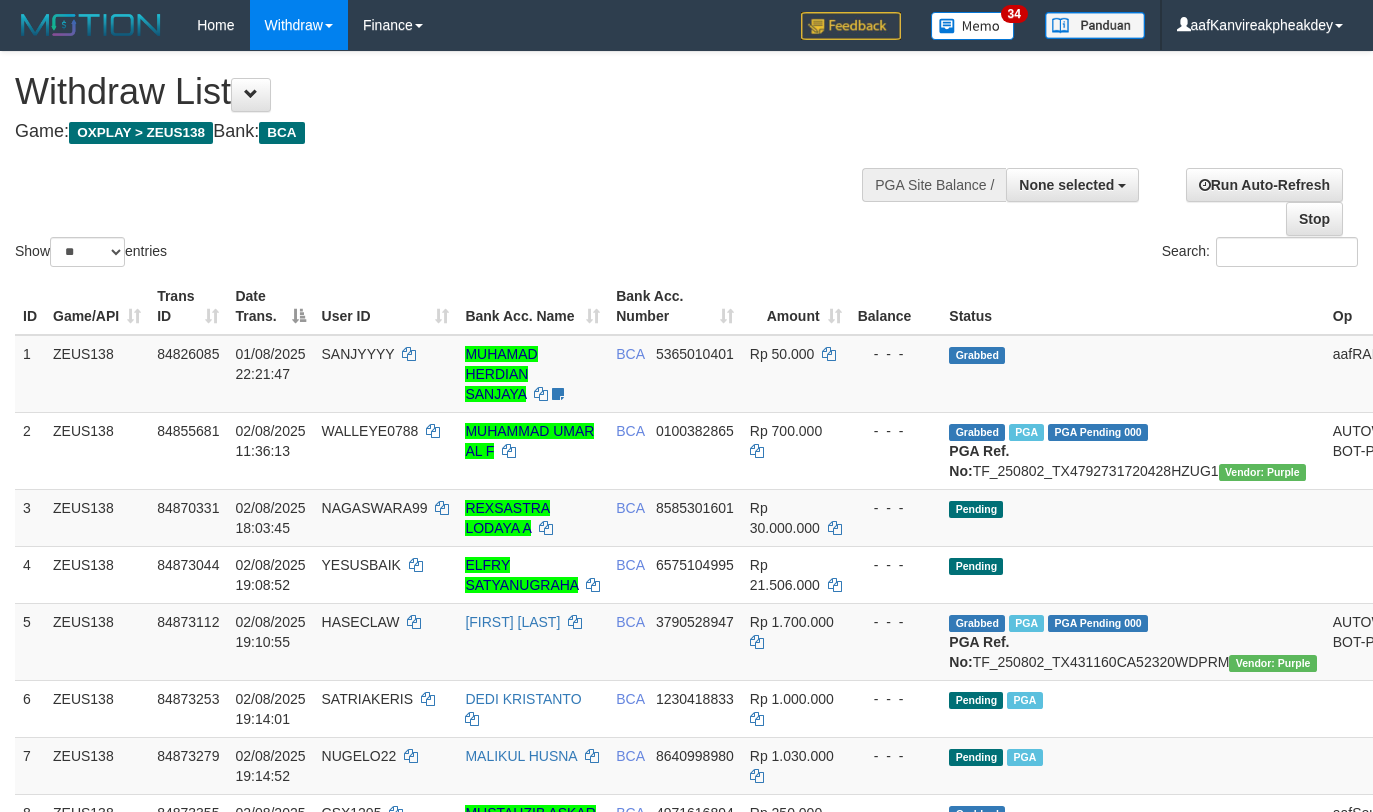 select 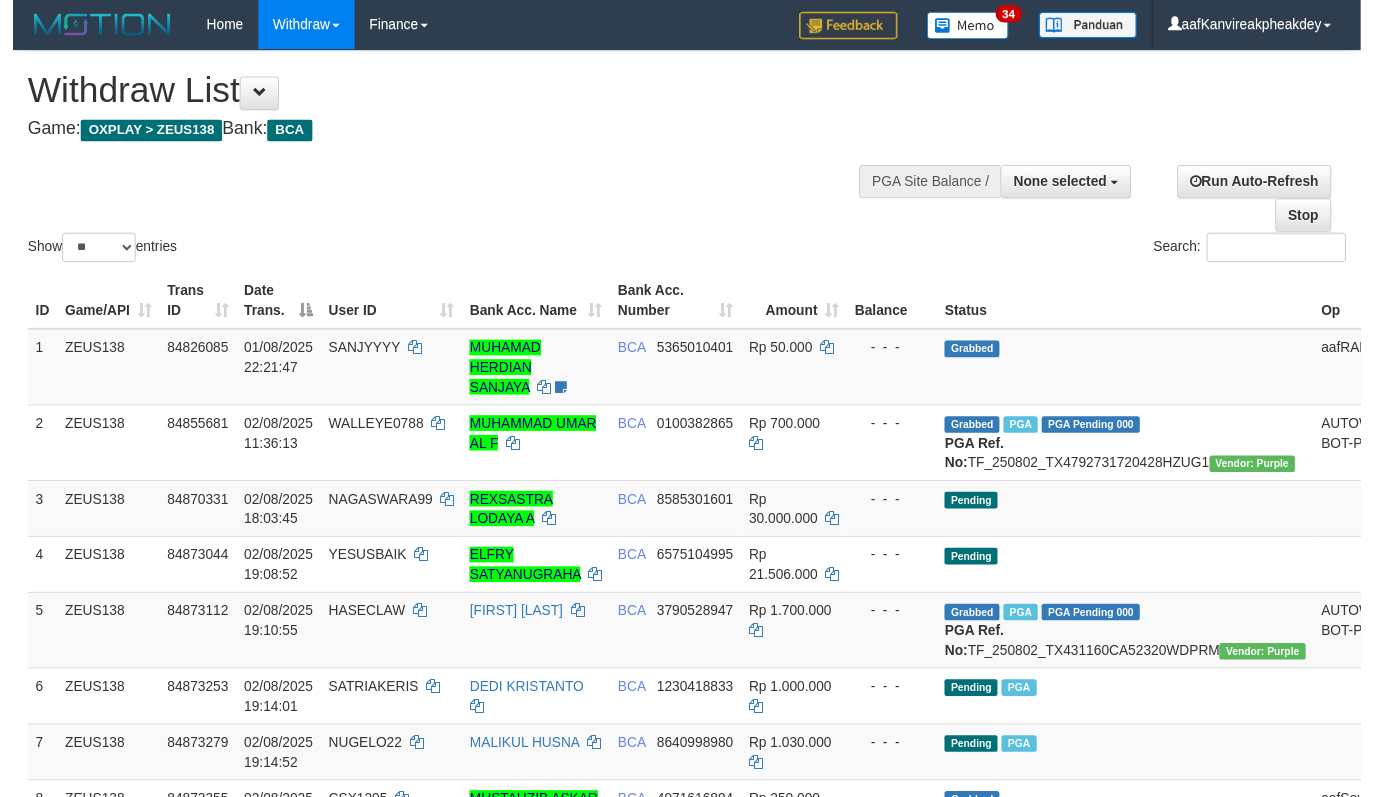 scroll, scrollTop: 160, scrollLeft: 0, axis: vertical 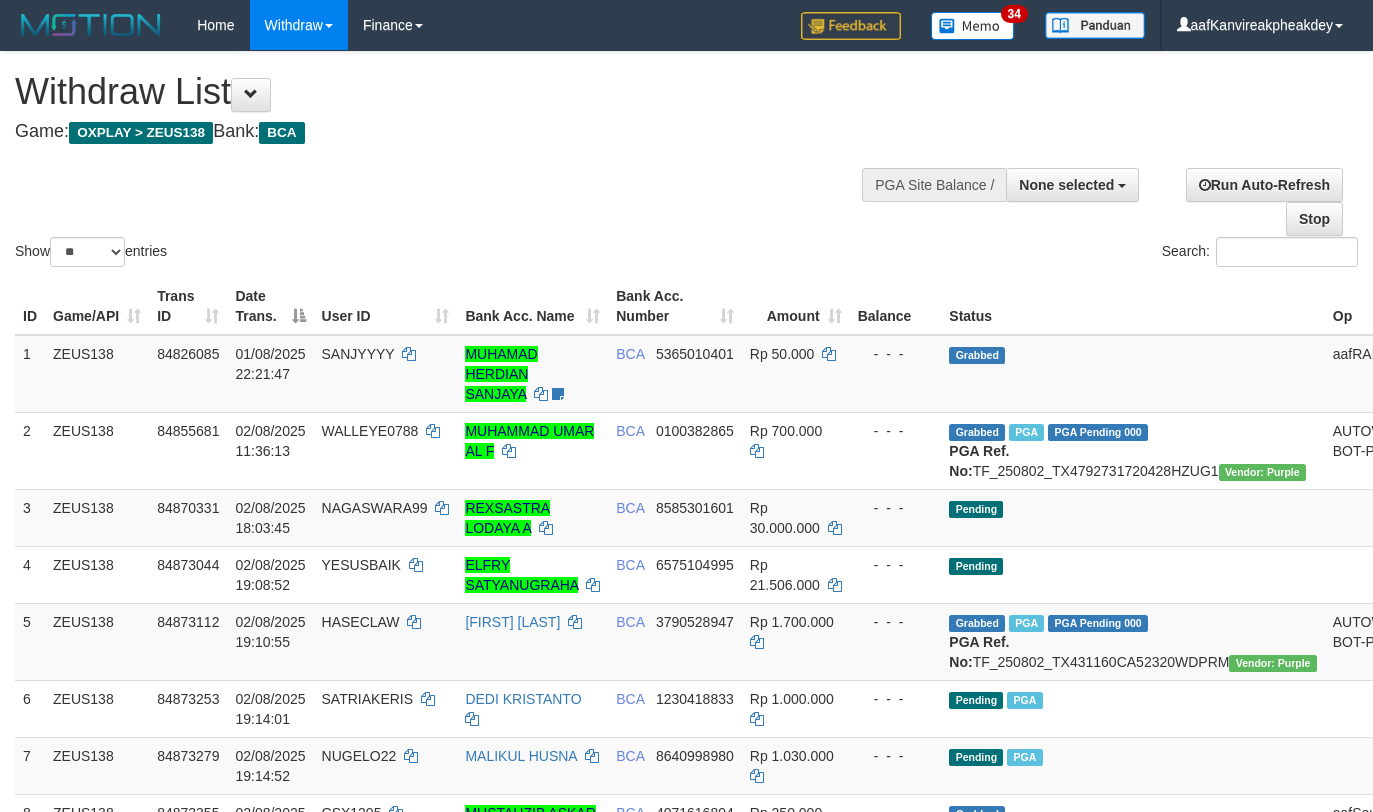 select 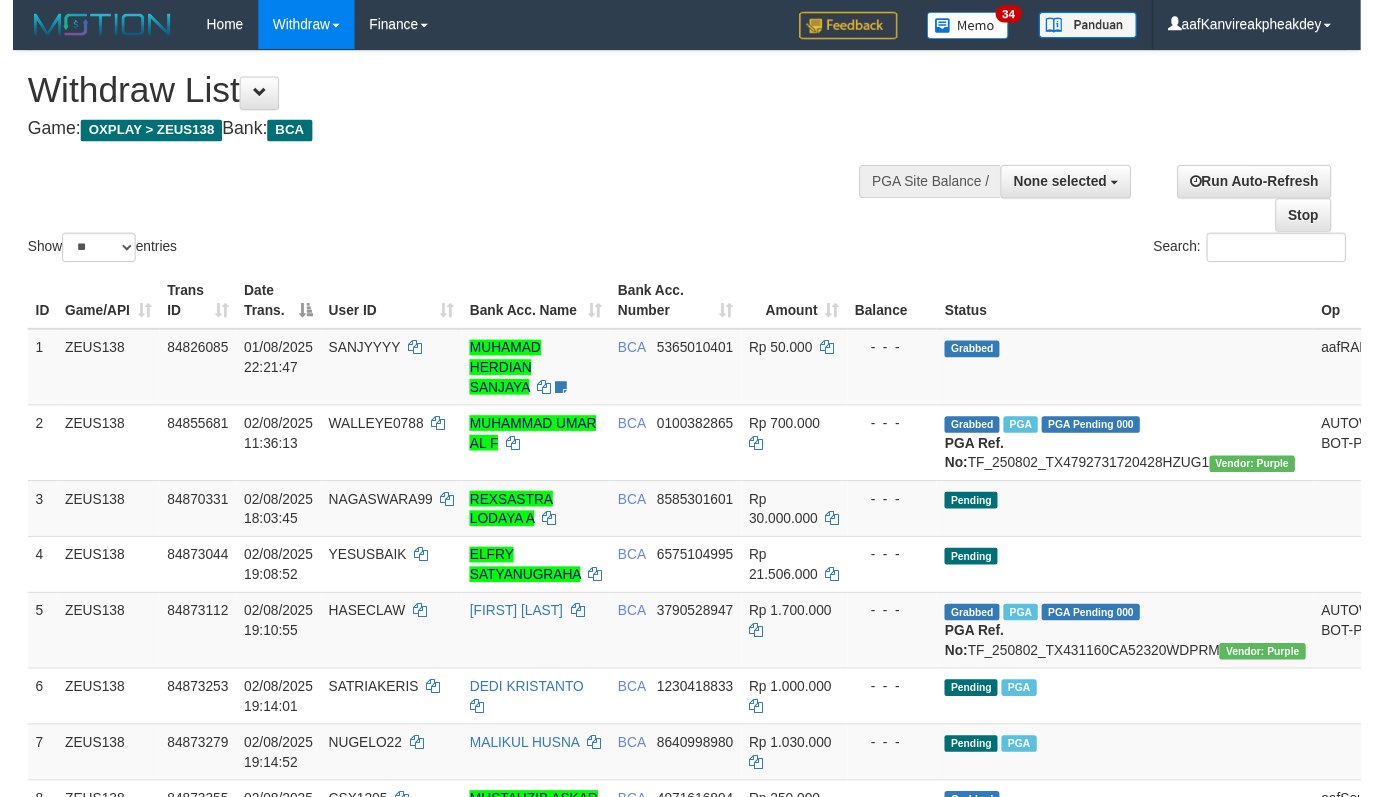 scroll, scrollTop: 160, scrollLeft: 0, axis: vertical 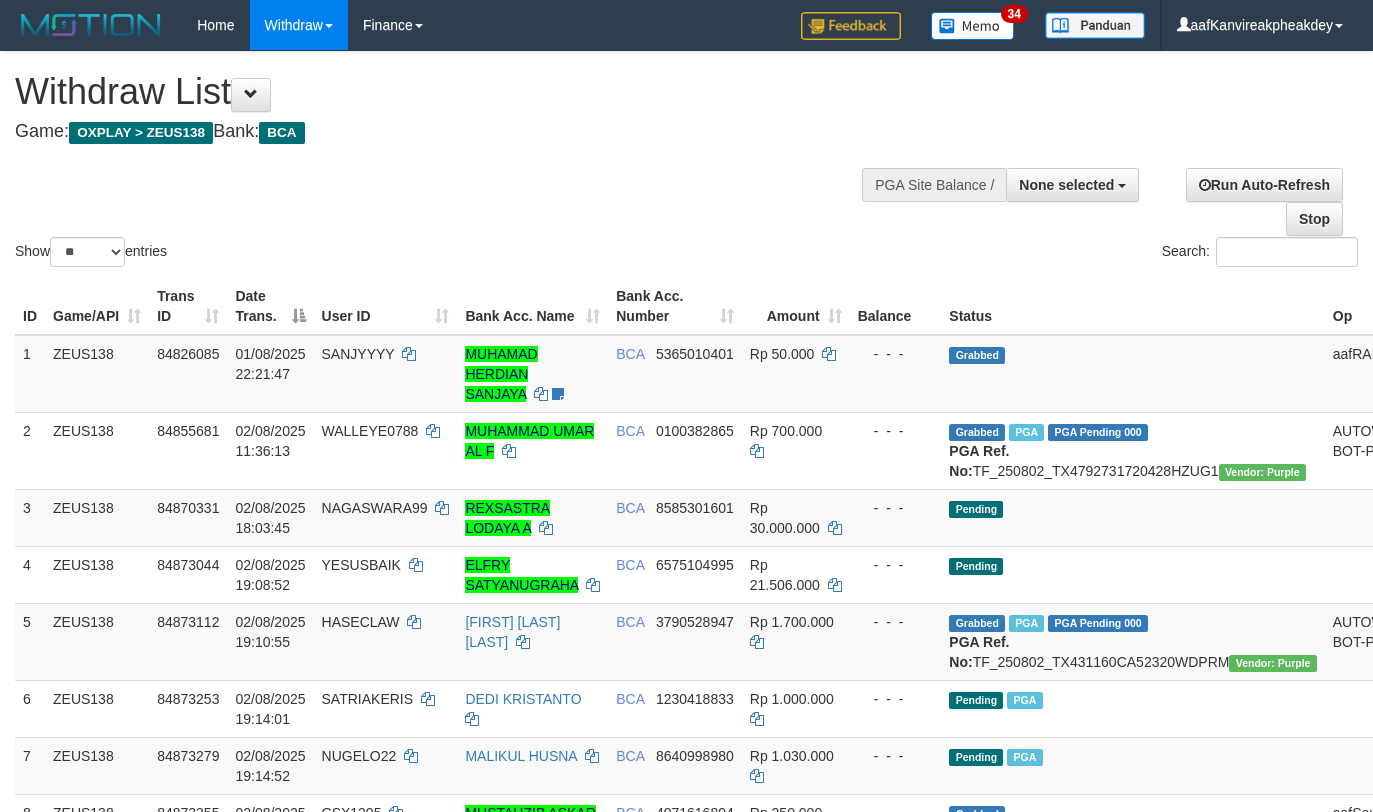 select 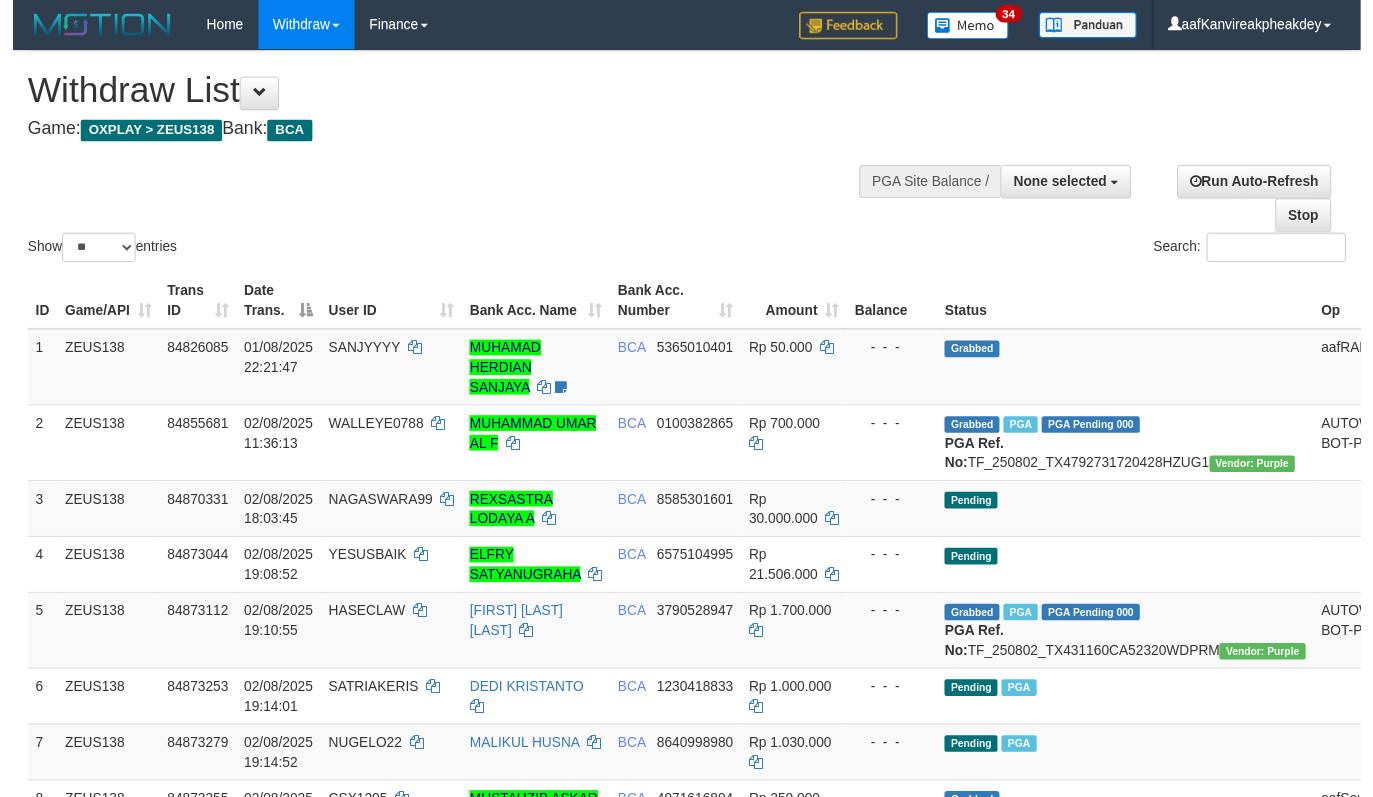 scroll, scrollTop: 160, scrollLeft: 0, axis: vertical 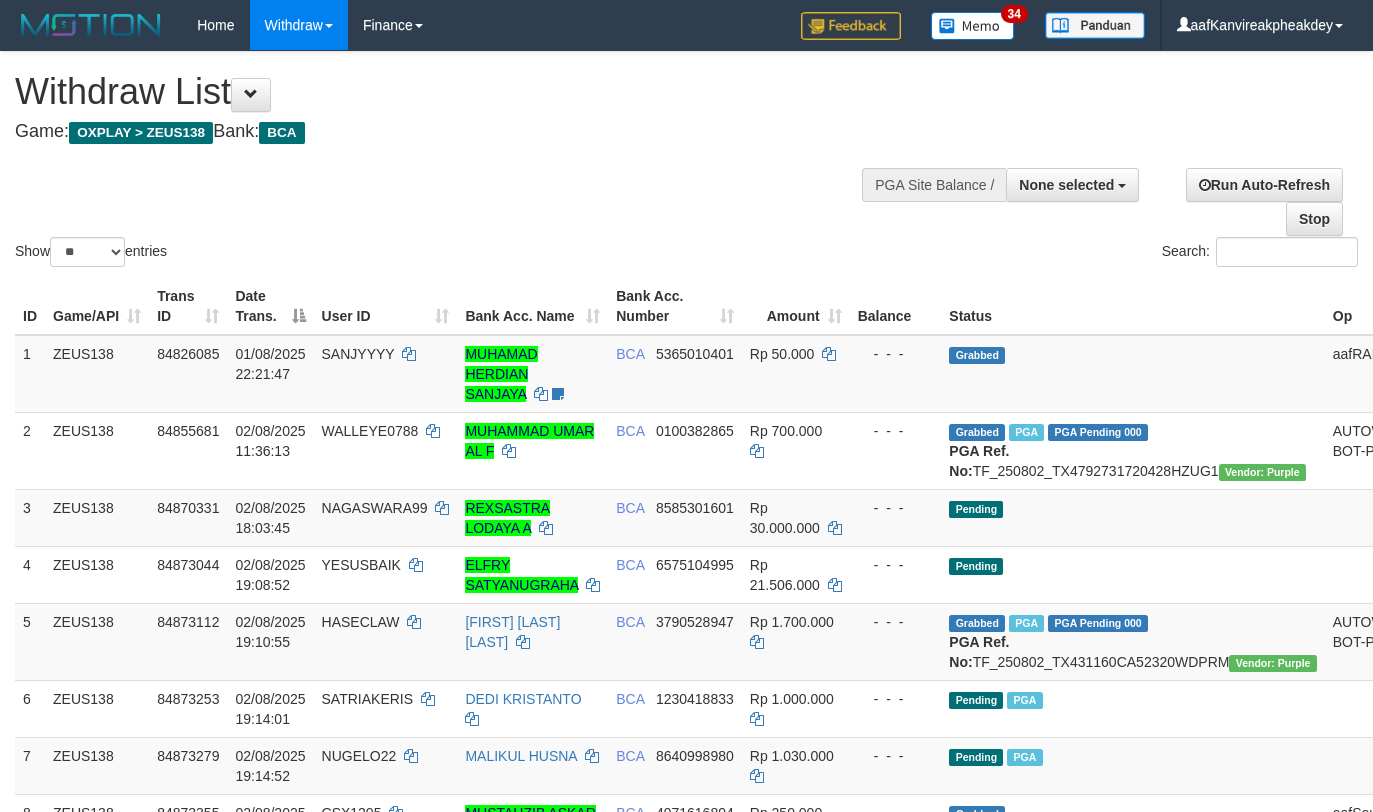 select 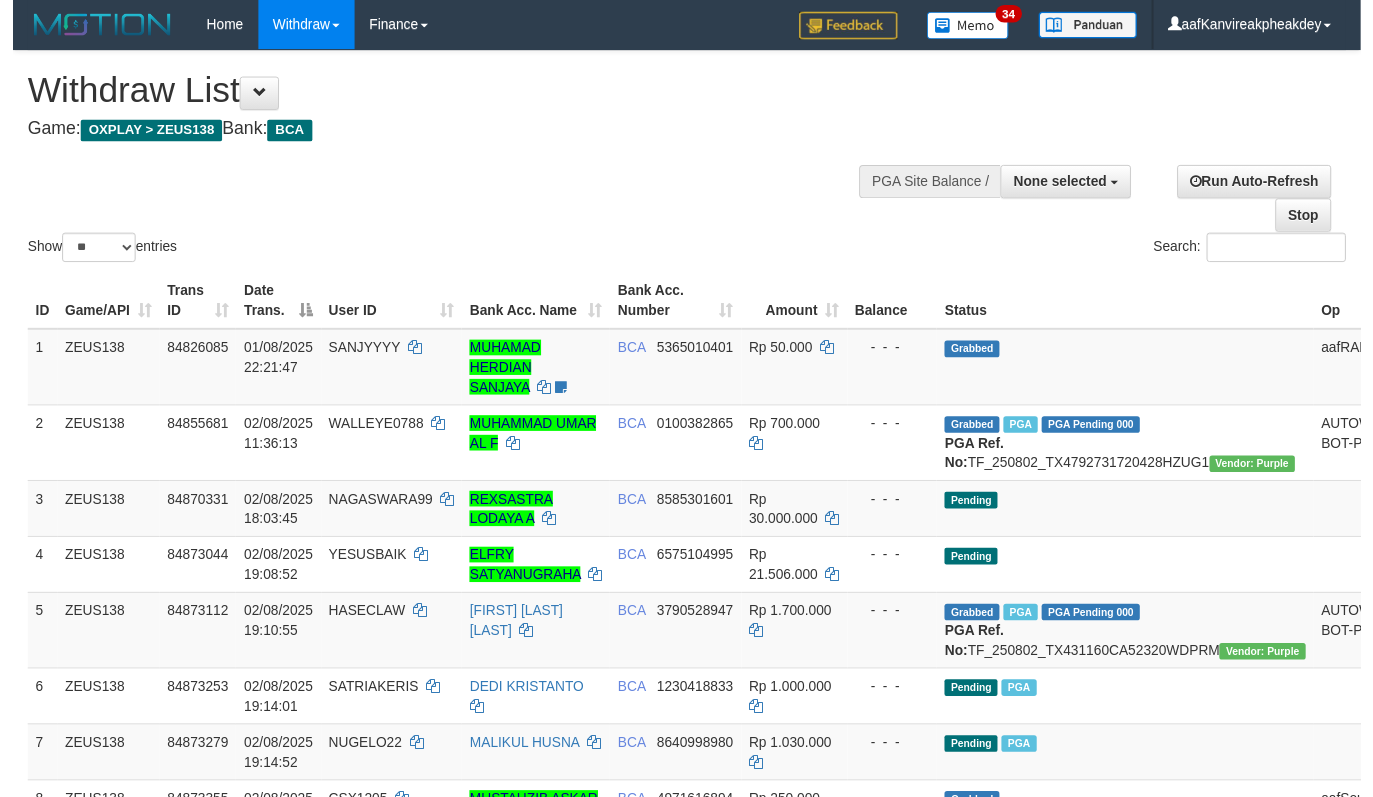 scroll, scrollTop: 160, scrollLeft: 0, axis: vertical 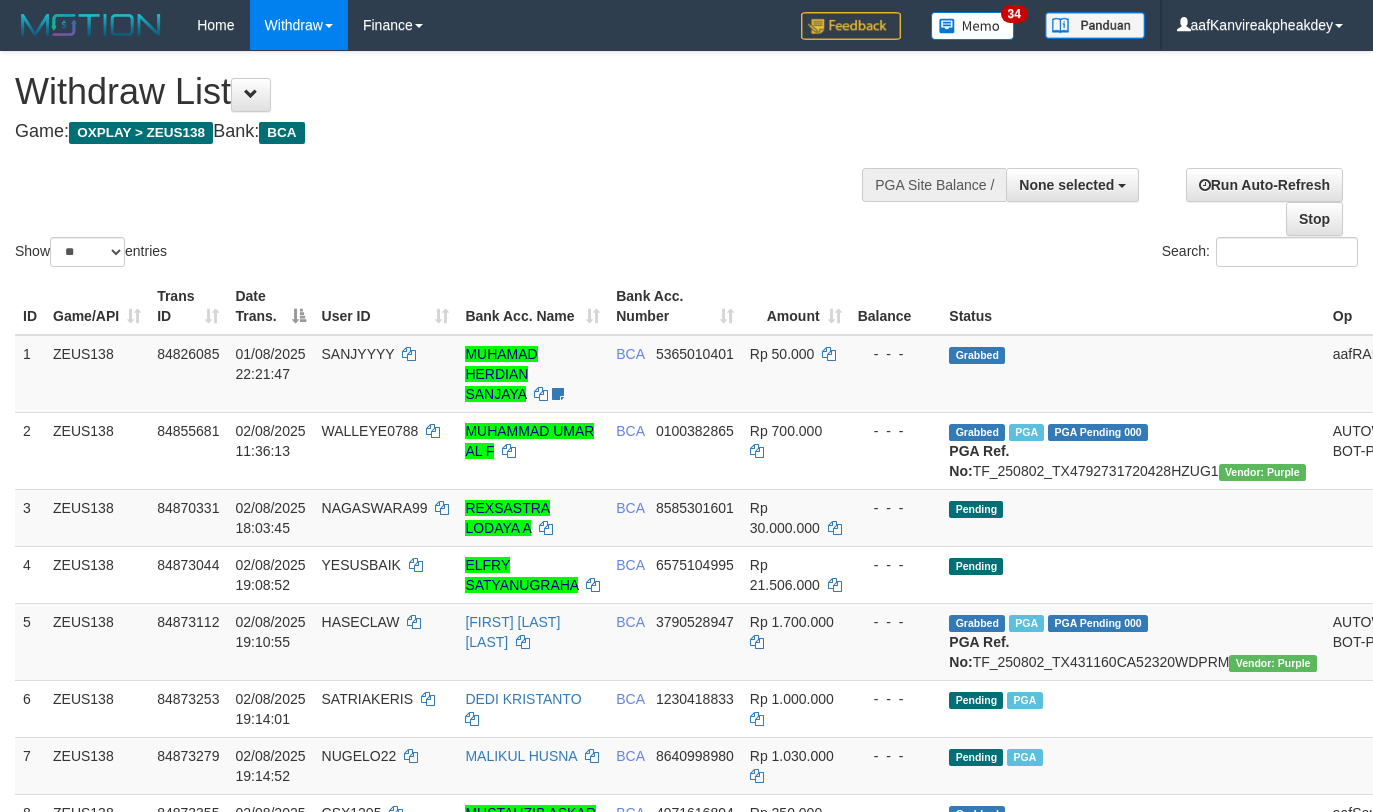 select 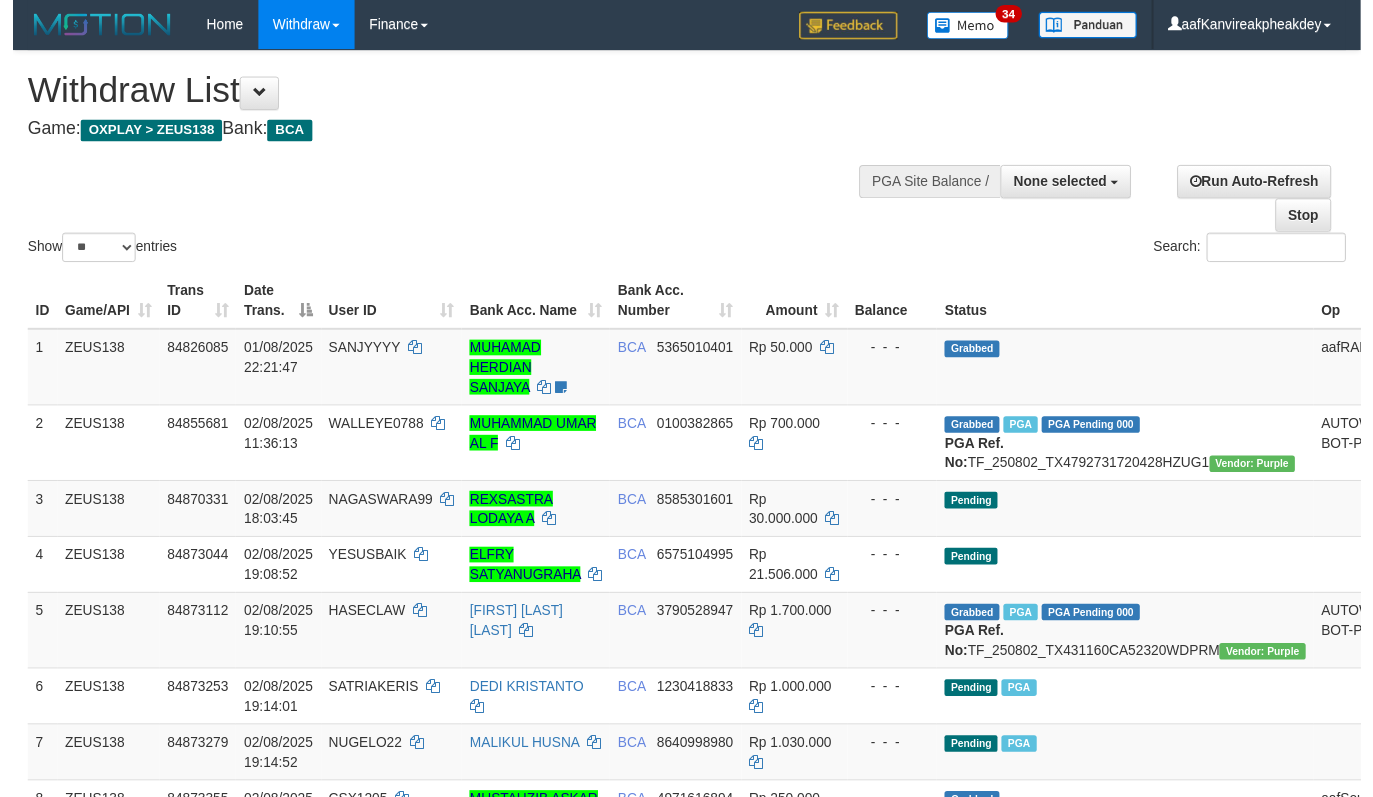 scroll, scrollTop: 160, scrollLeft: 0, axis: vertical 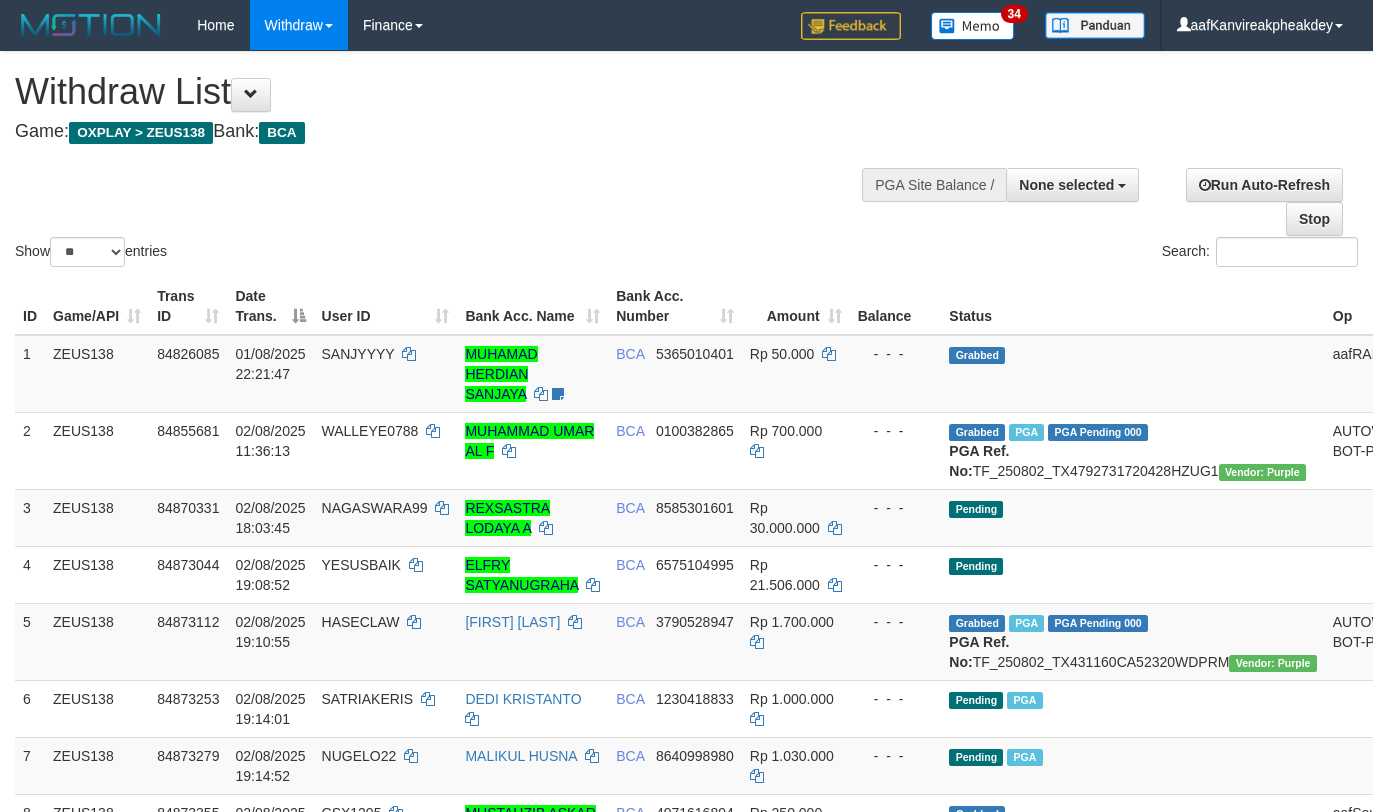 select 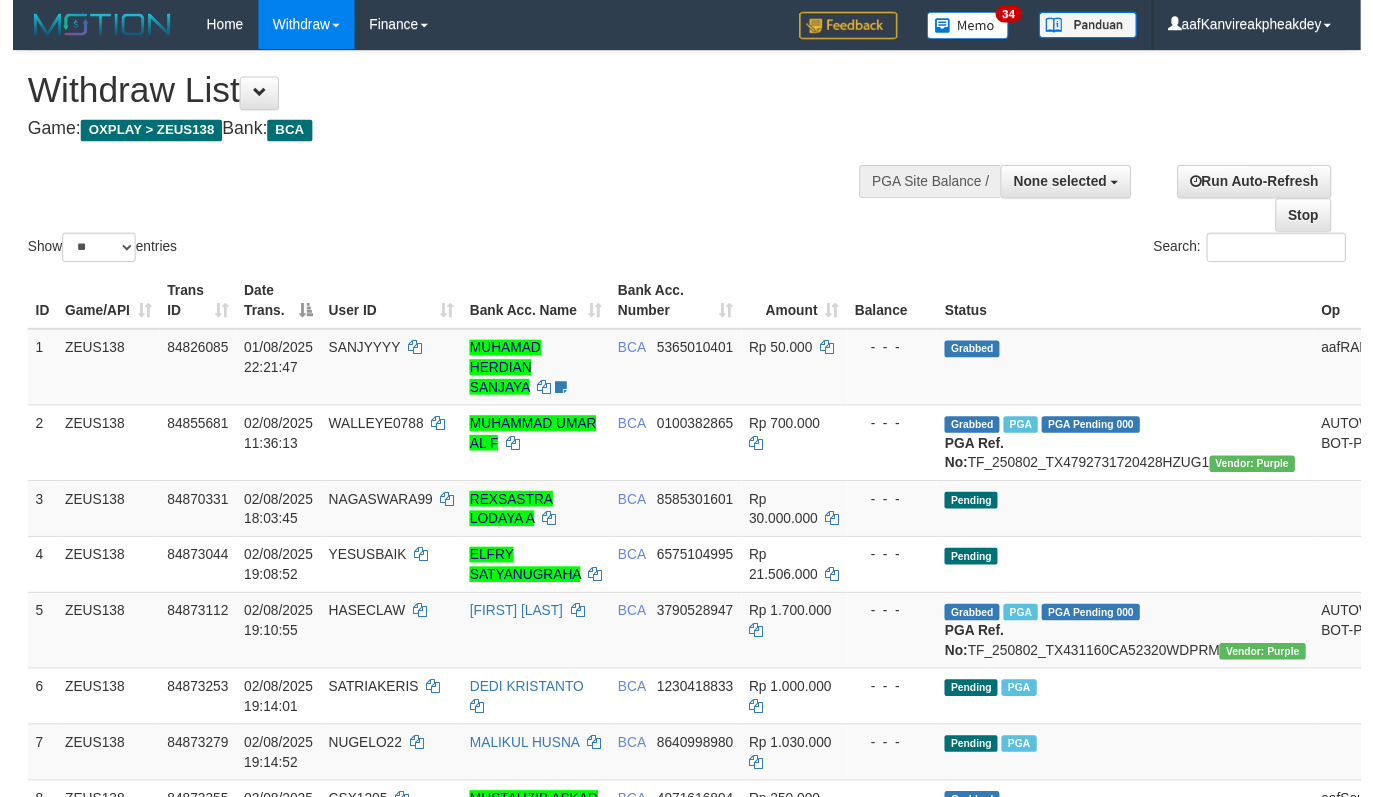 scroll, scrollTop: 160, scrollLeft: 0, axis: vertical 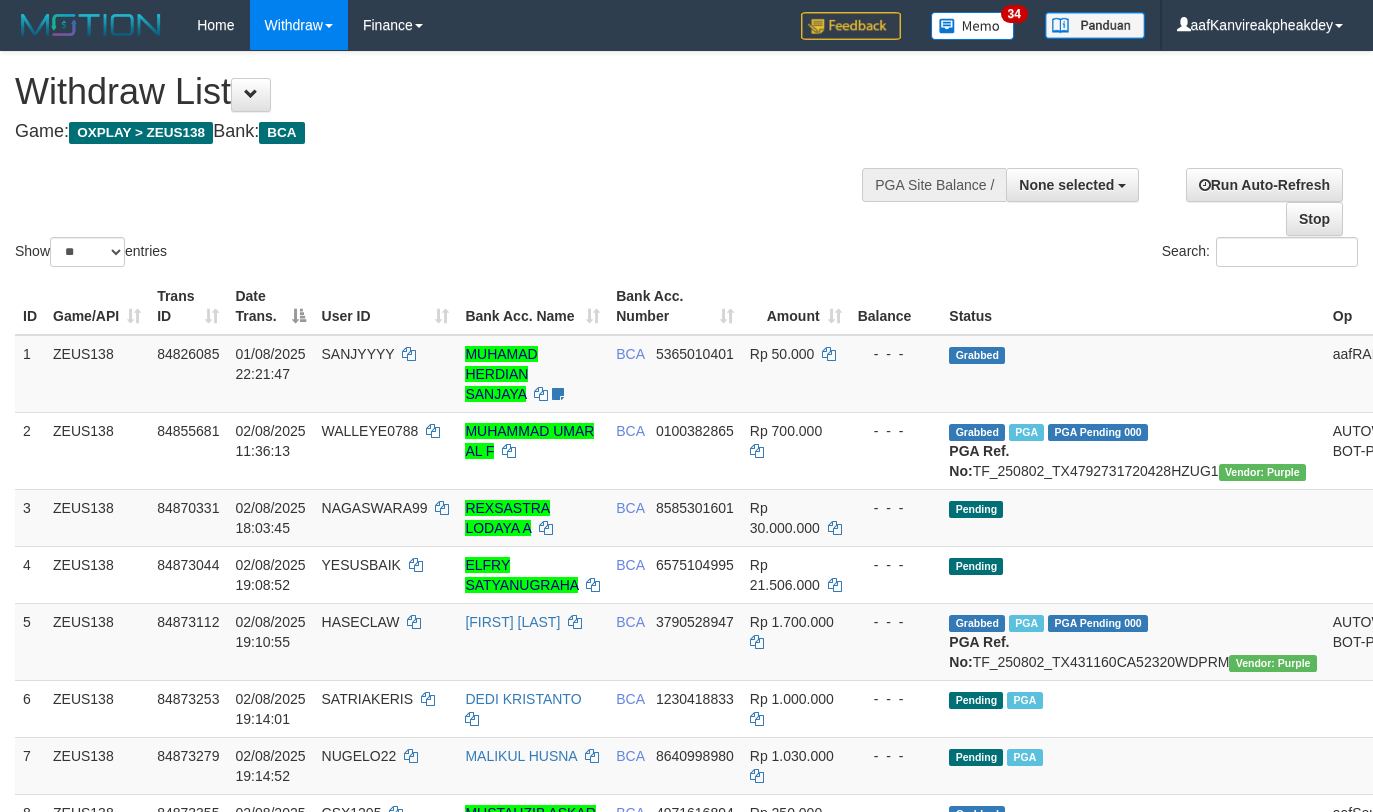 select 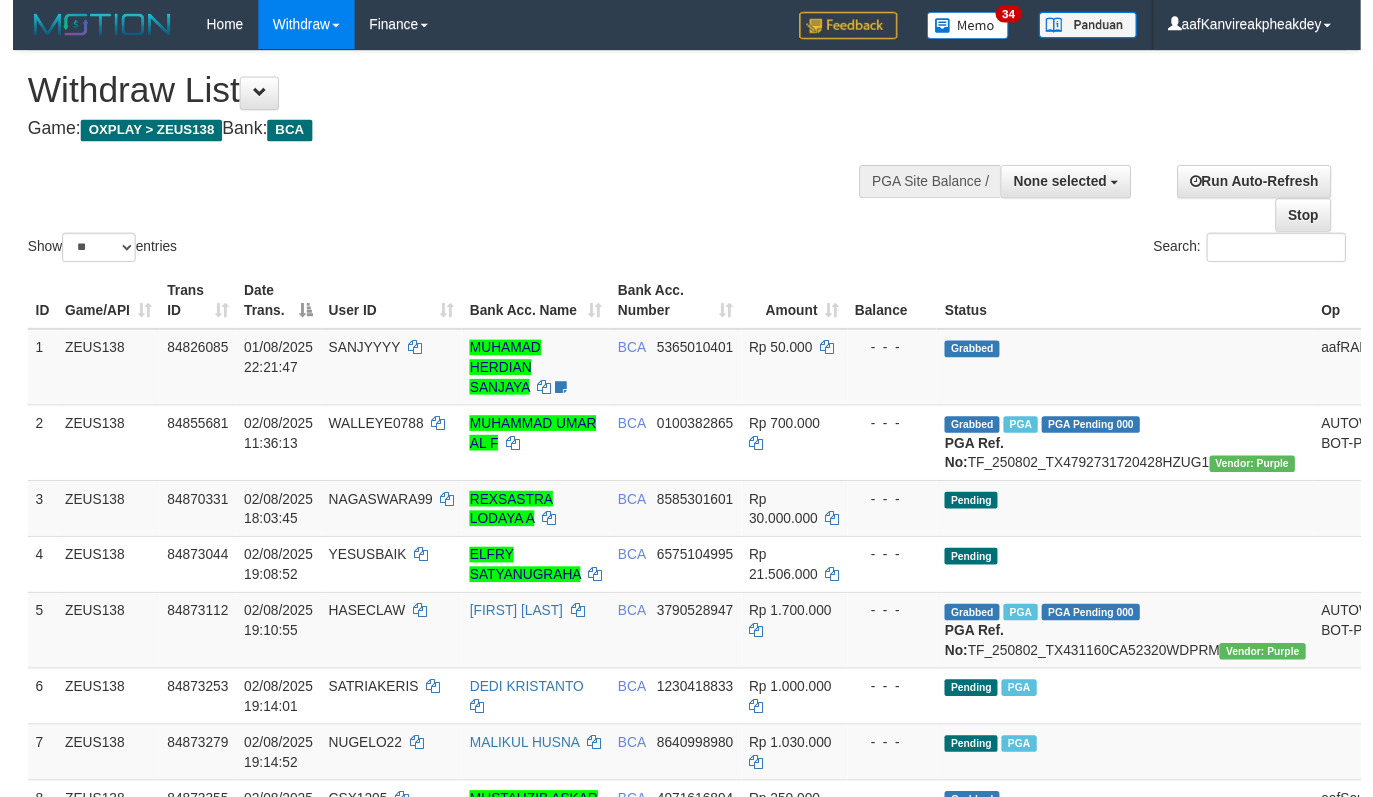 scroll, scrollTop: 160, scrollLeft: 0, axis: vertical 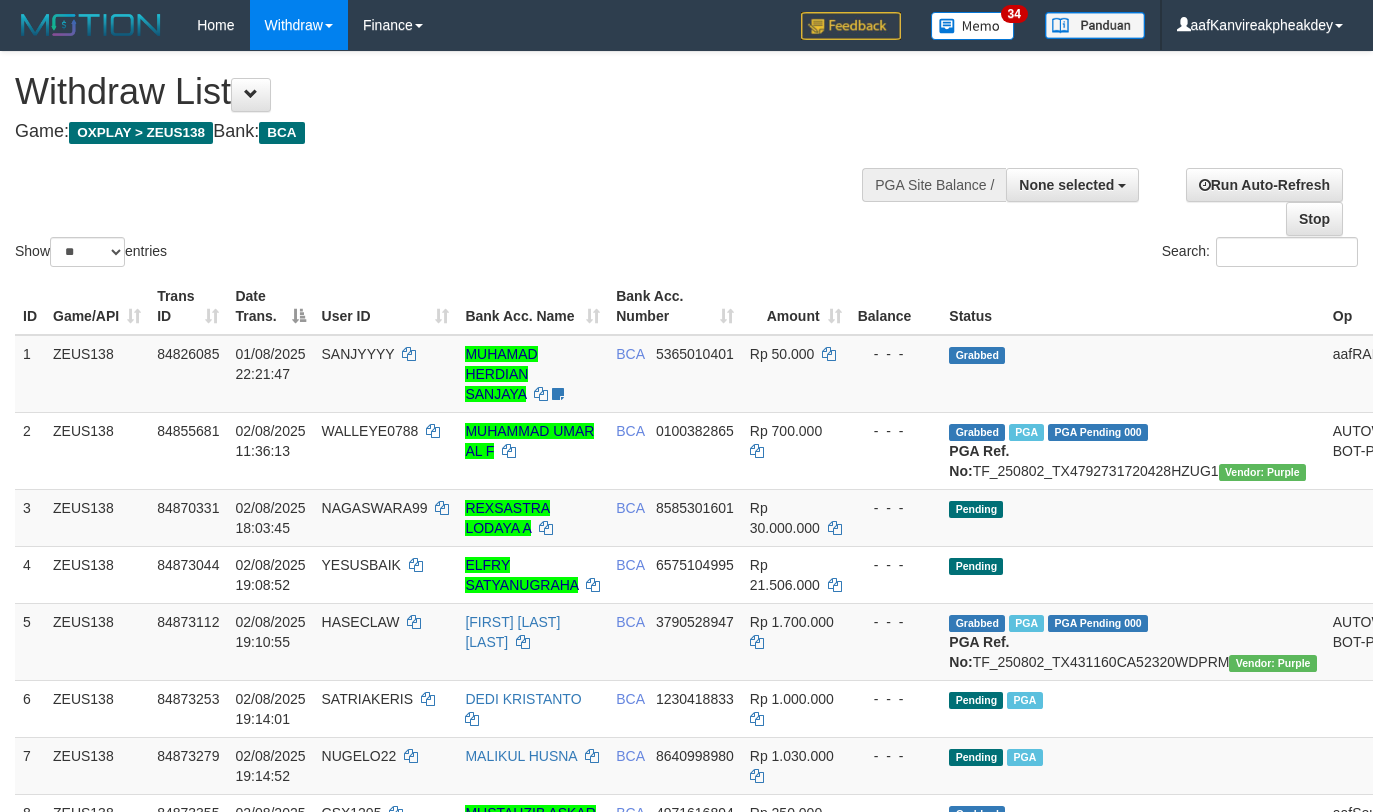 select 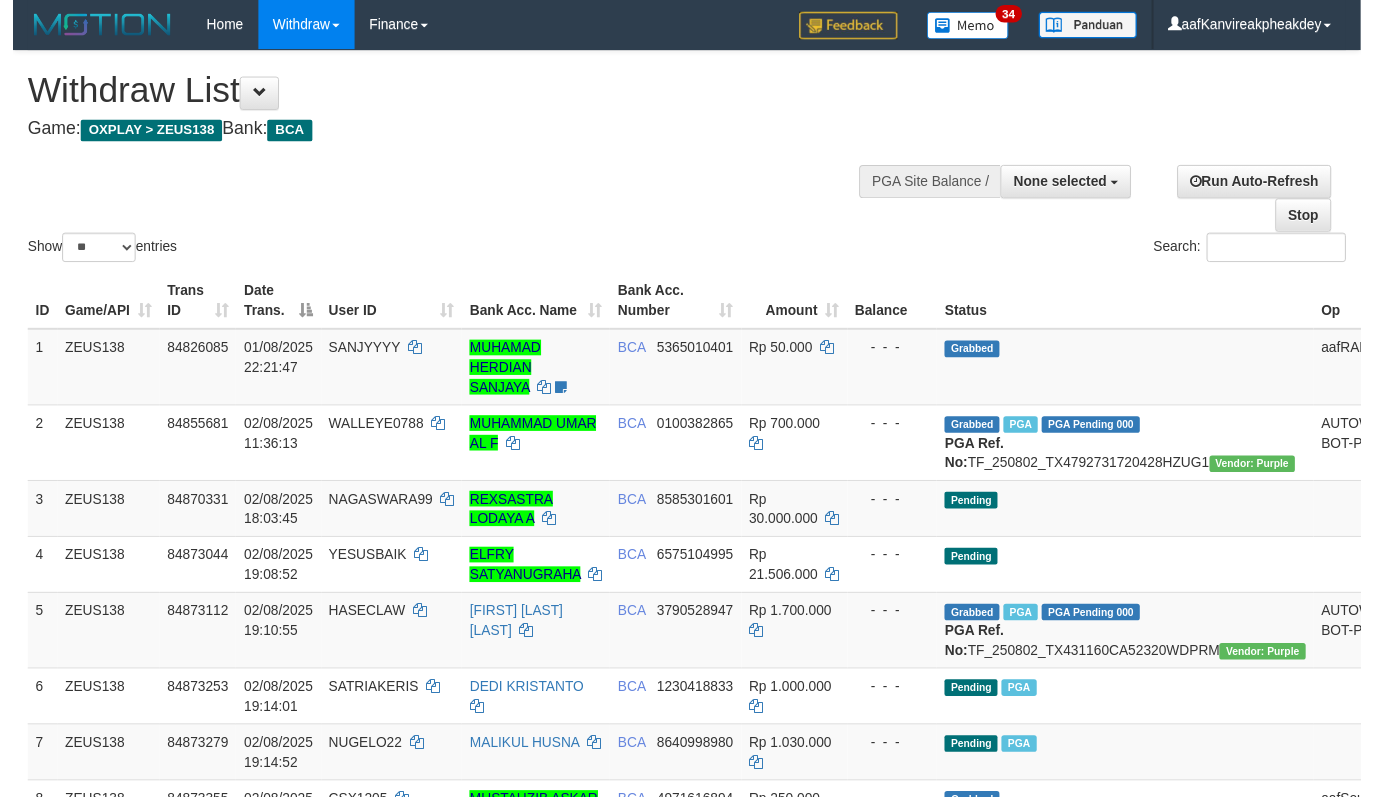scroll, scrollTop: 160, scrollLeft: 0, axis: vertical 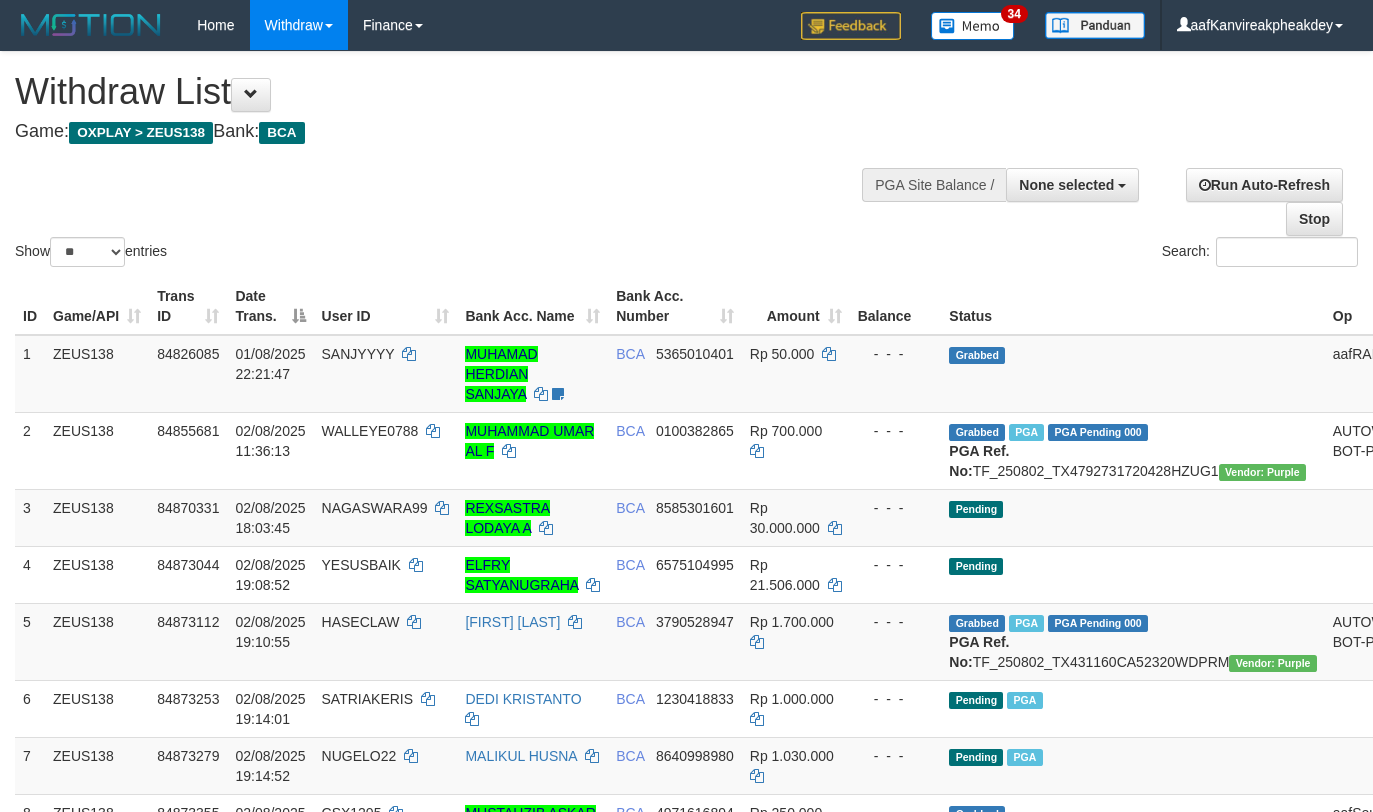 select 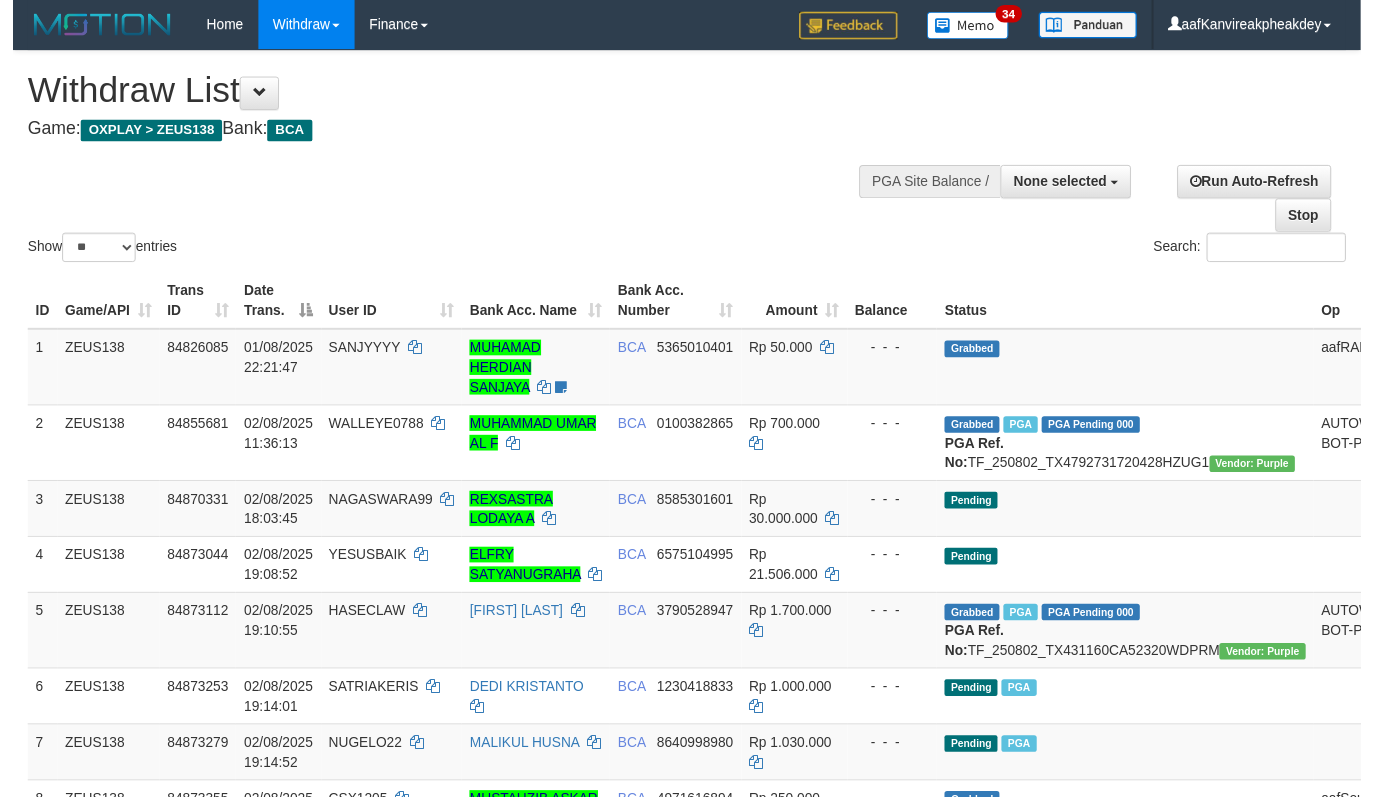 scroll, scrollTop: 160, scrollLeft: 0, axis: vertical 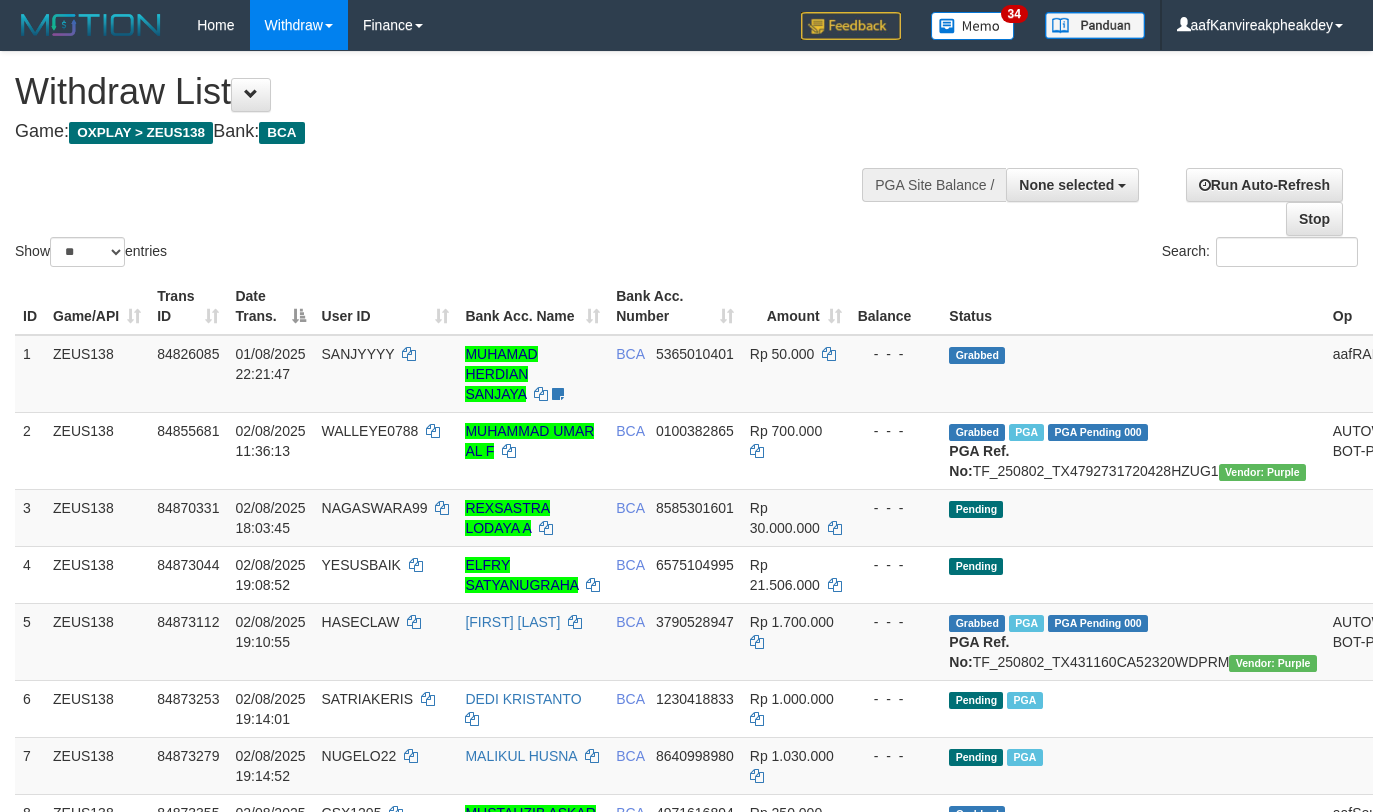 select 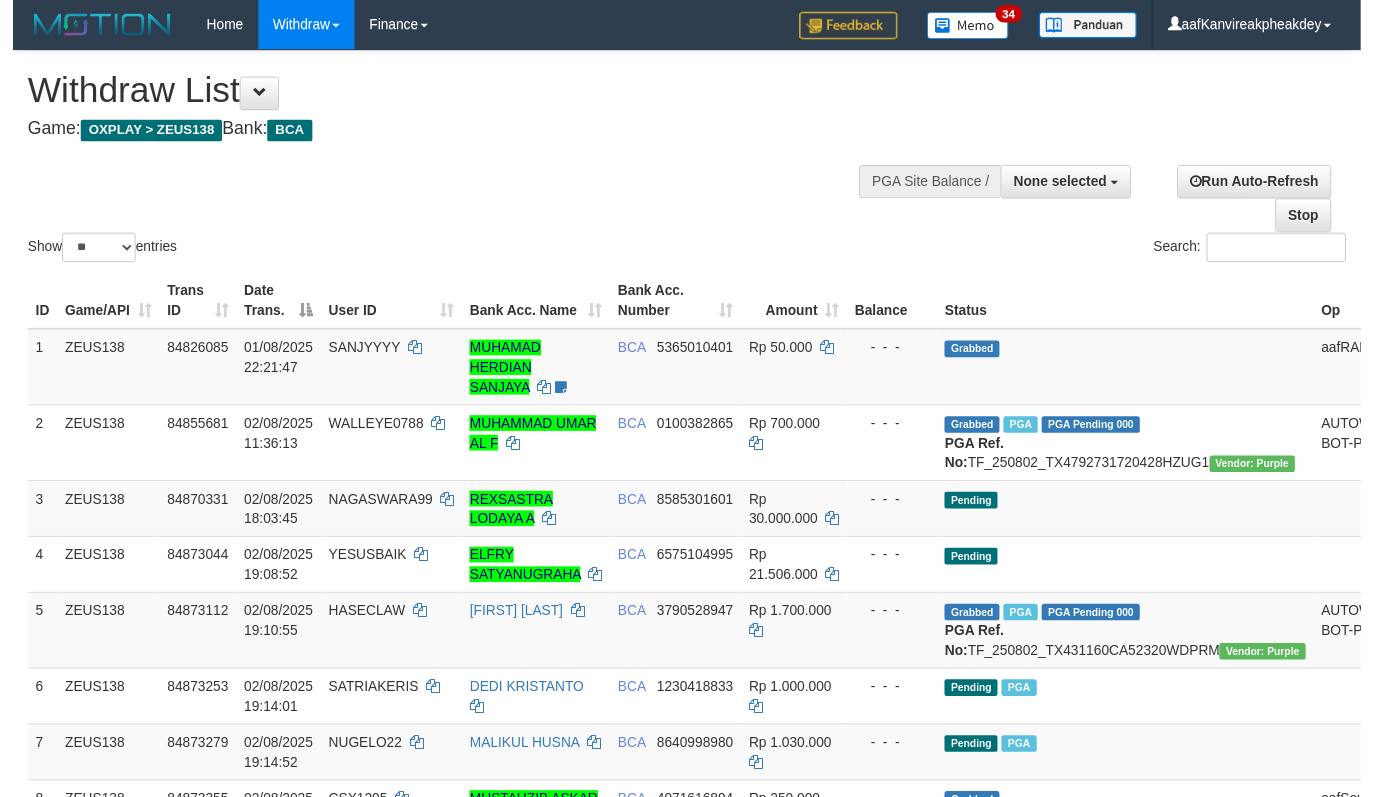 scroll, scrollTop: 160, scrollLeft: 0, axis: vertical 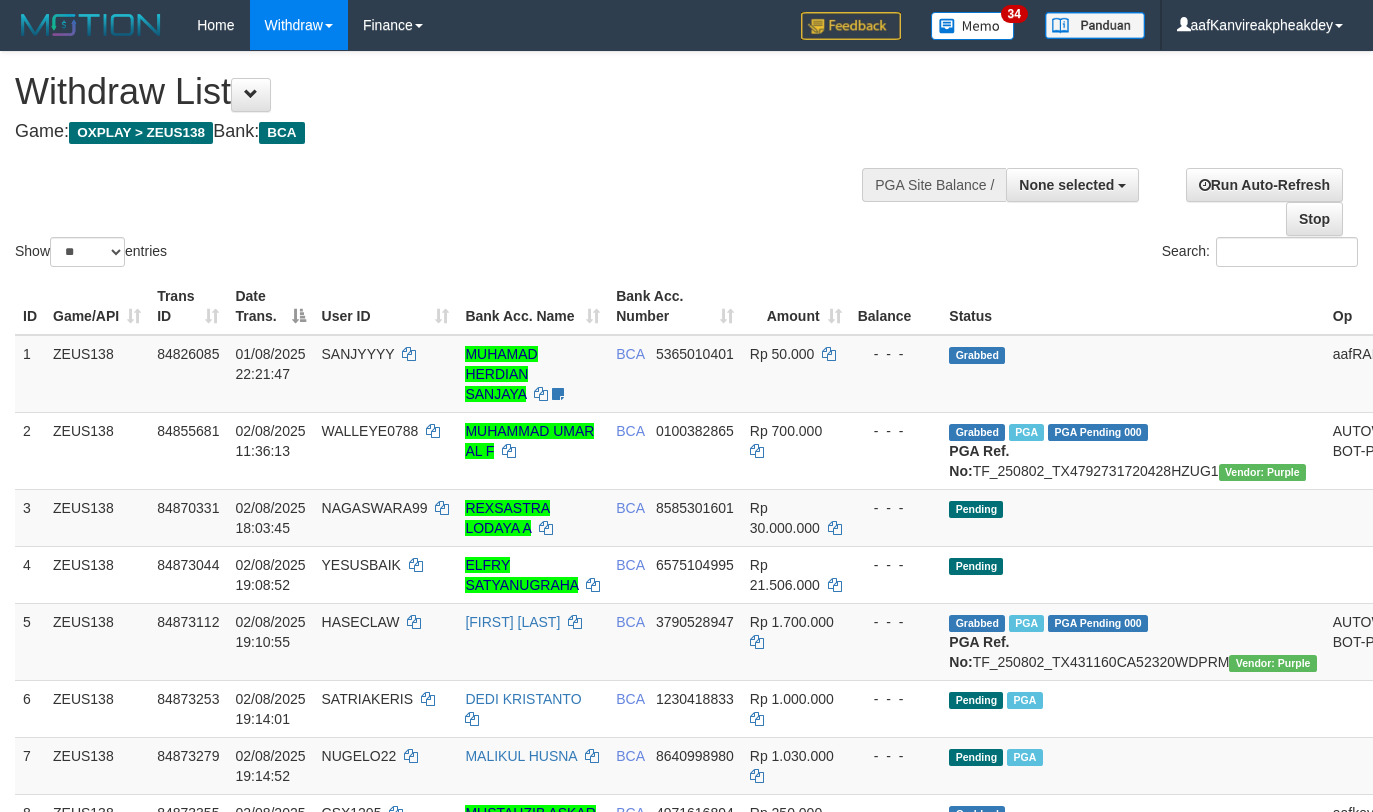 select 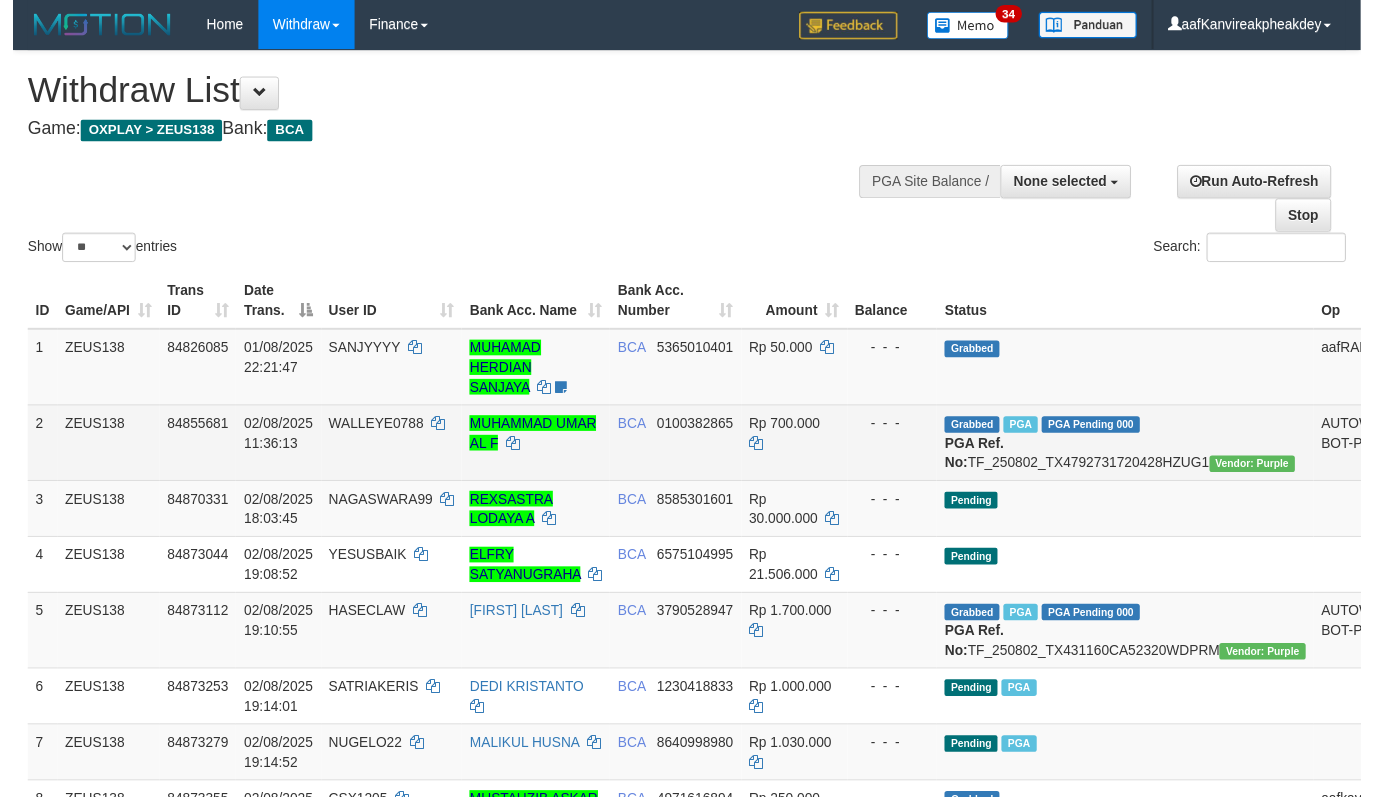 scroll, scrollTop: 160, scrollLeft: 0, axis: vertical 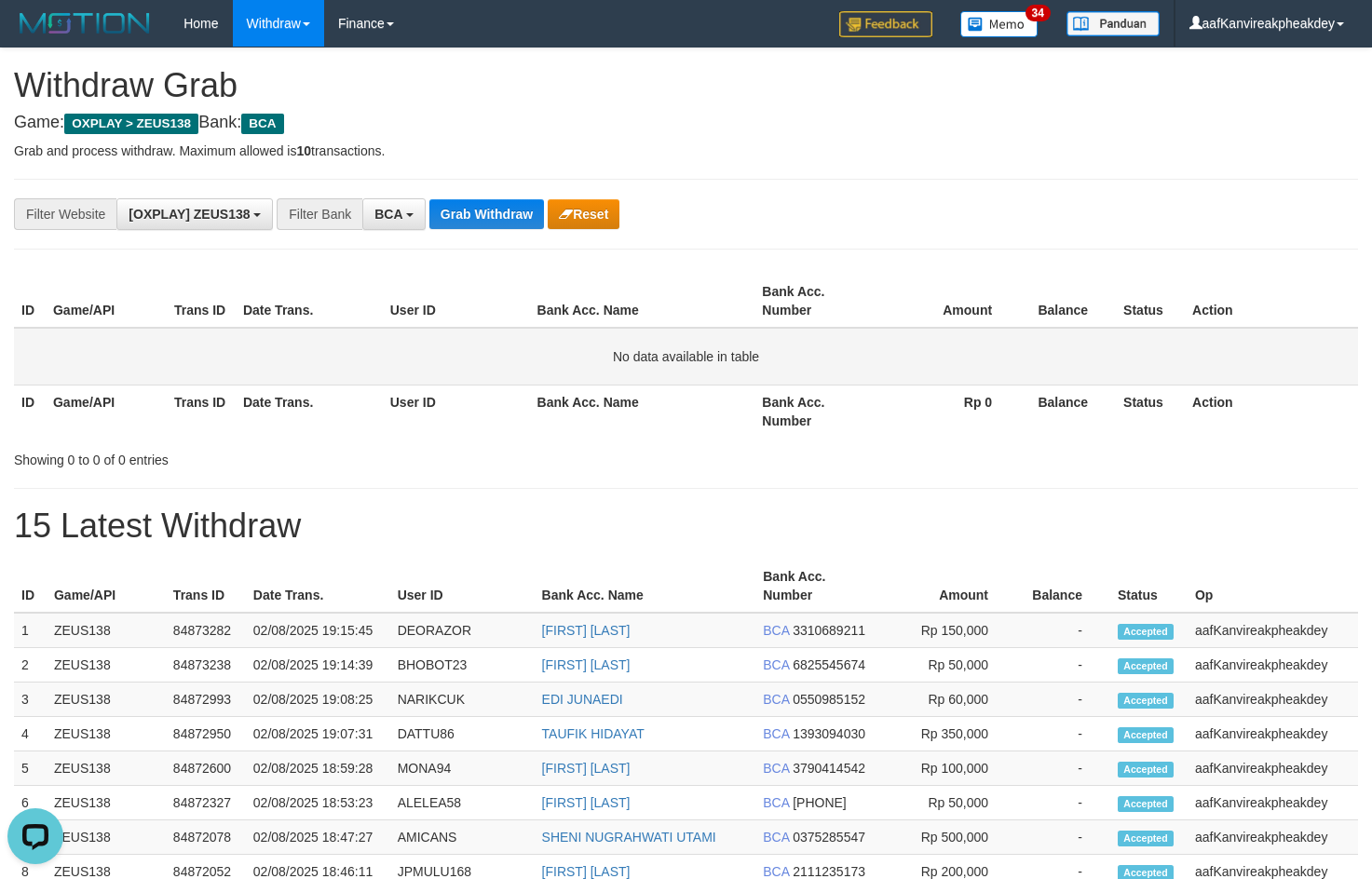 drag, startPoint x: 648, startPoint y: 360, endPoint x: 561, endPoint y: 217, distance: 167.38578 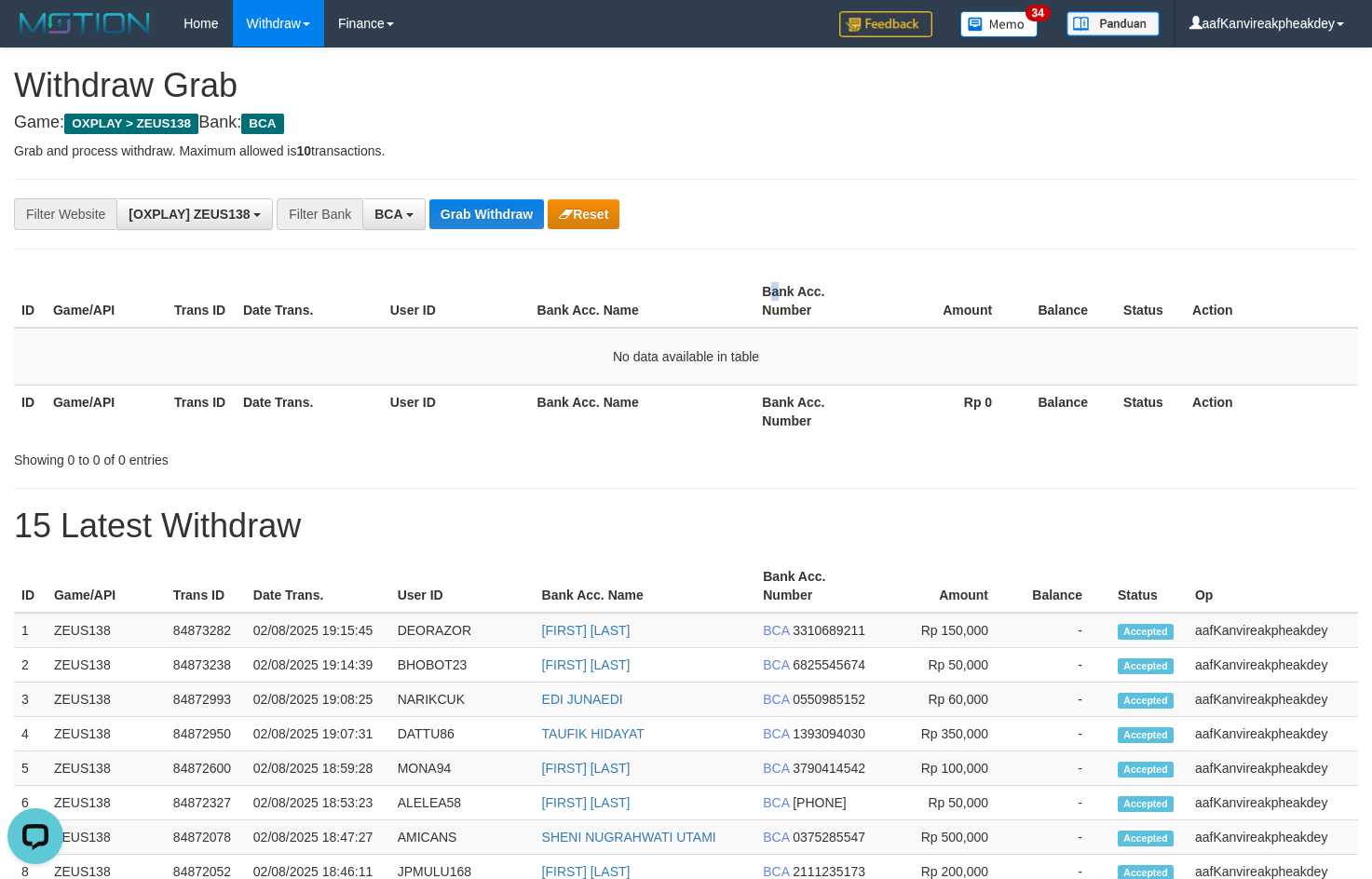 drag, startPoint x: 776, startPoint y: 292, endPoint x: 776, endPoint y: 281, distance: 11 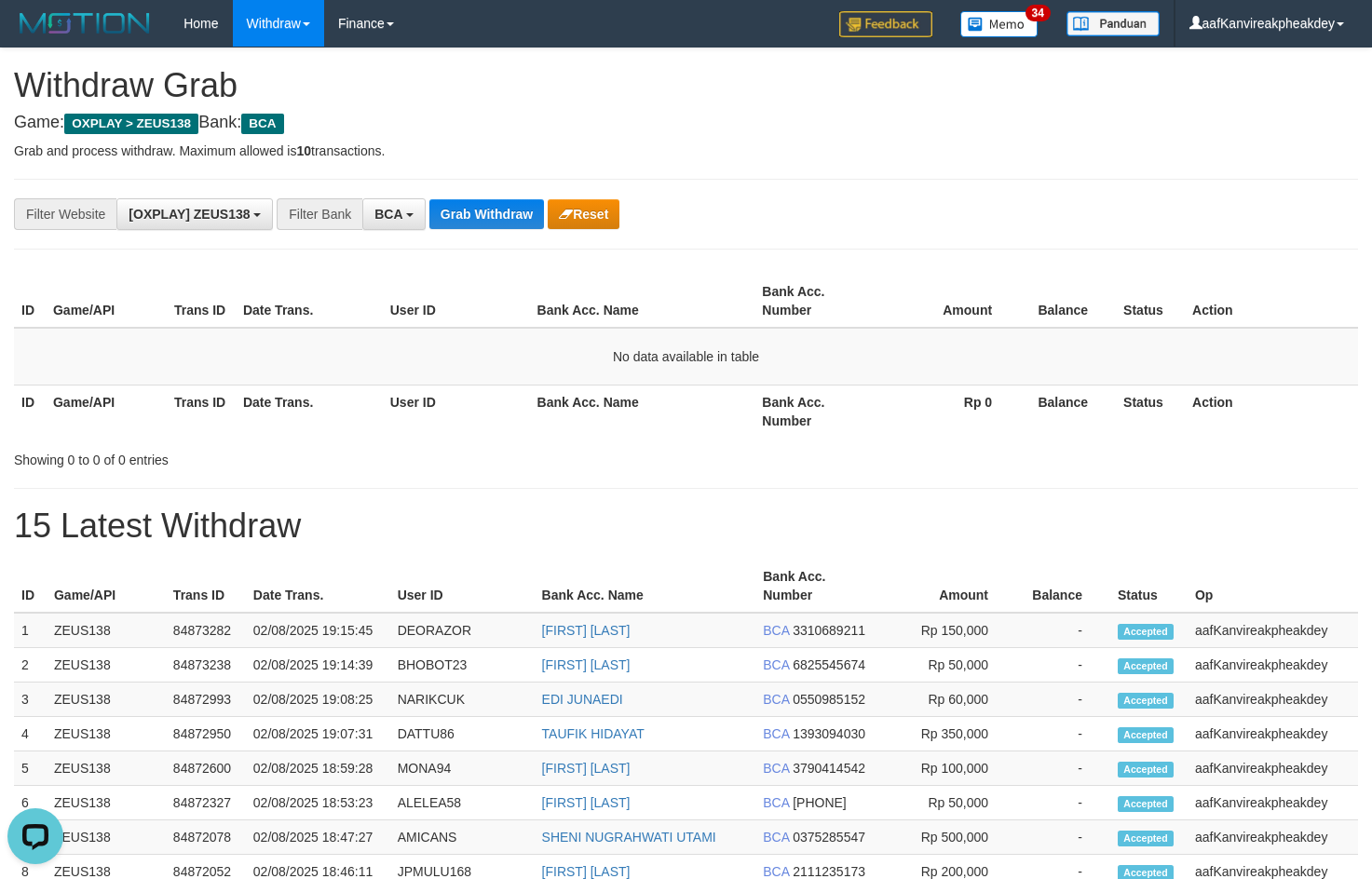 click on "**********" at bounding box center (572, 214) 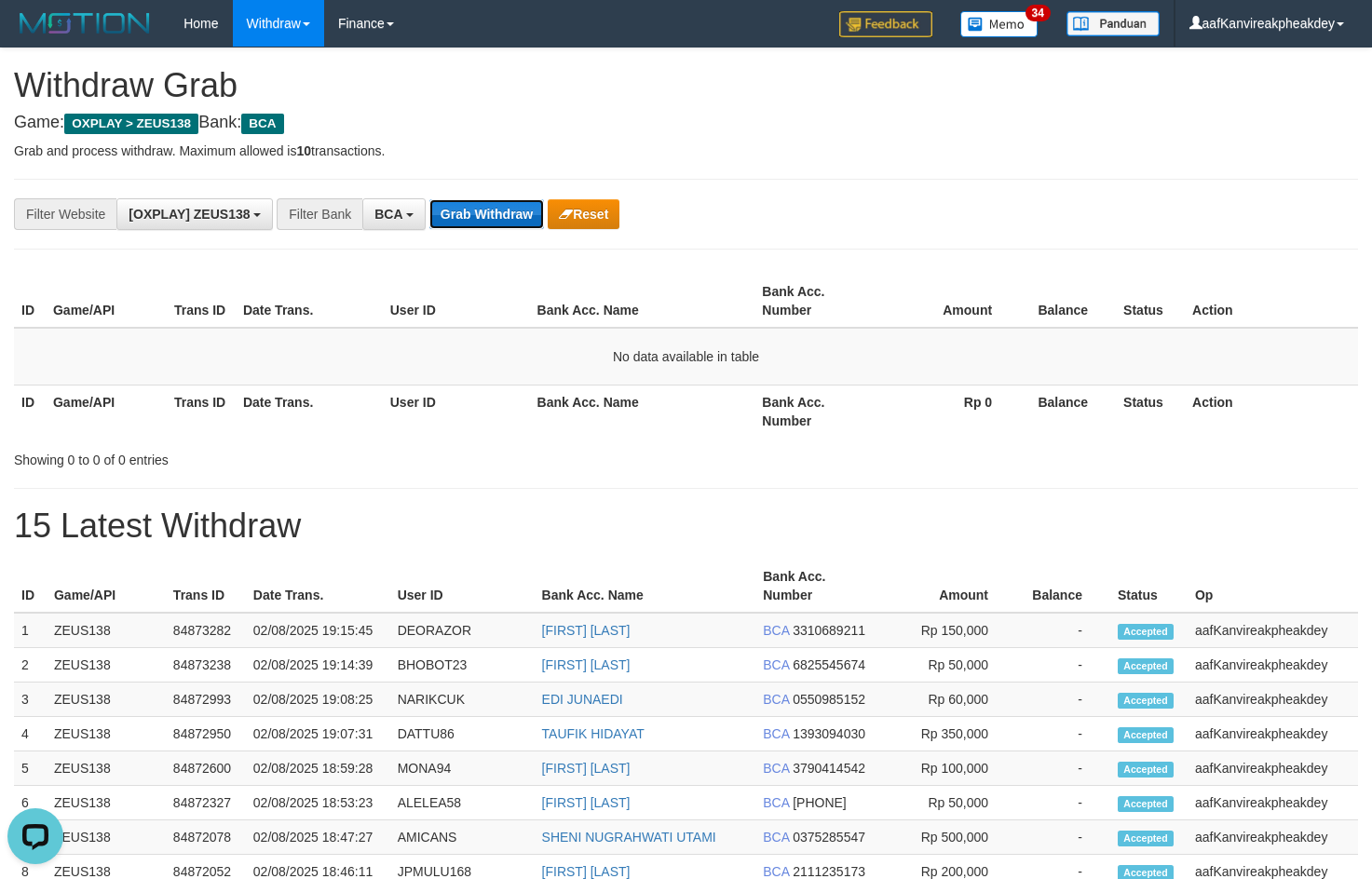 click on "Grab Withdraw" at bounding box center [486, 214] 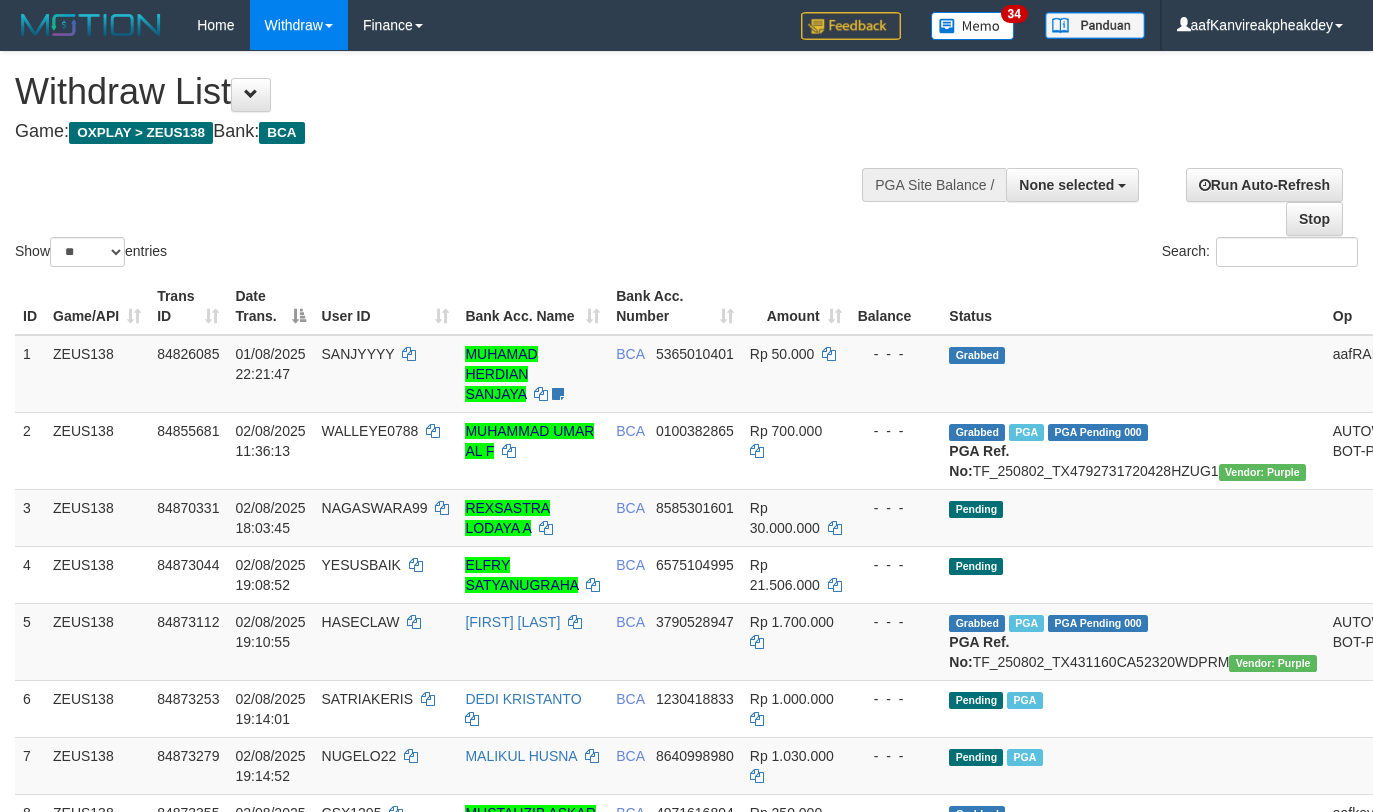 select 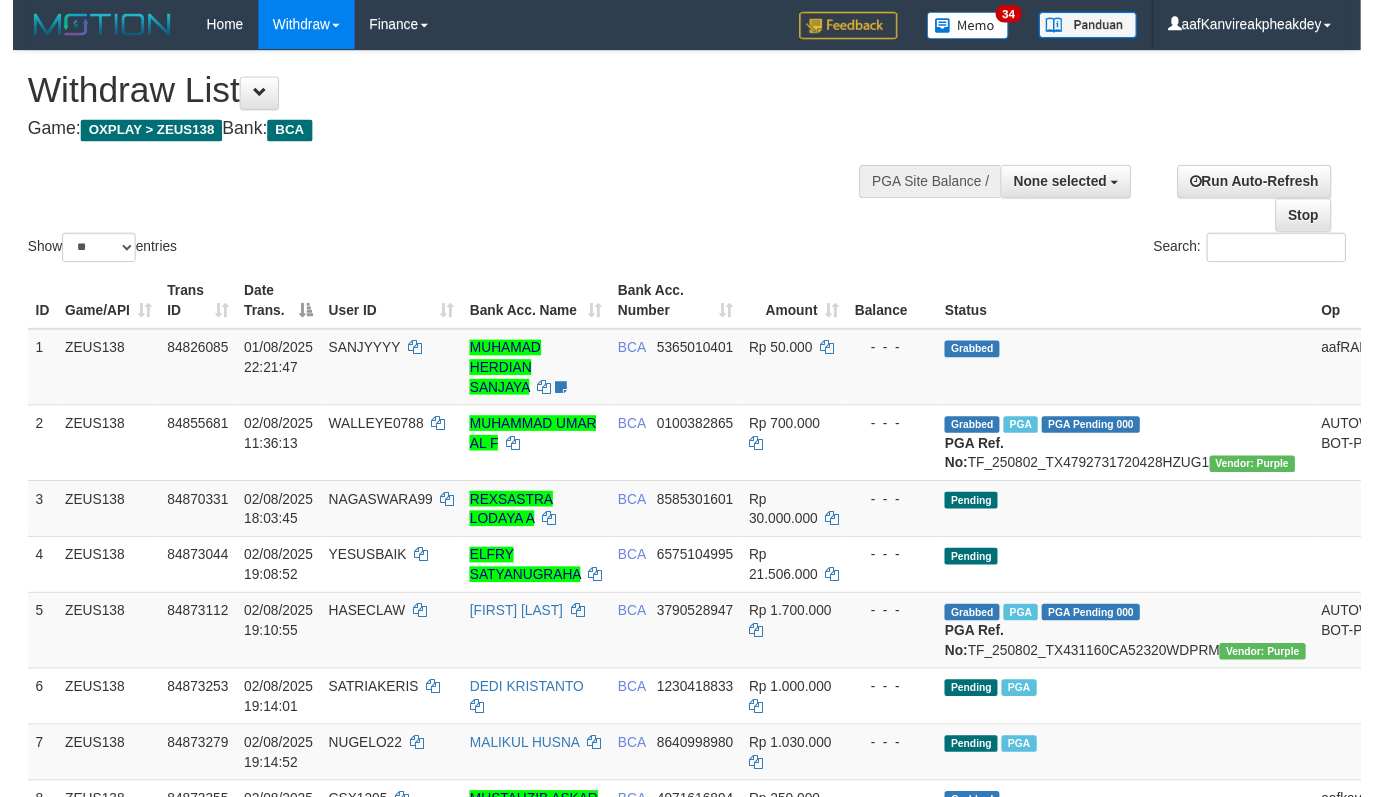 scroll, scrollTop: 267, scrollLeft: 0, axis: vertical 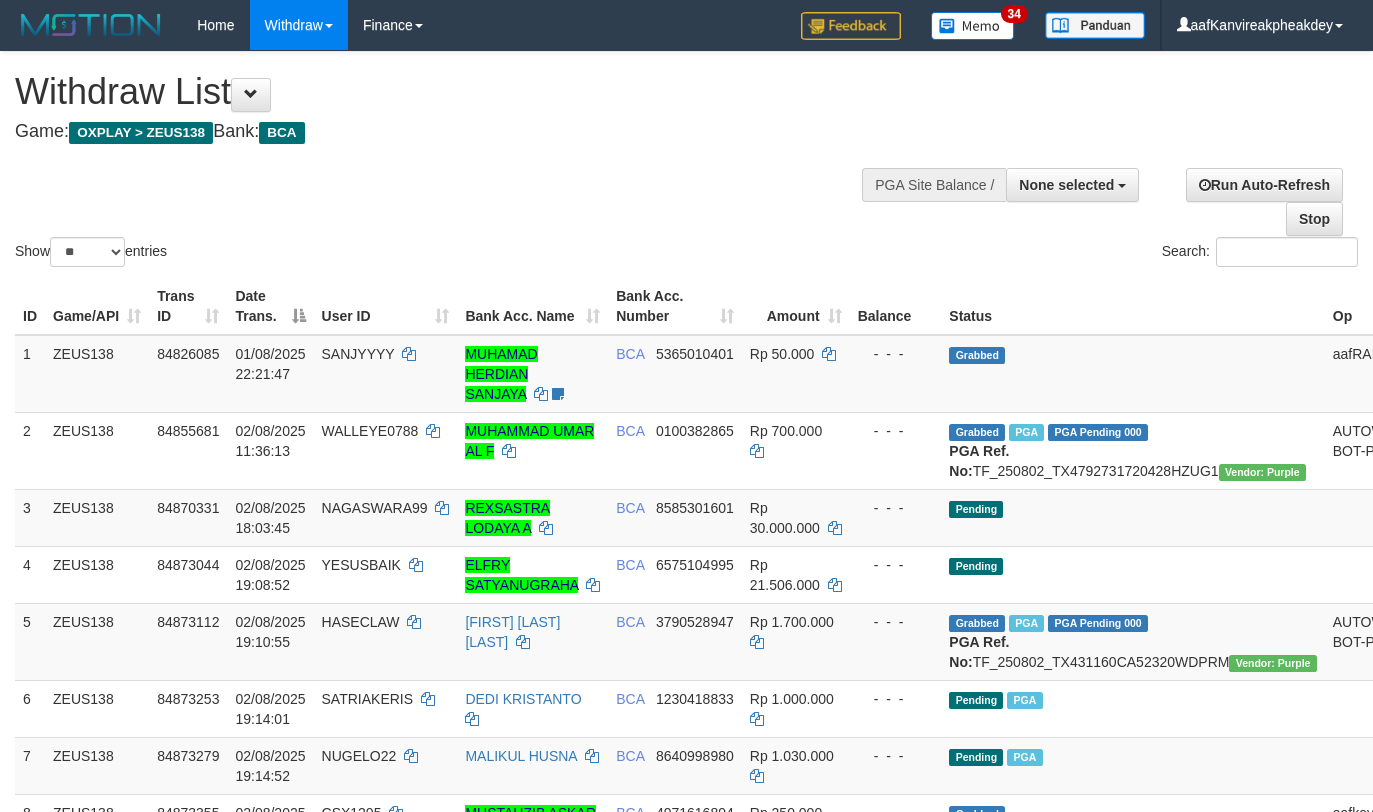 select 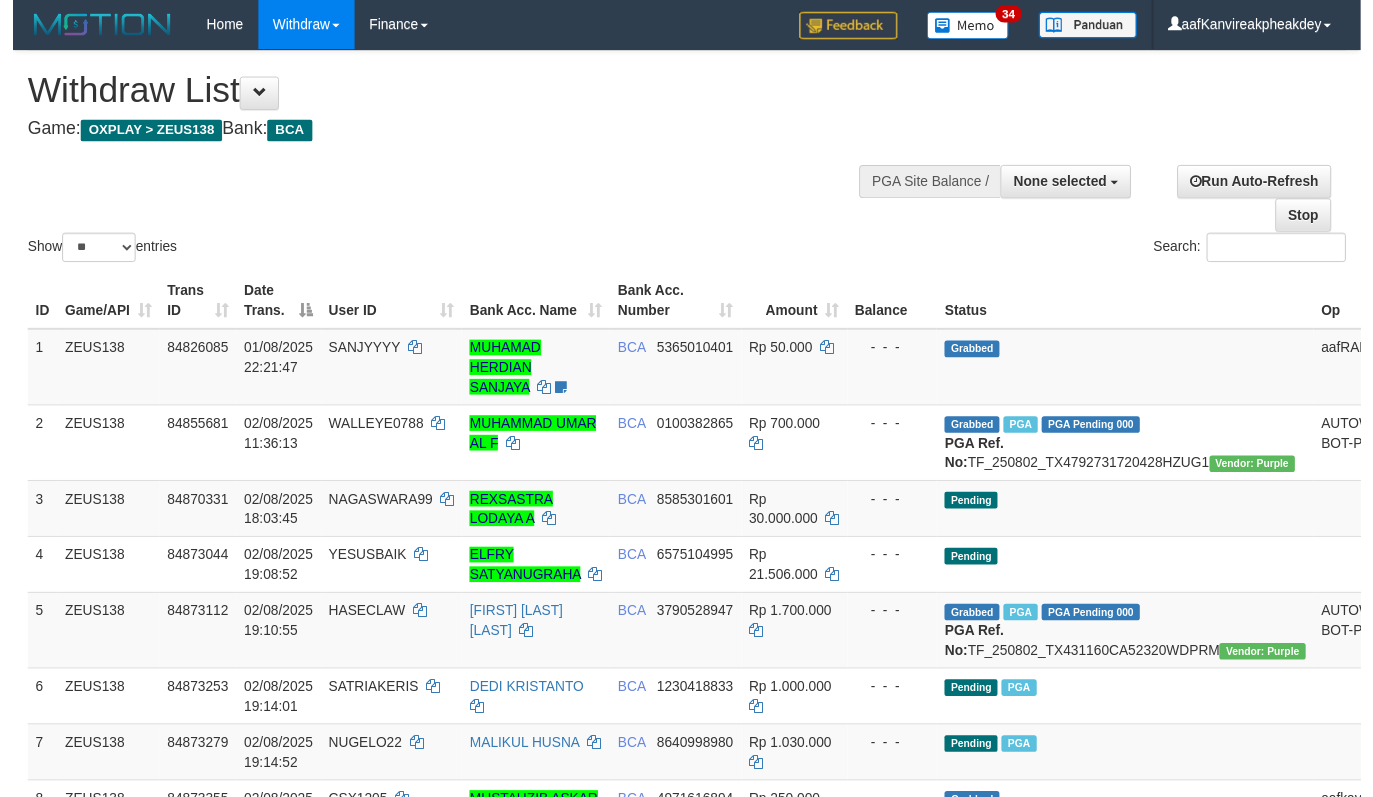 scroll, scrollTop: 267, scrollLeft: 0, axis: vertical 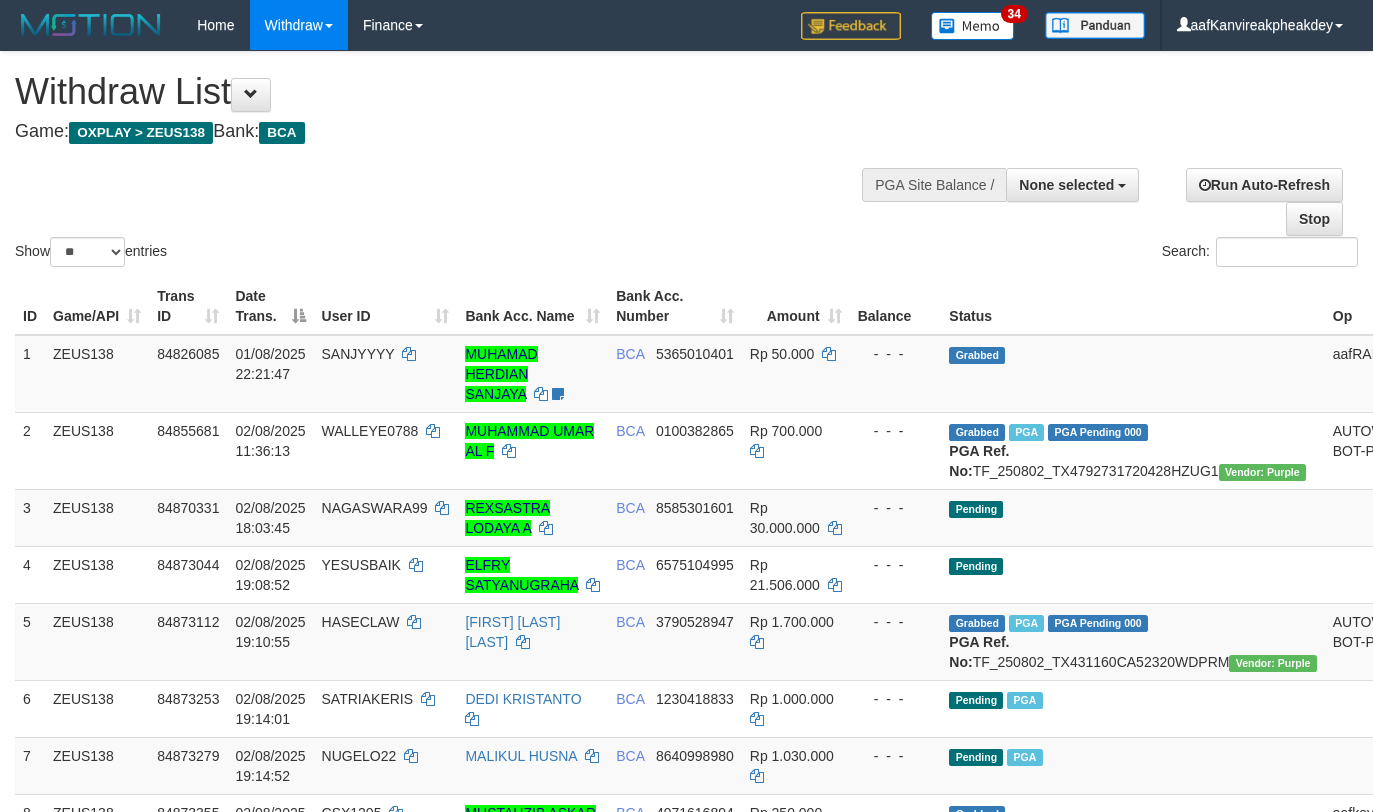 select 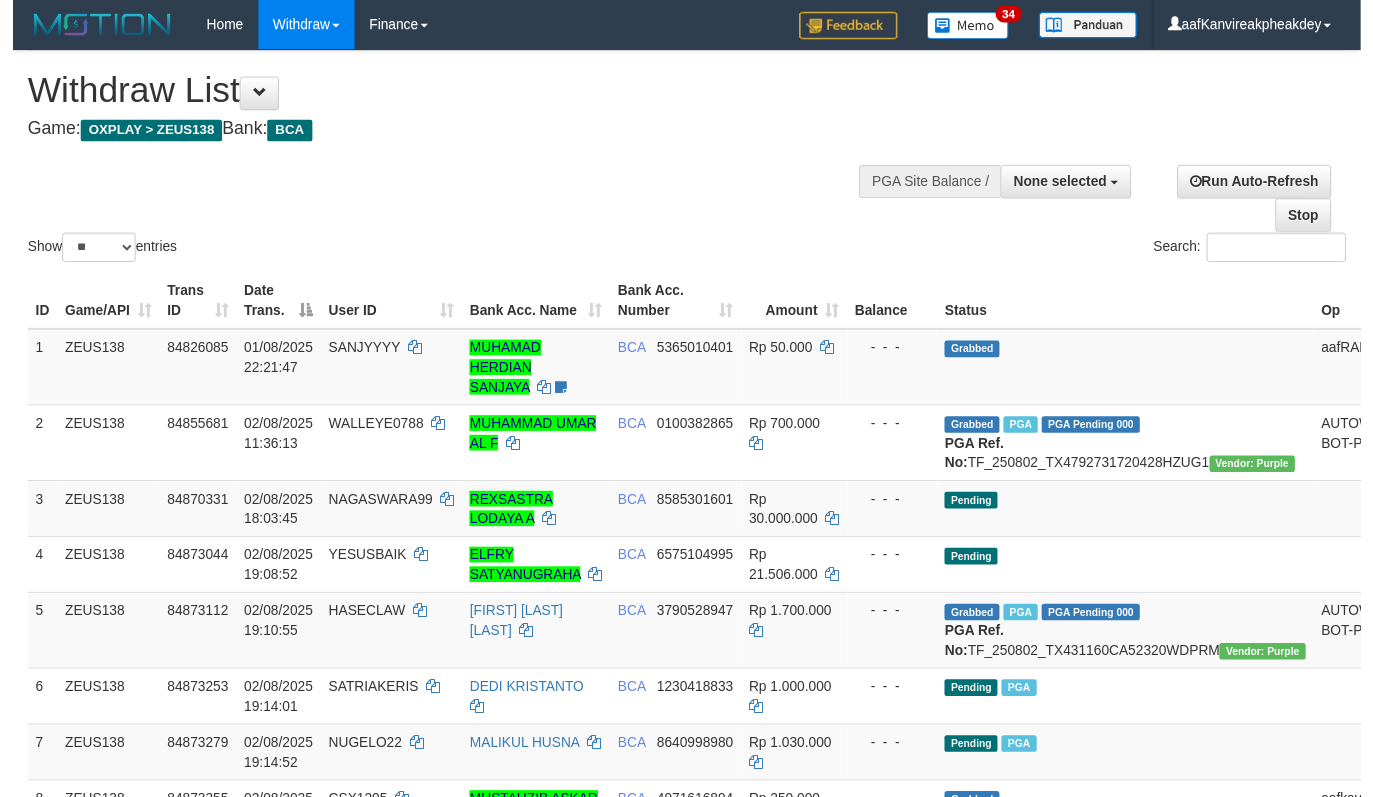 scroll, scrollTop: 267, scrollLeft: 0, axis: vertical 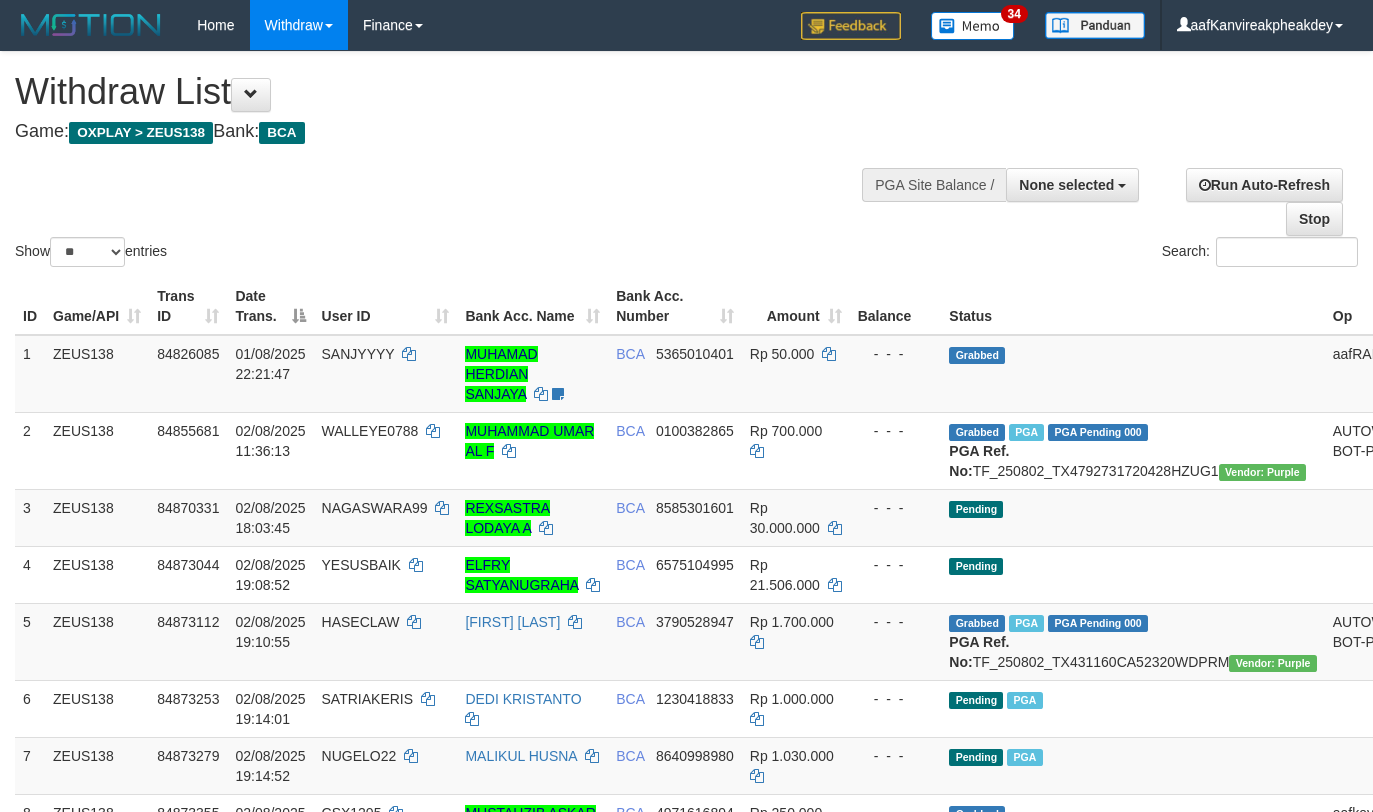 select 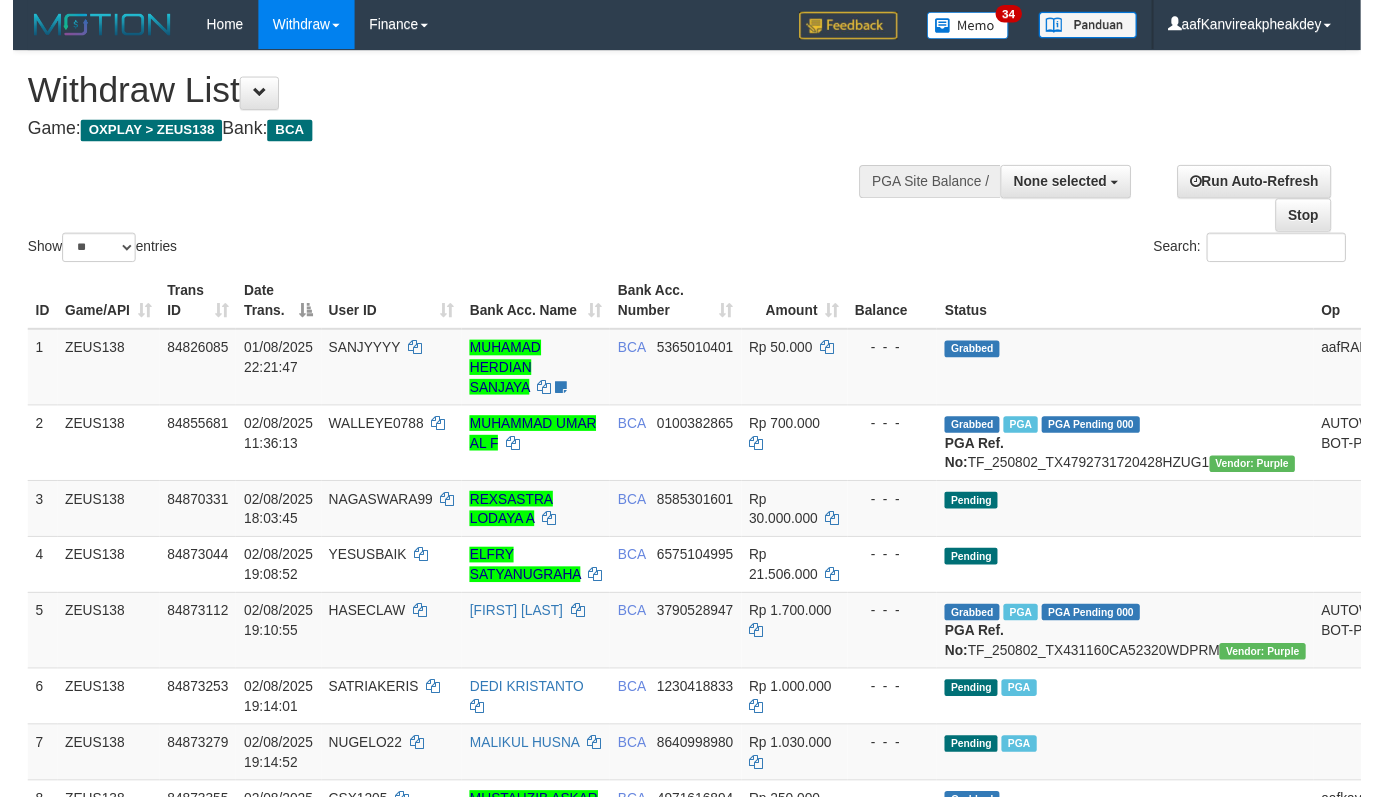 scroll, scrollTop: 267, scrollLeft: 0, axis: vertical 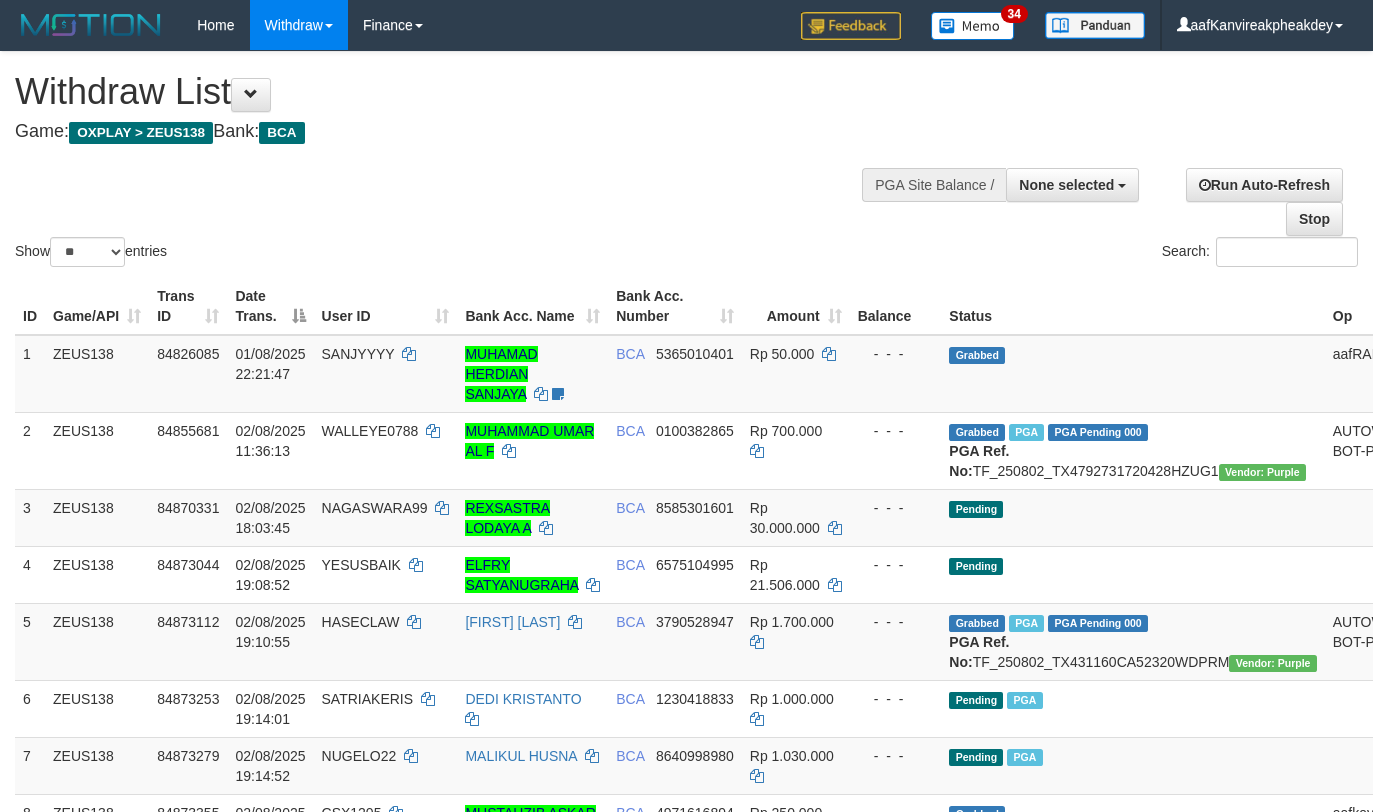 select 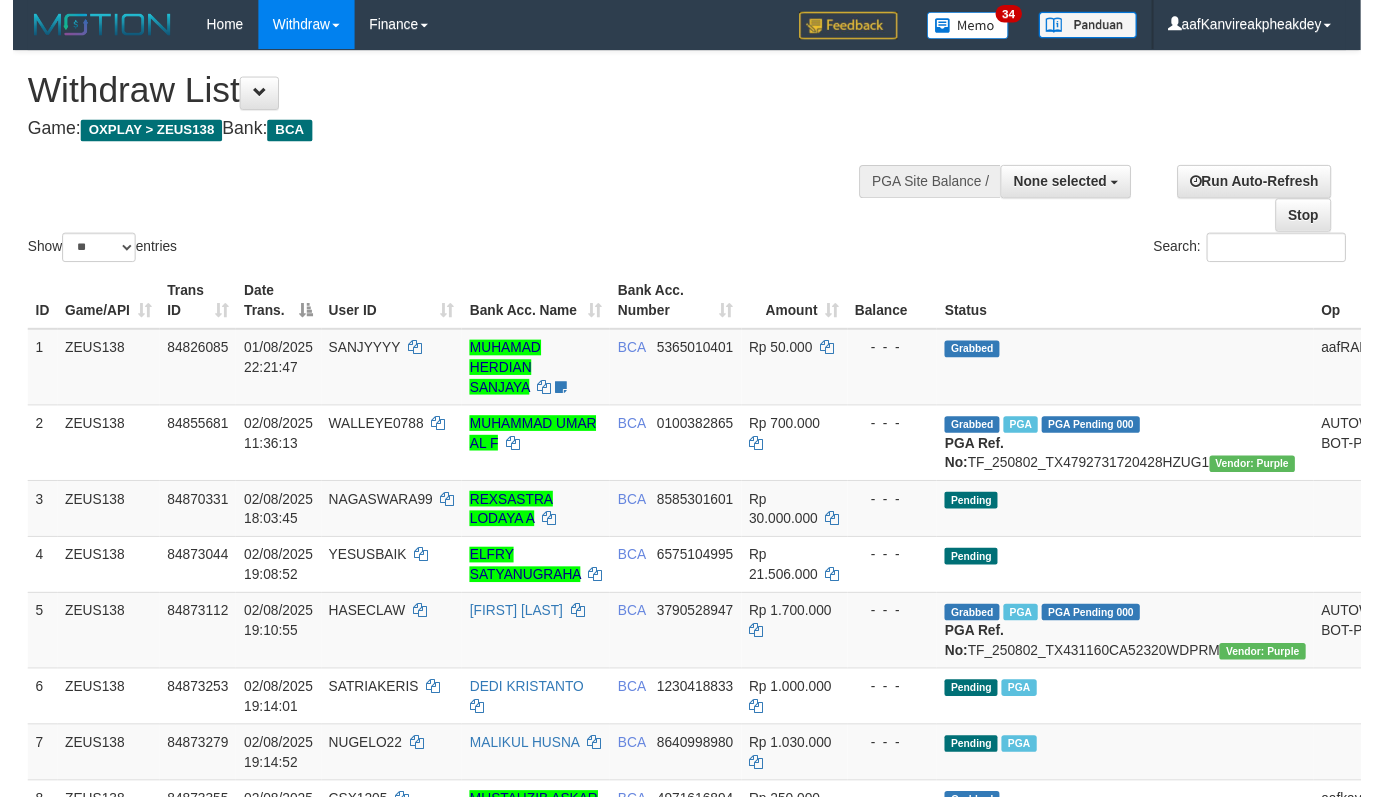 scroll, scrollTop: 267, scrollLeft: 0, axis: vertical 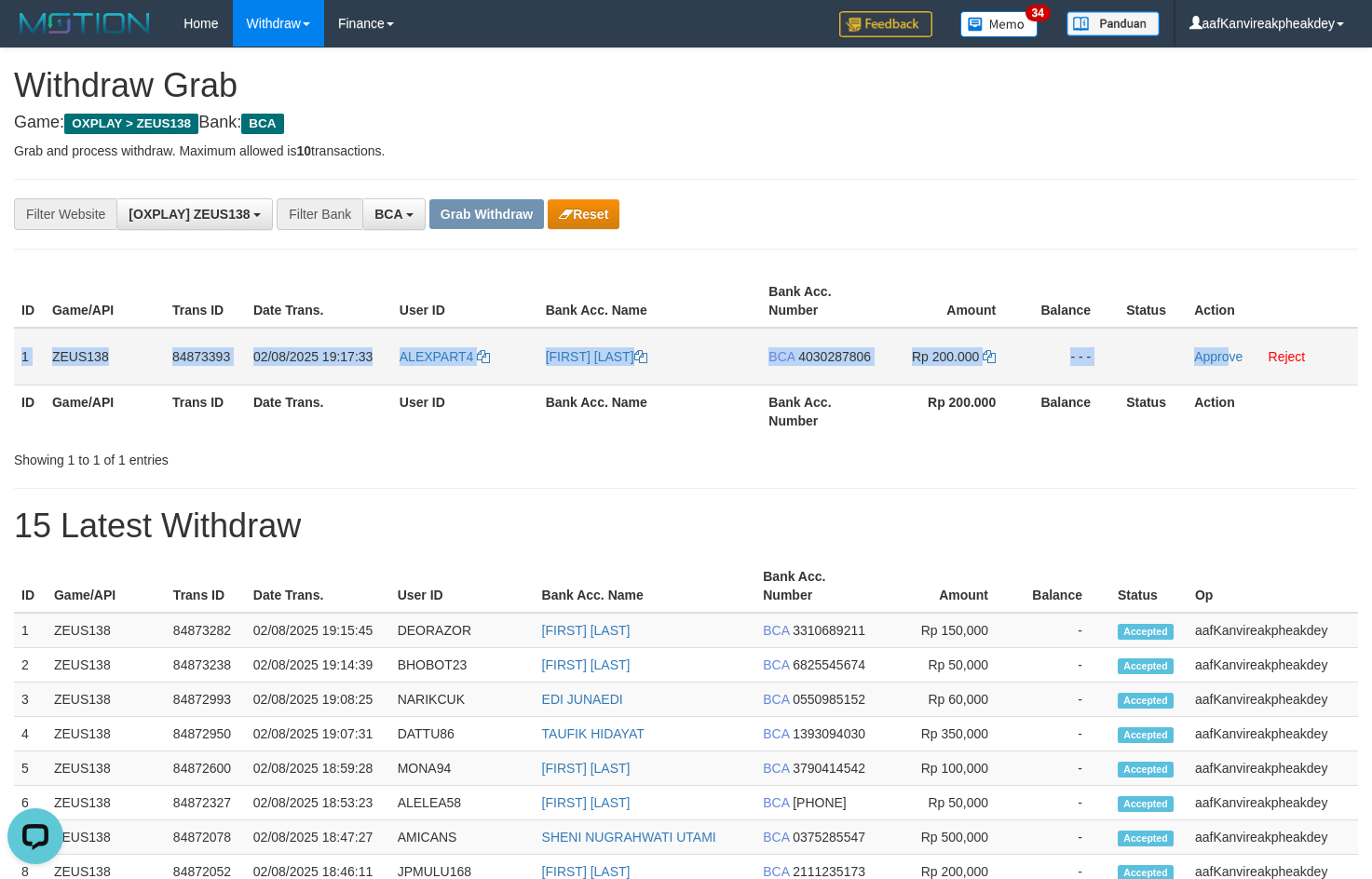copy on "1
ZEUS138
84873393
02/08/2025 19:17:33
ALEXPART4
YOHANES ALEXSANDRA
BCA
4030287806
Rp 200.000
- - -
Appro" 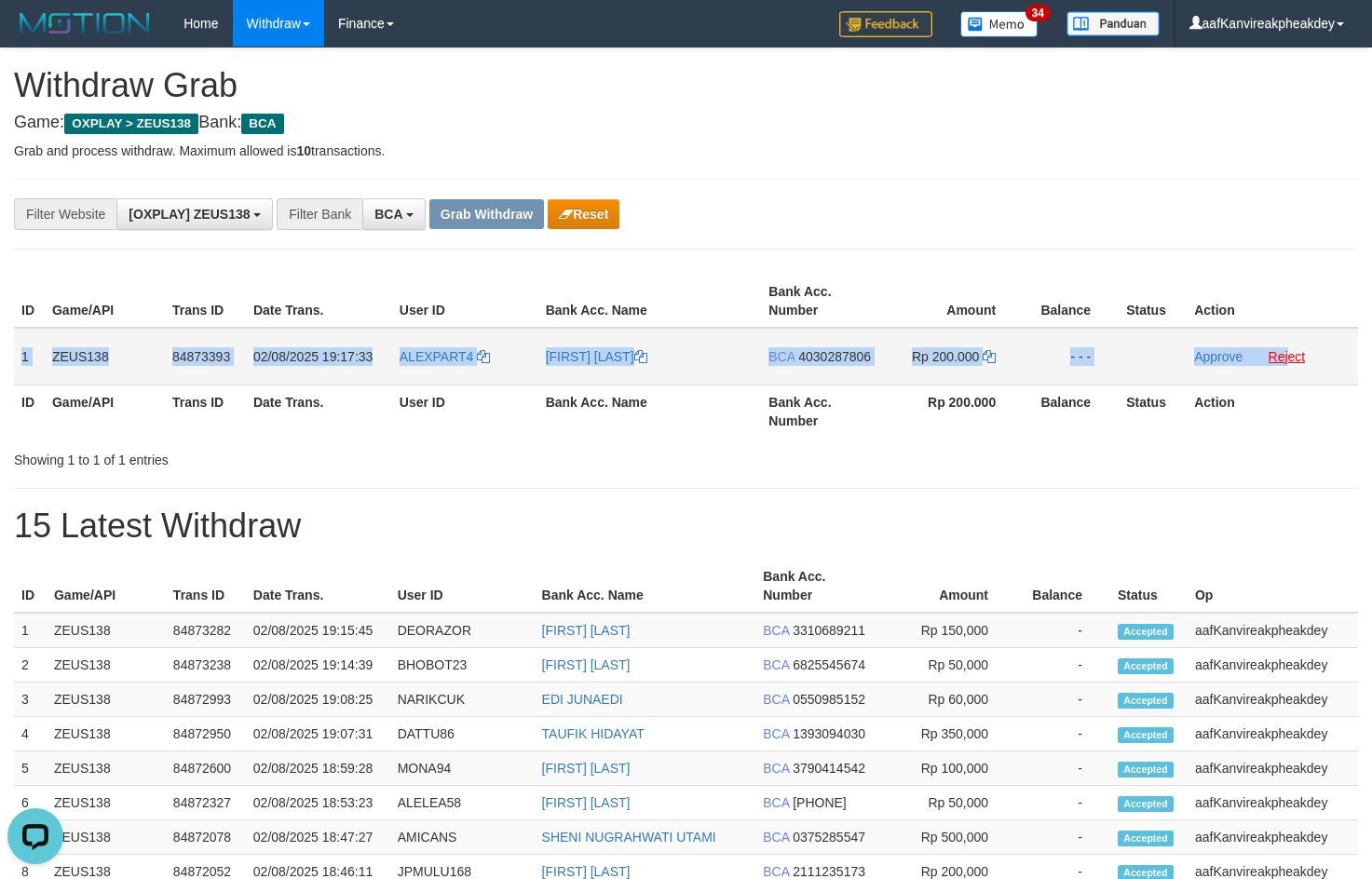copy on "1
ZEUS138
84873393
02/08/2025 19:17:33
ALEXPART4
YOHANES ALEXSANDRA
BCA
4030287806
Rp 200.000
- - -
Approve
Rej" 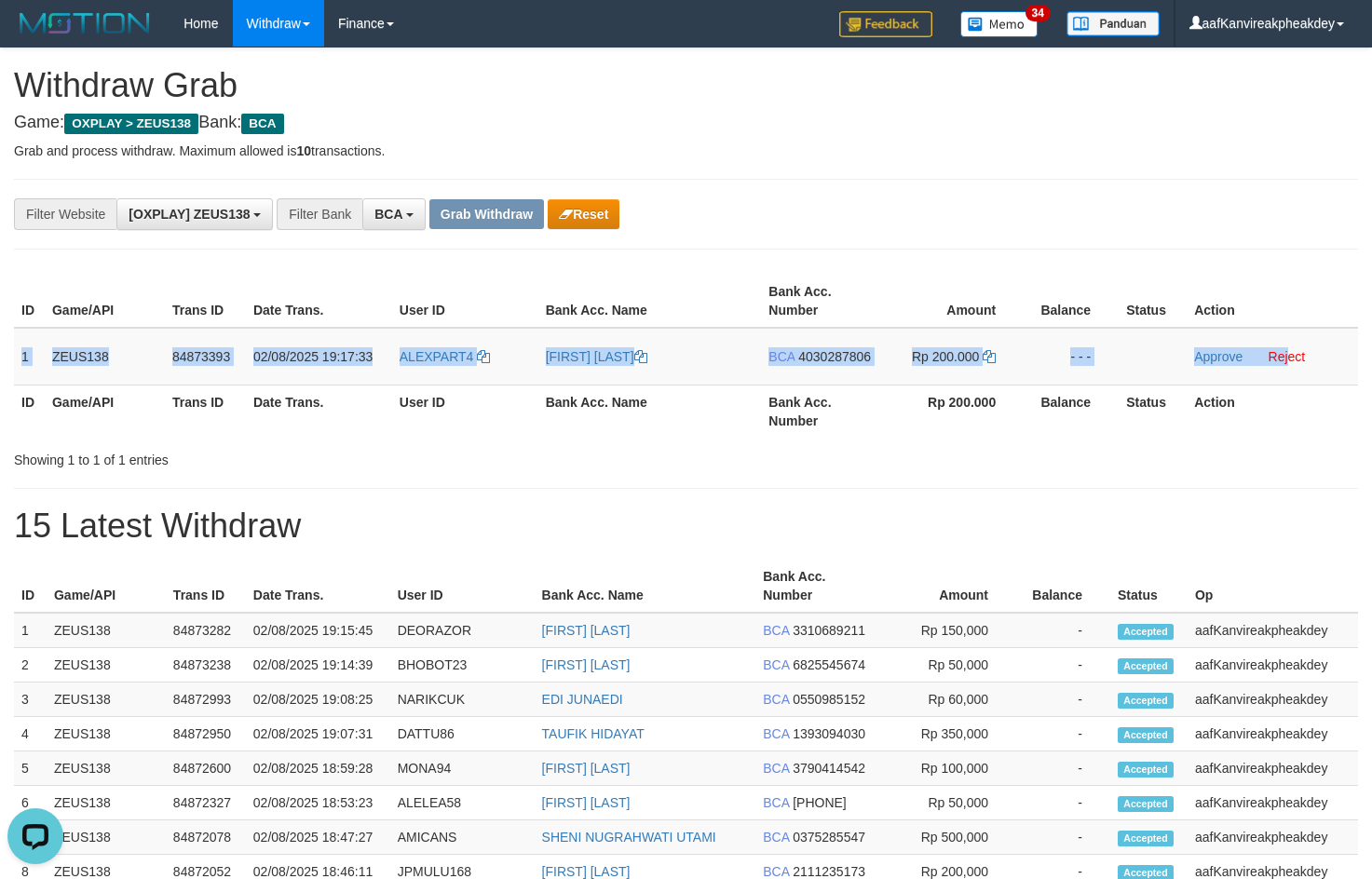 drag, startPoint x: 21, startPoint y: 349, endPoint x: 1378, endPoint y: 345, distance: 1357.0059 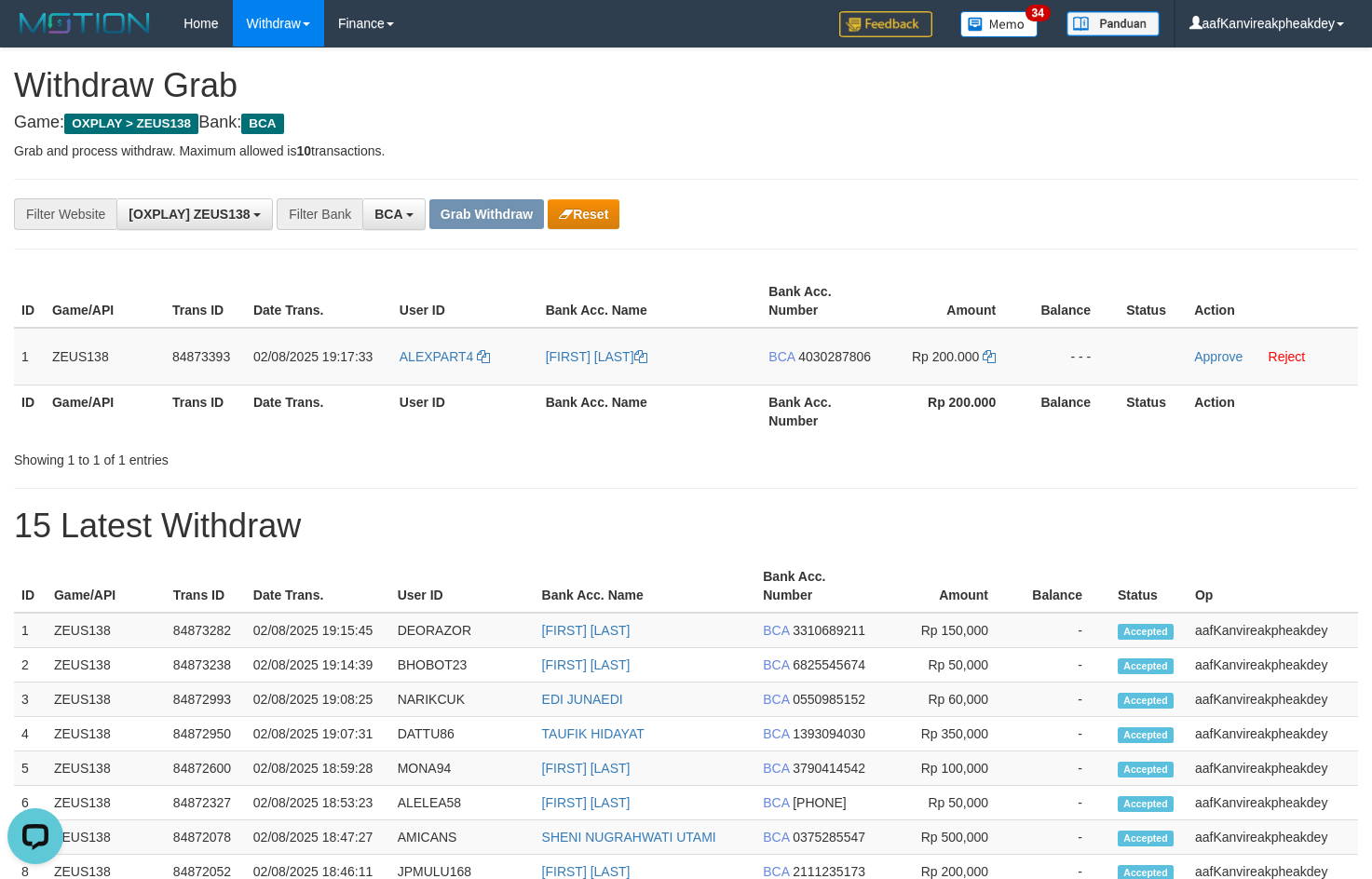 drag, startPoint x: 1173, startPoint y: 234, endPoint x: 1263, endPoint y: 248, distance: 91.08238 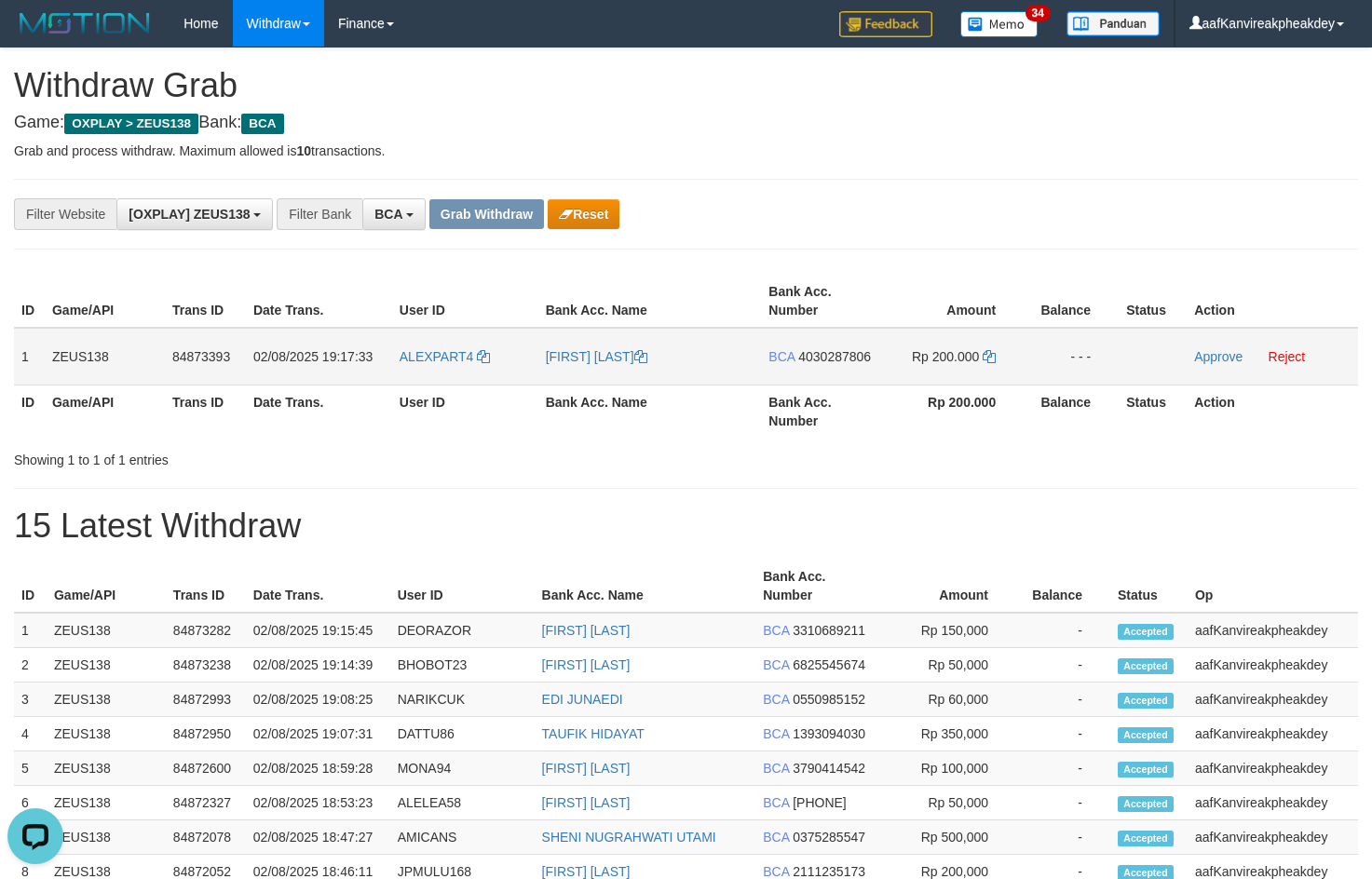 drag, startPoint x: 811, startPoint y: 352, endPoint x: 823, endPoint y: 357, distance: 13 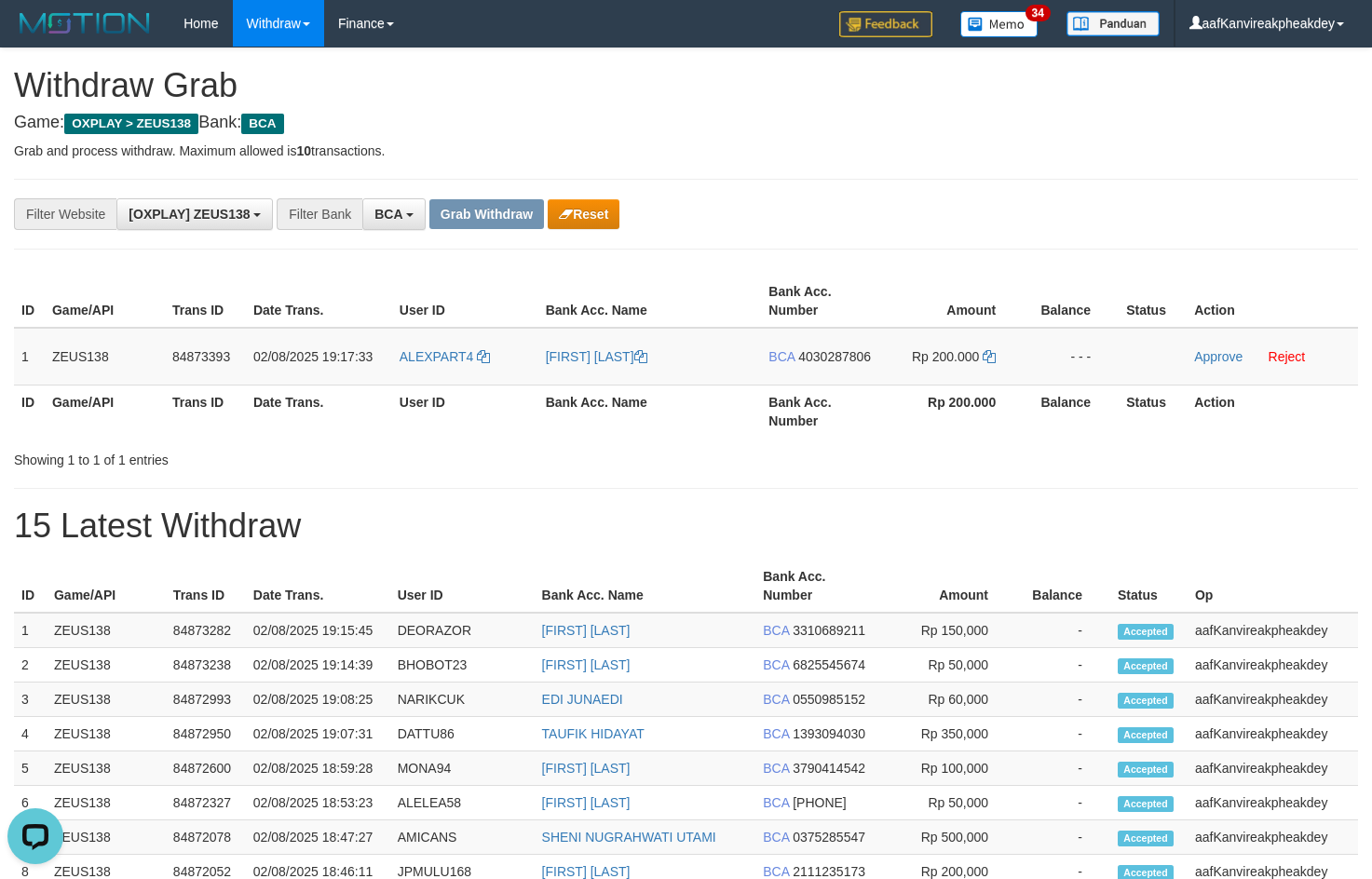drag, startPoint x: 823, startPoint y: 357, endPoint x: 1370, endPoint y: 269, distance: 554.03339 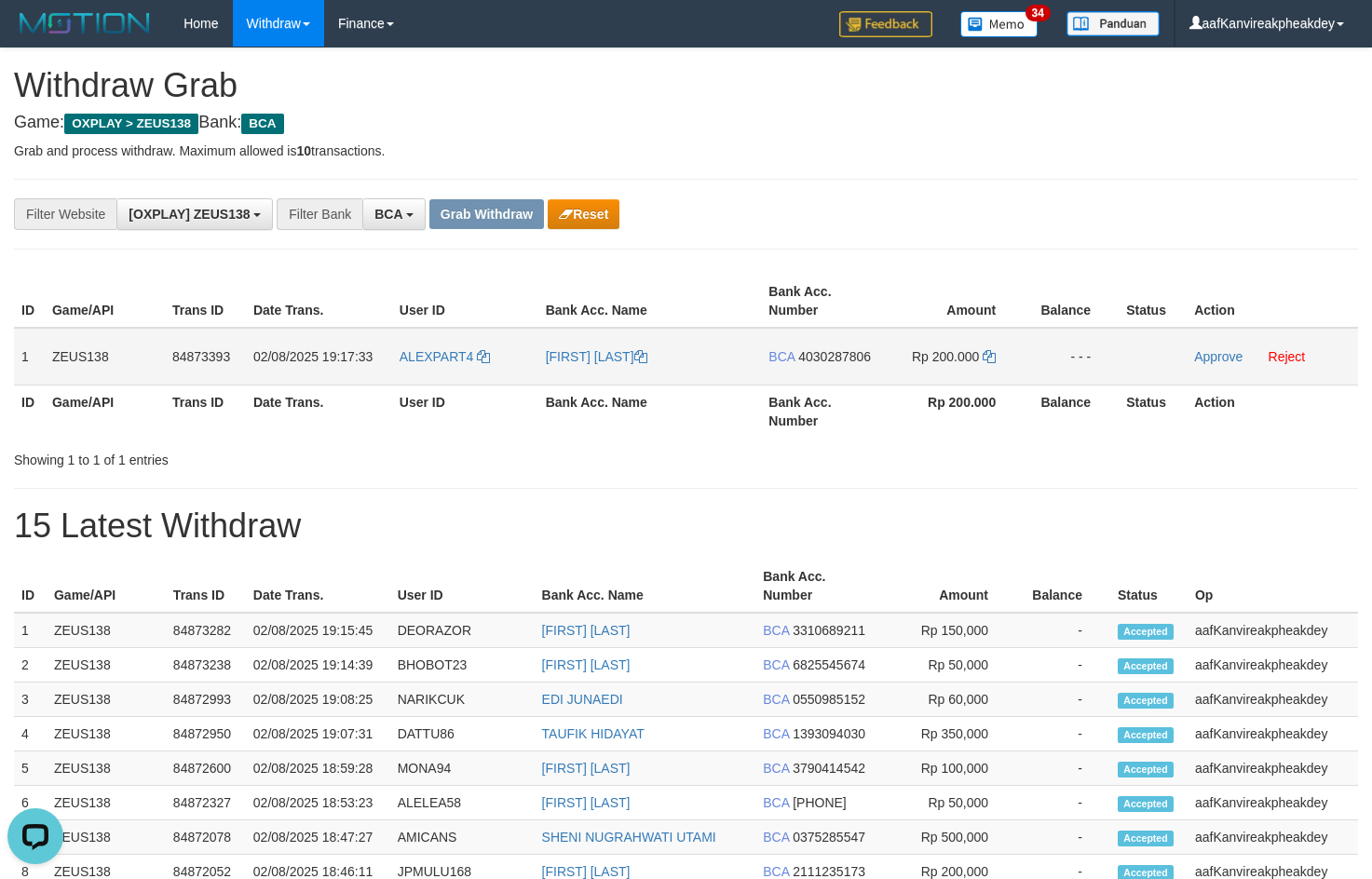 click on "ALEXPART4" at bounding box center [465, 357] 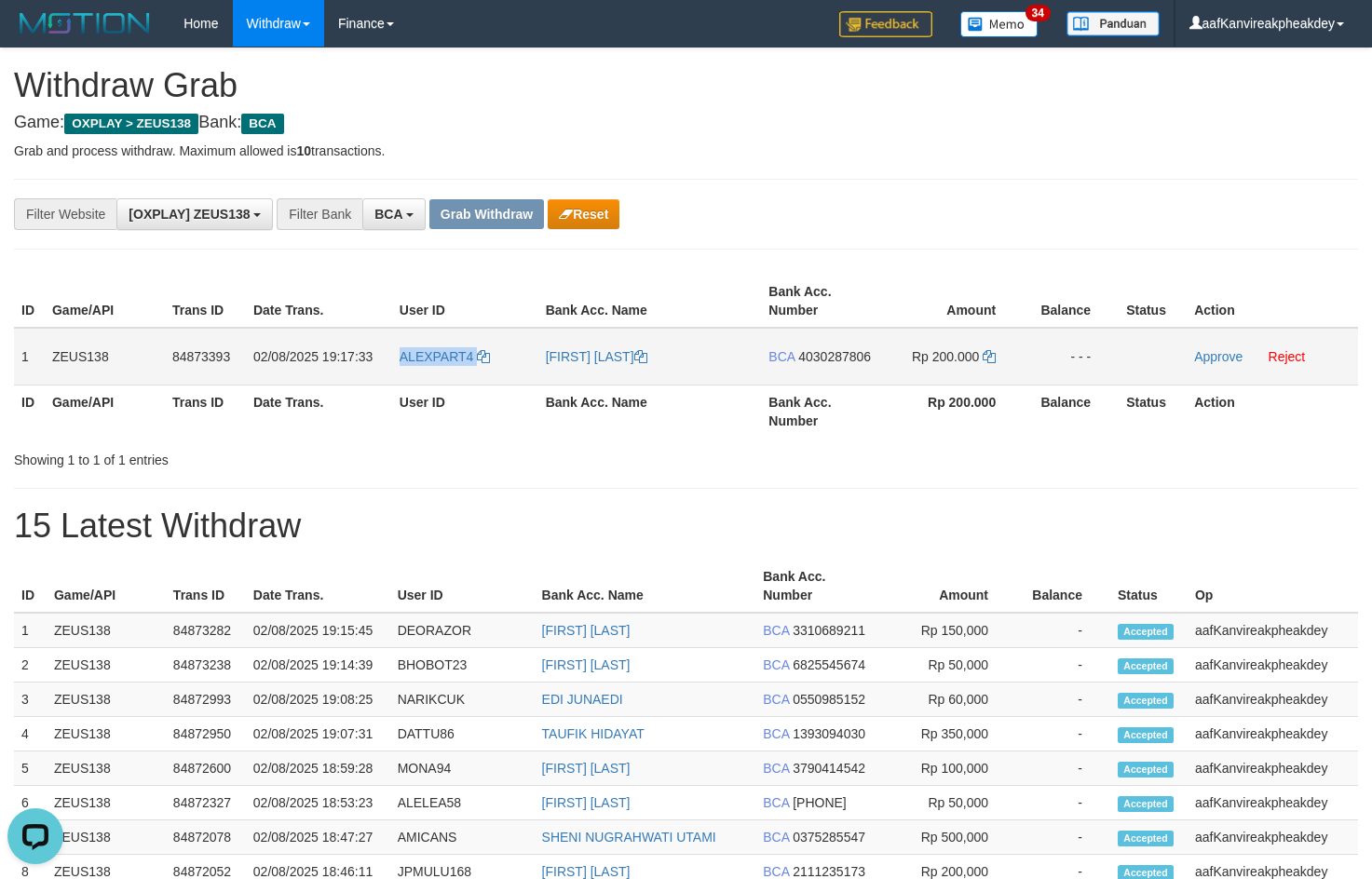 click on "ALEXPART4" at bounding box center (465, 357) 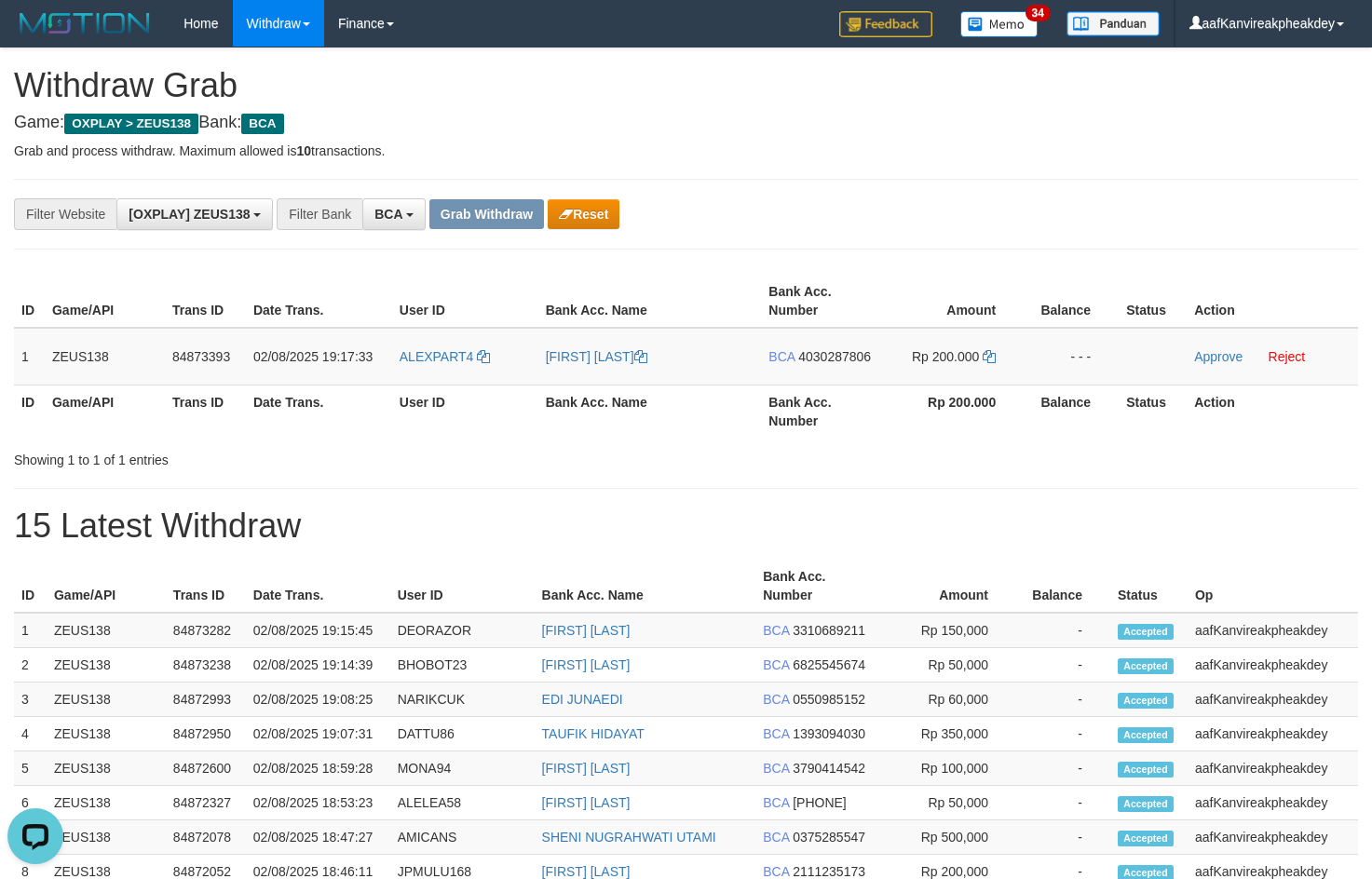 drag, startPoint x: 1012, startPoint y: 149, endPoint x: 1033, endPoint y: 146, distance: 21.213203 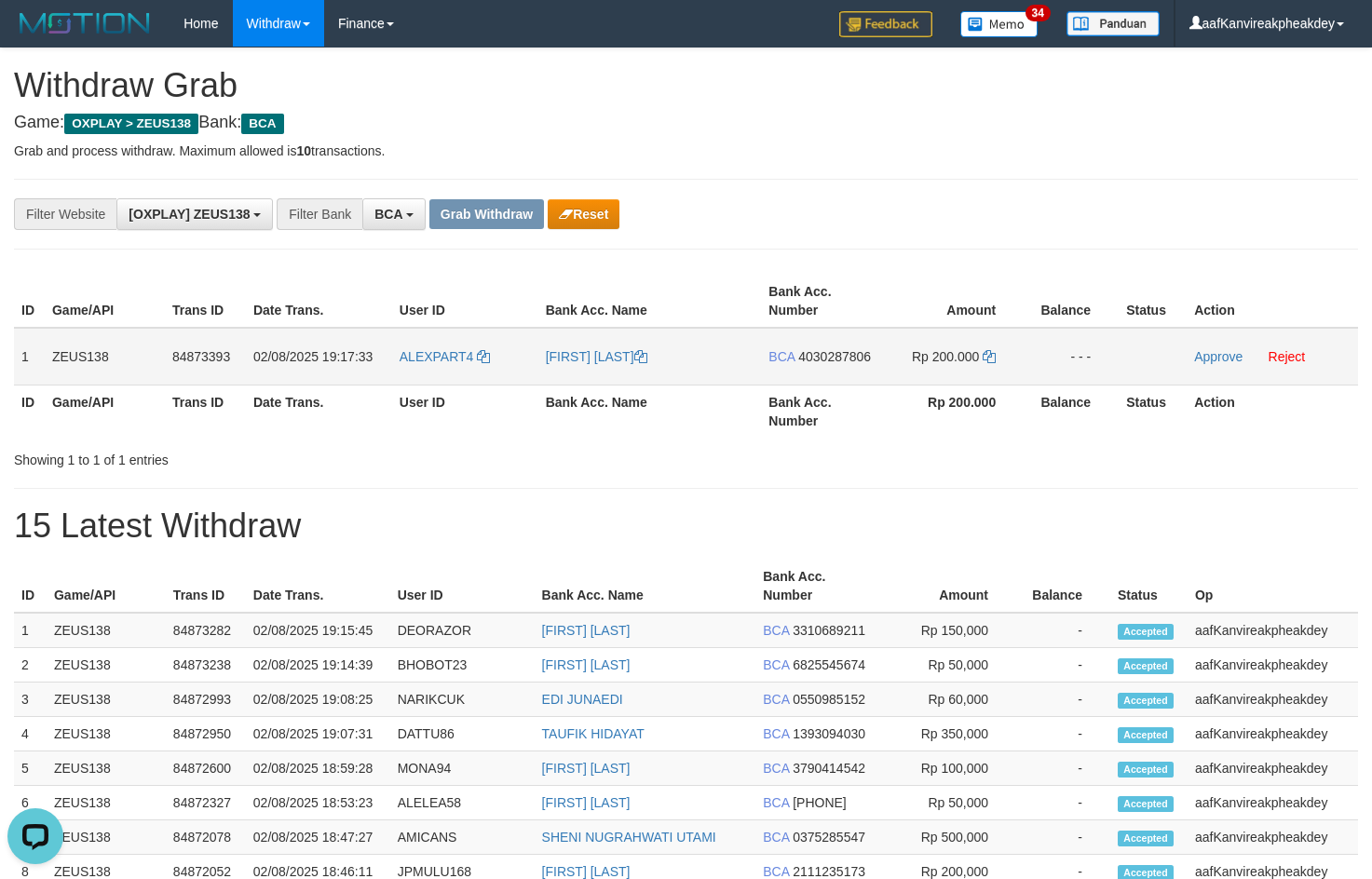click on "4030287806" at bounding box center (835, 357) 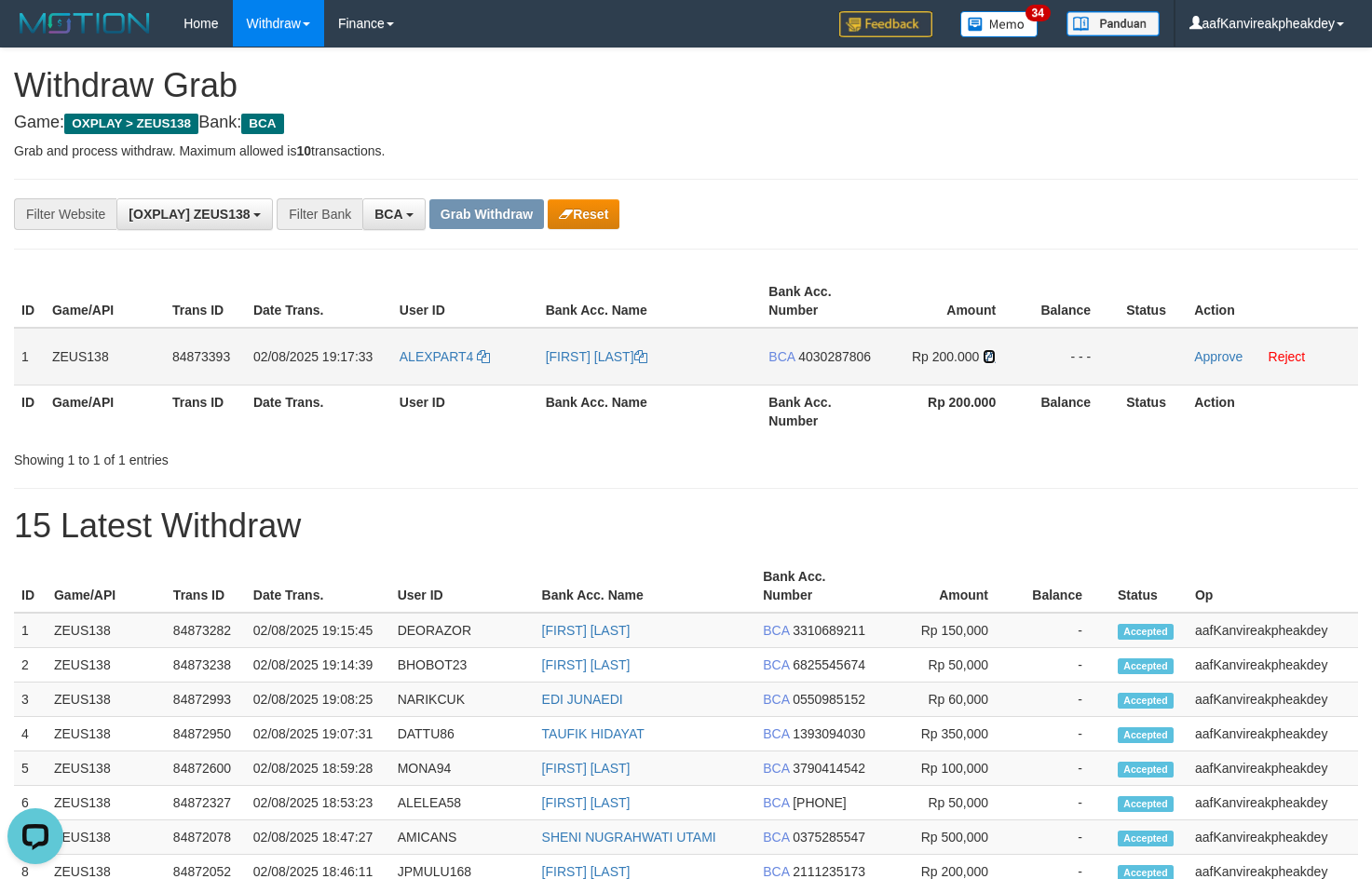 click on "Rp 200.000" at bounding box center [952, 357] 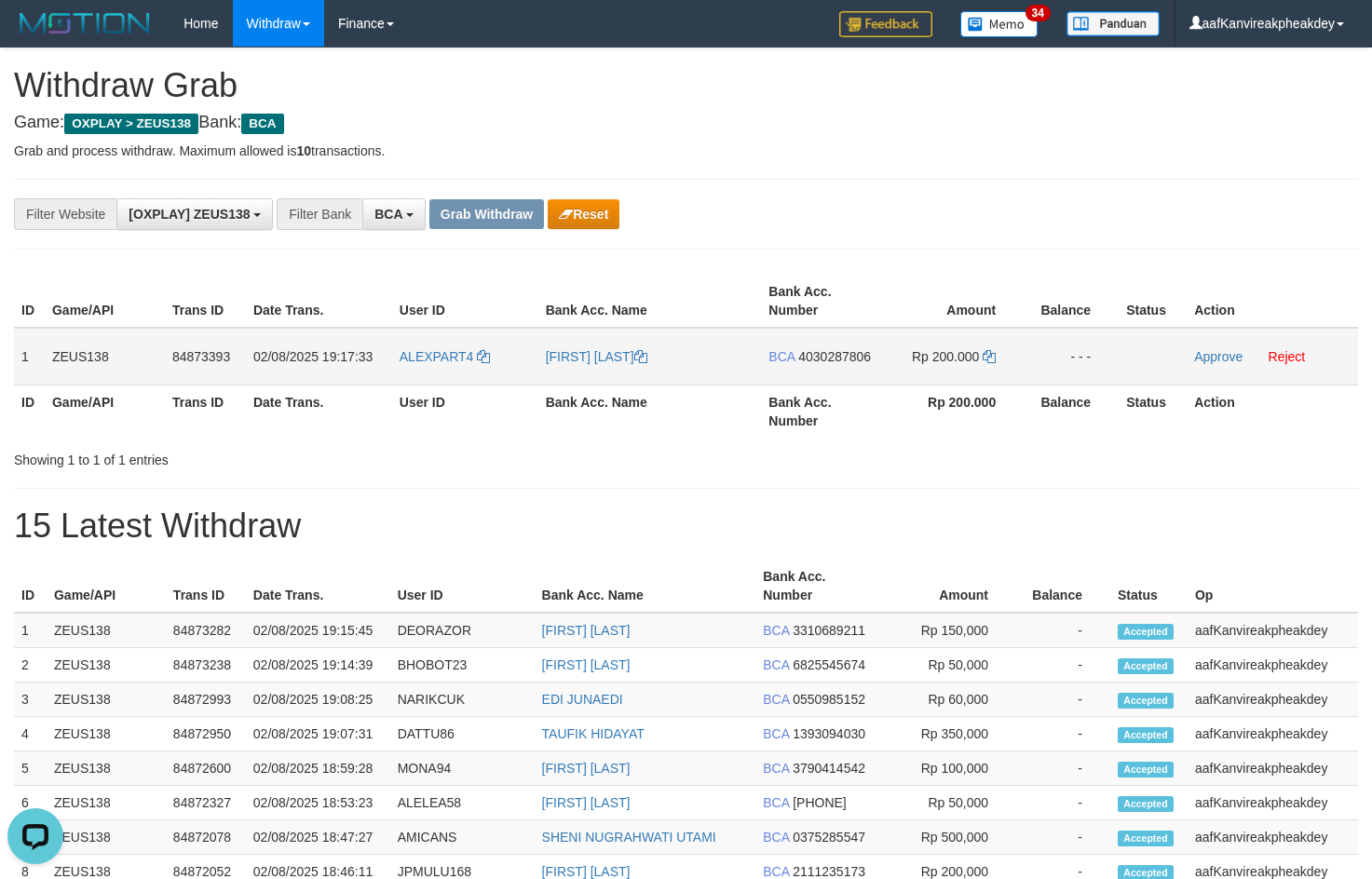 click on "Rp 200.000" at bounding box center [952, 357] 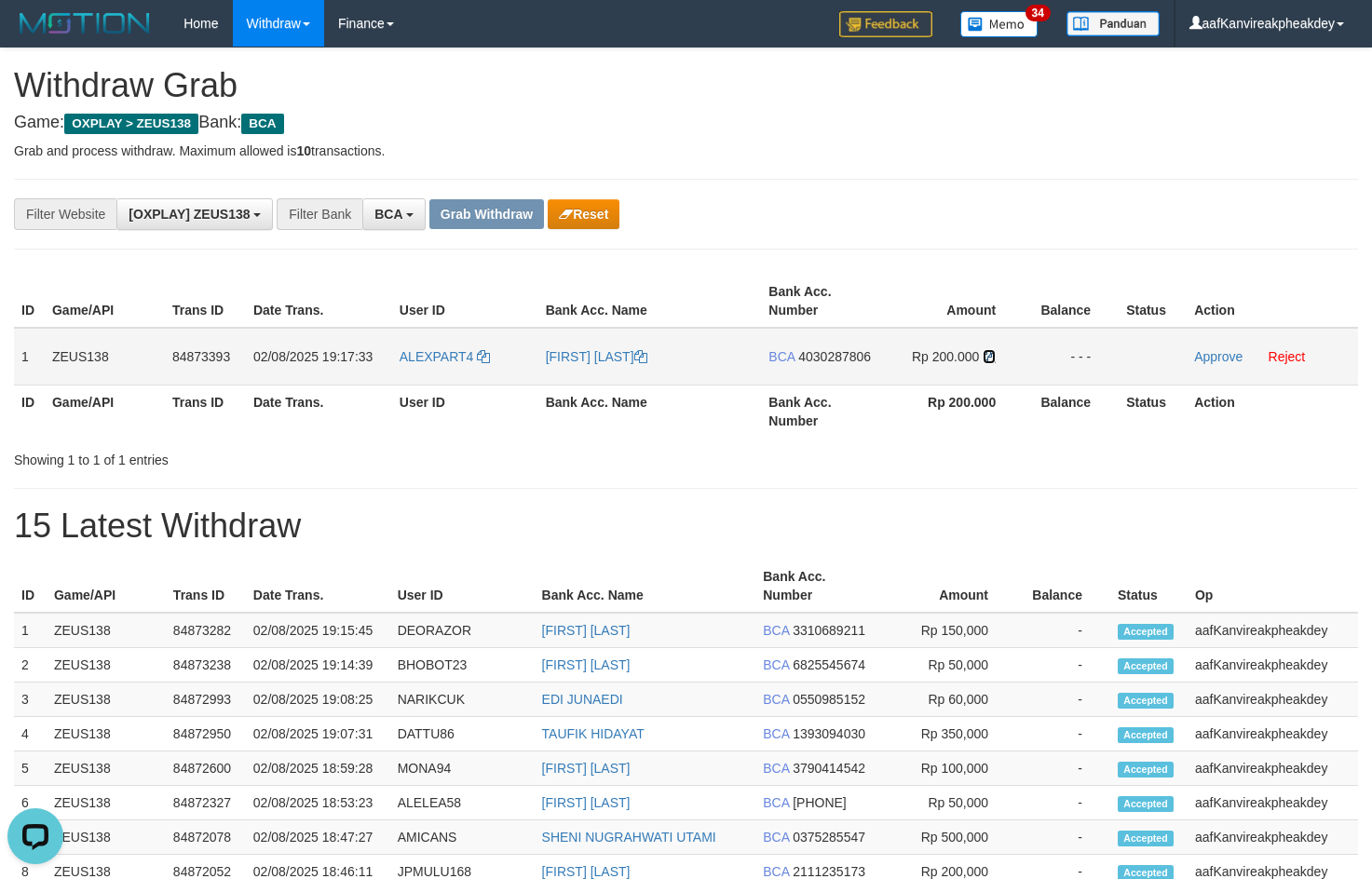 click at bounding box center [989, 357] 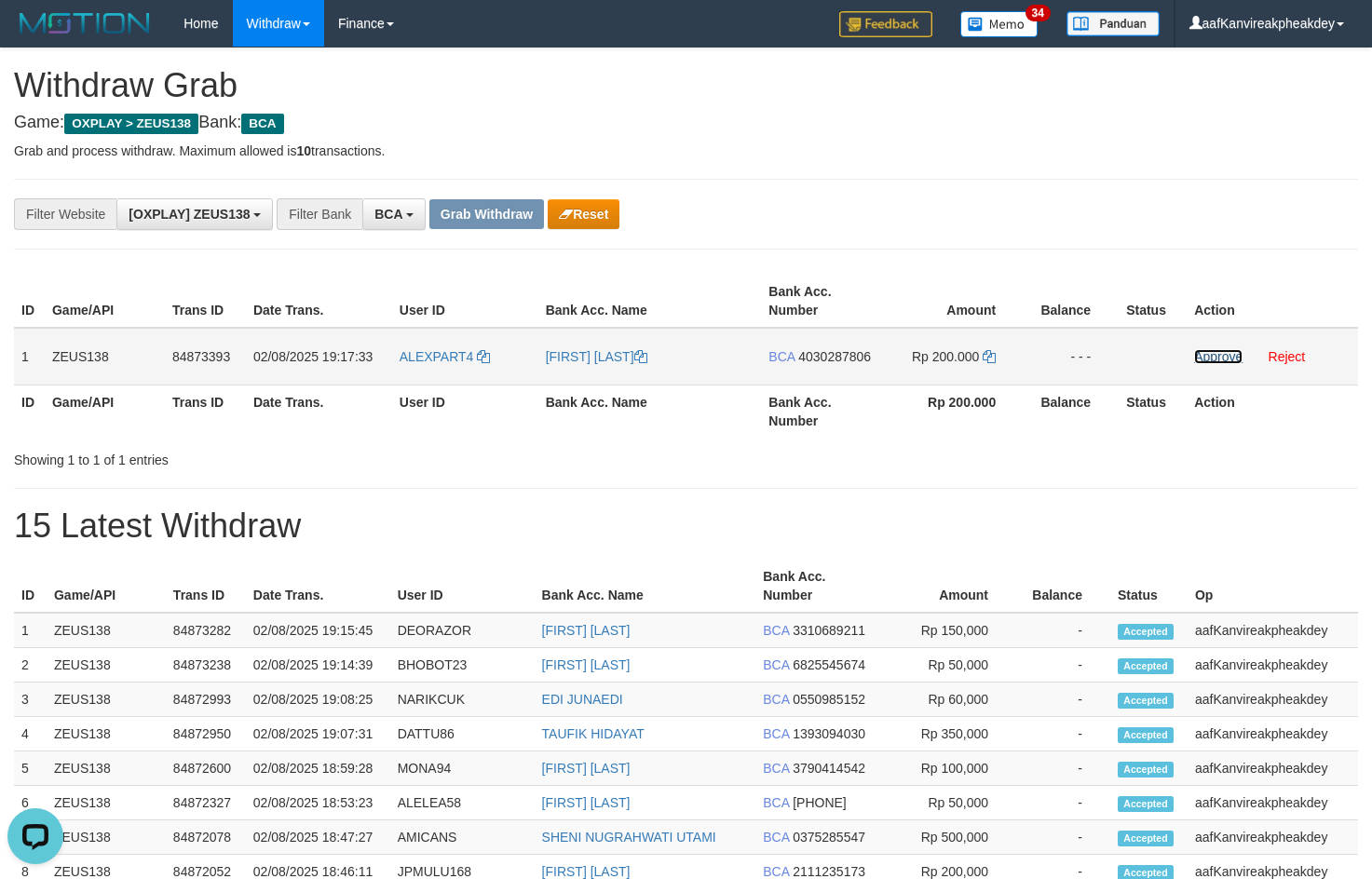 click on "Approve" at bounding box center [1218, 357] 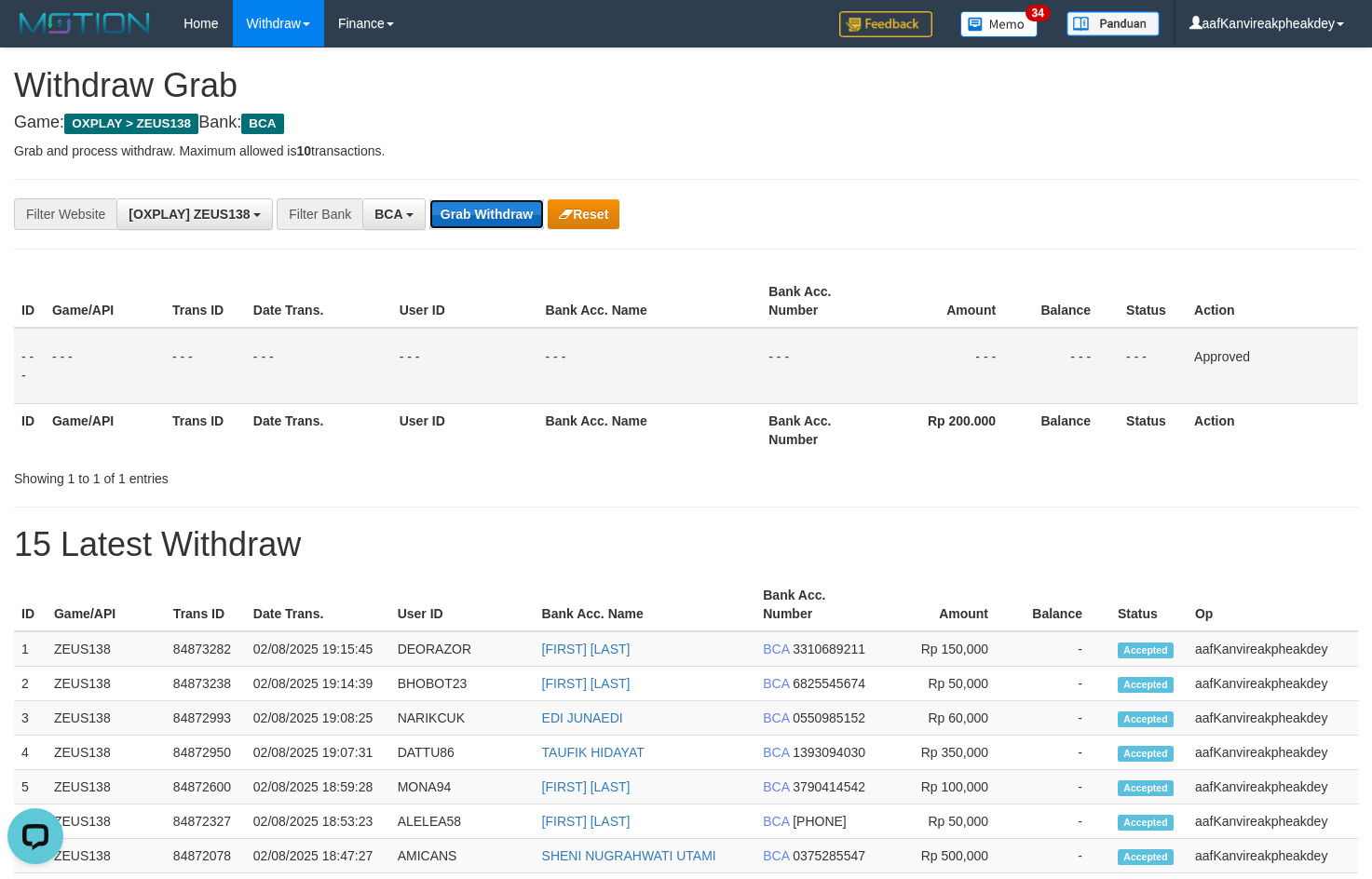 click on "Grab Withdraw" at bounding box center (486, 214) 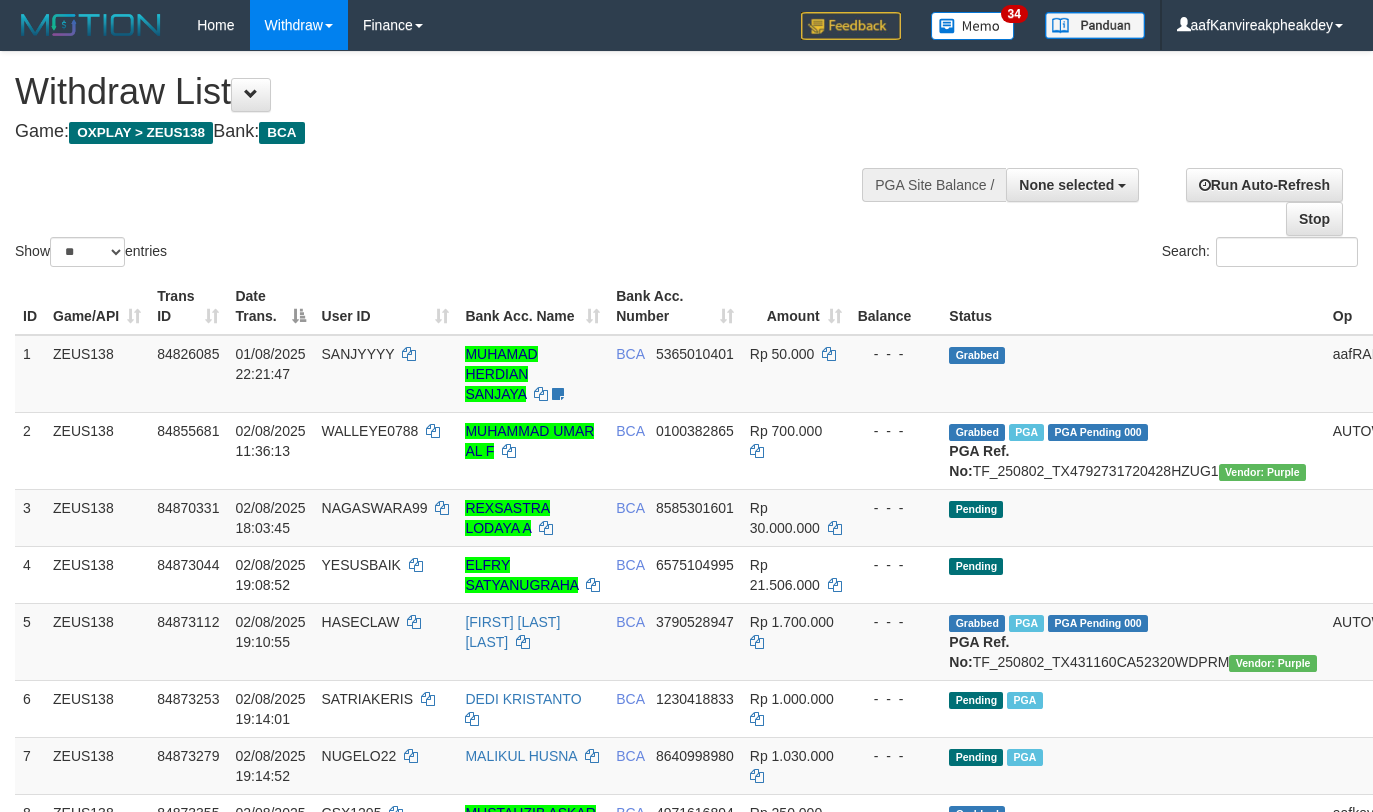 select 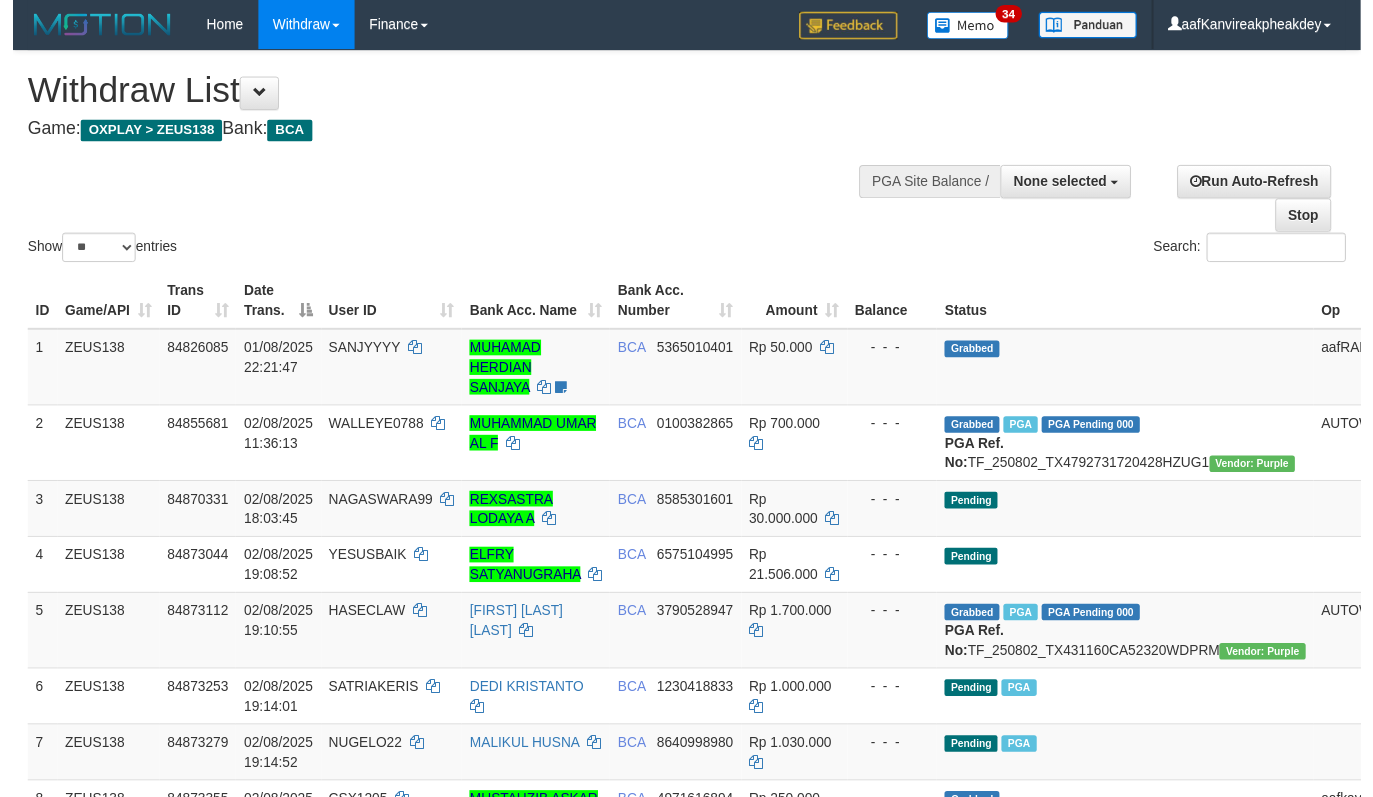 scroll, scrollTop: 267, scrollLeft: 0, axis: vertical 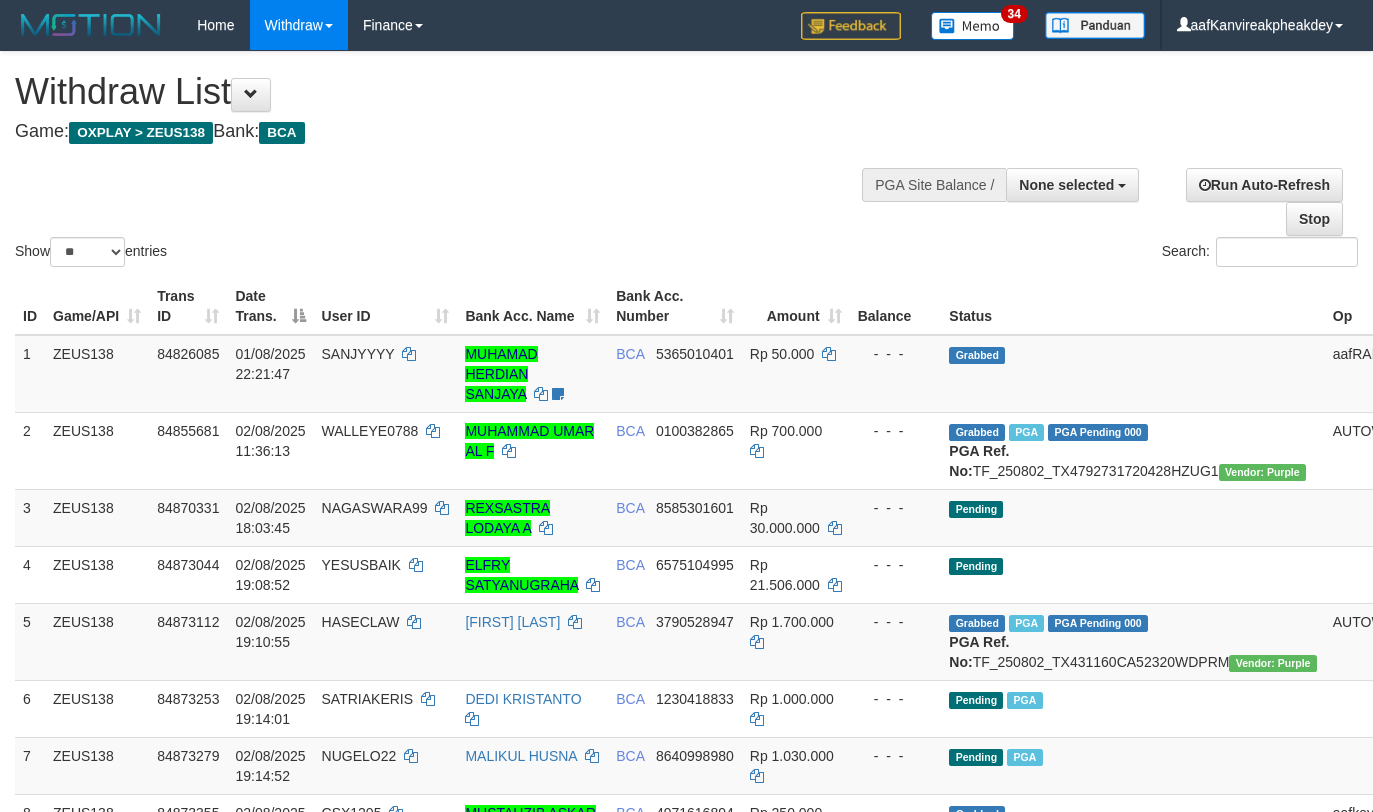 select 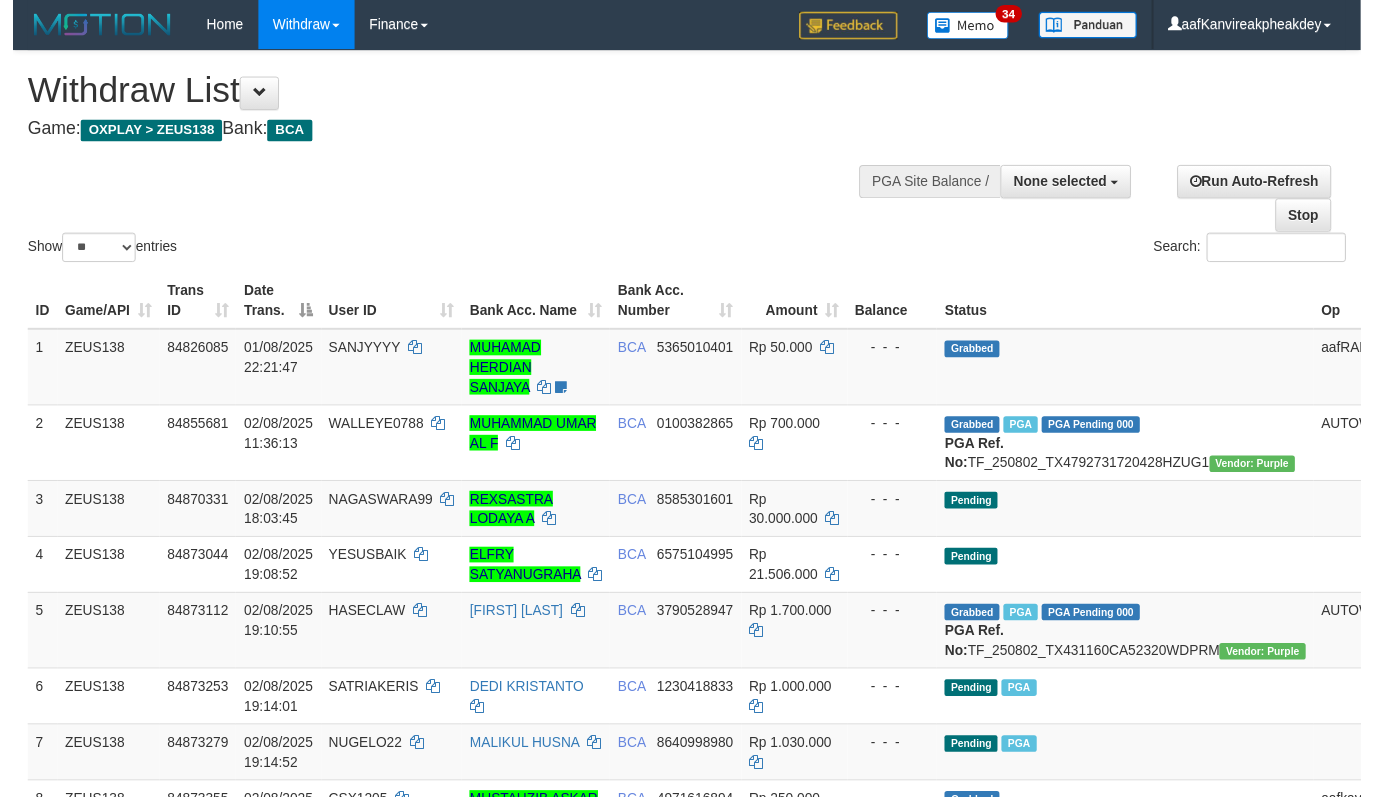scroll, scrollTop: 267, scrollLeft: 0, axis: vertical 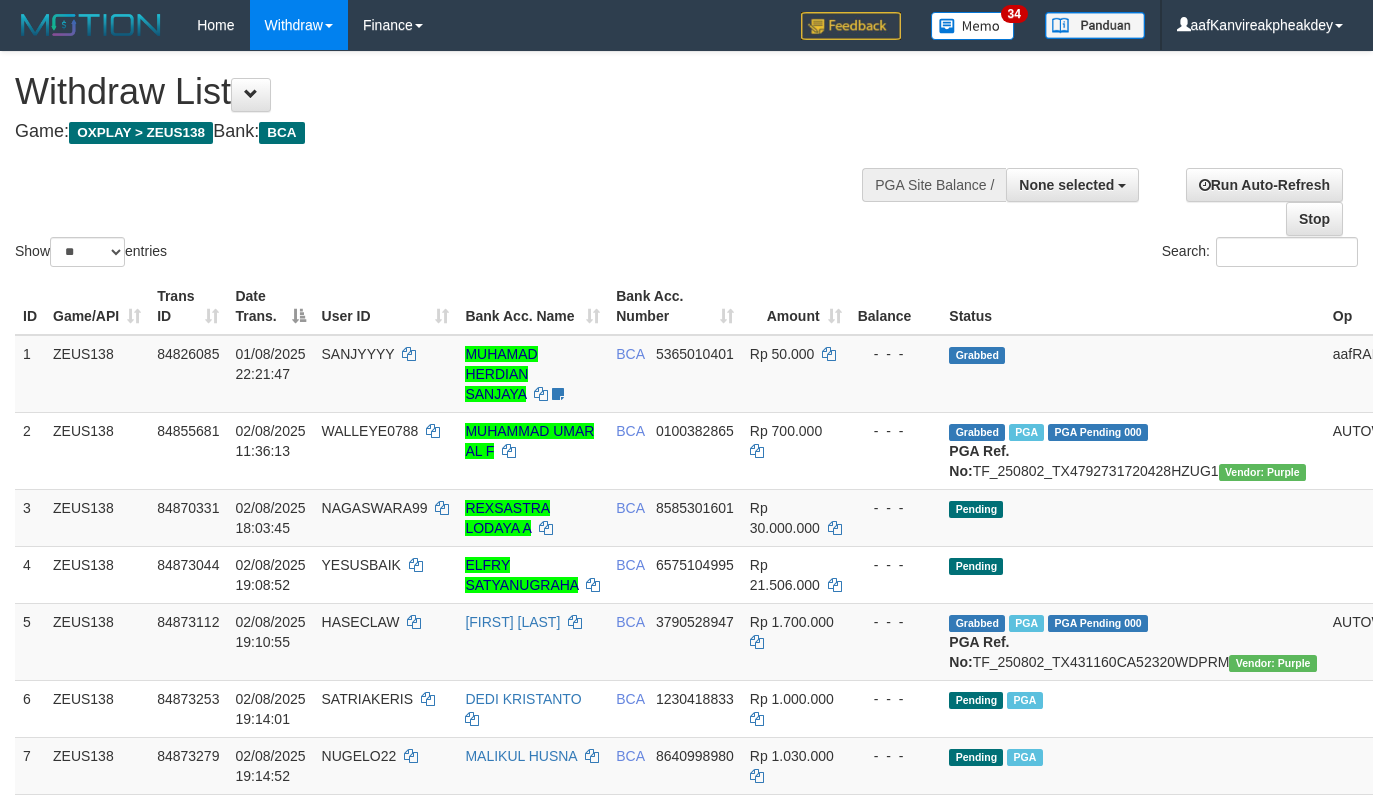 select 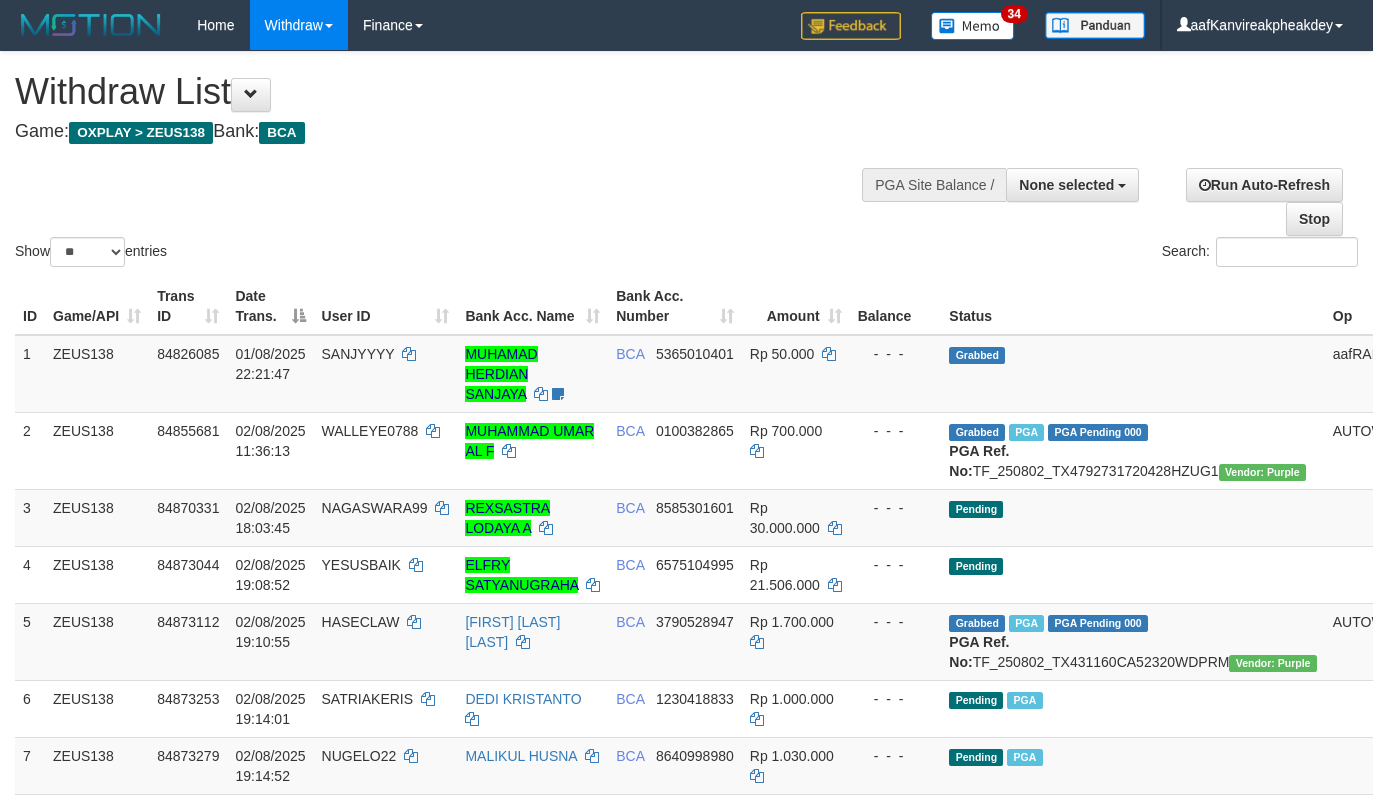 select 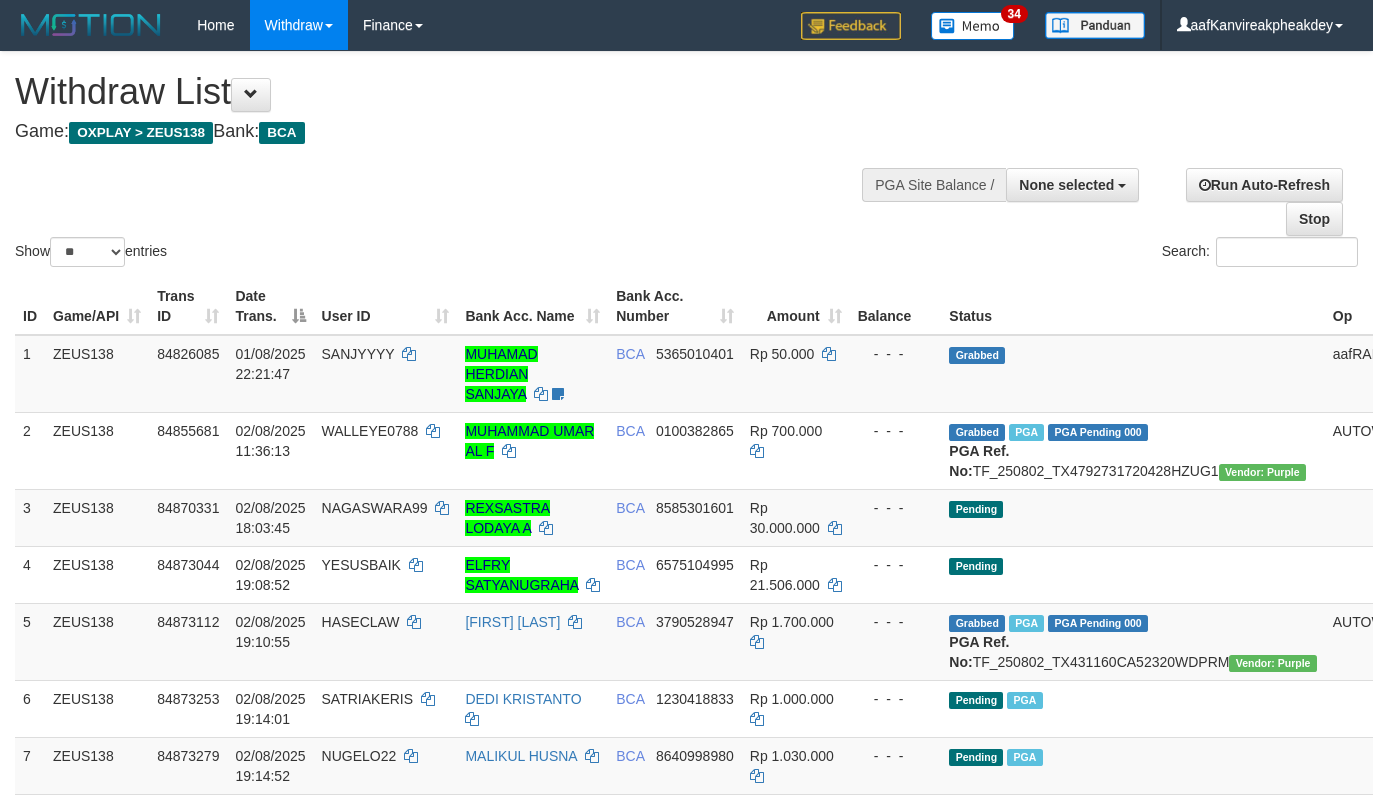 select 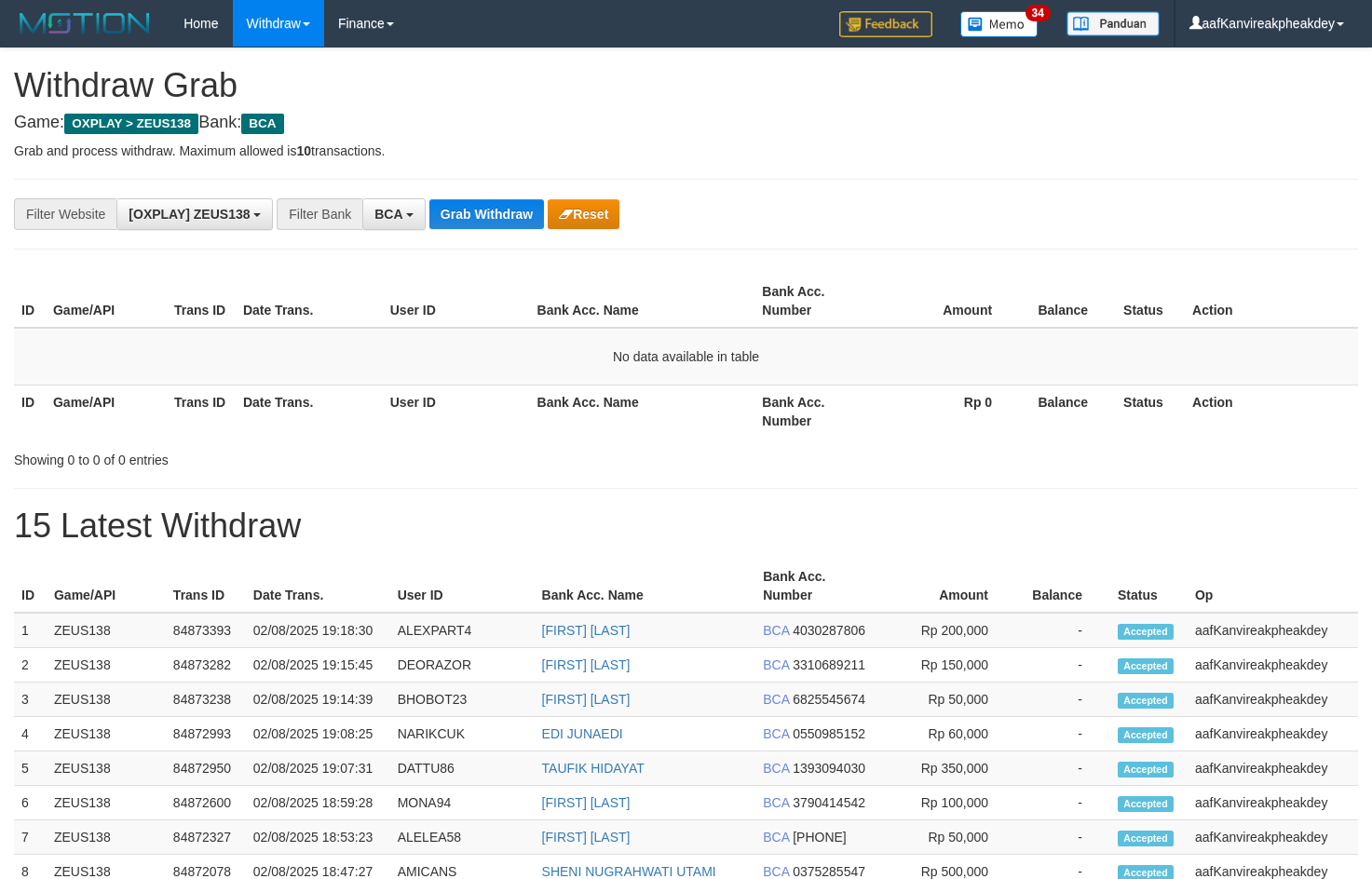 scroll, scrollTop: 0, scrollLeft: 0, axis: both 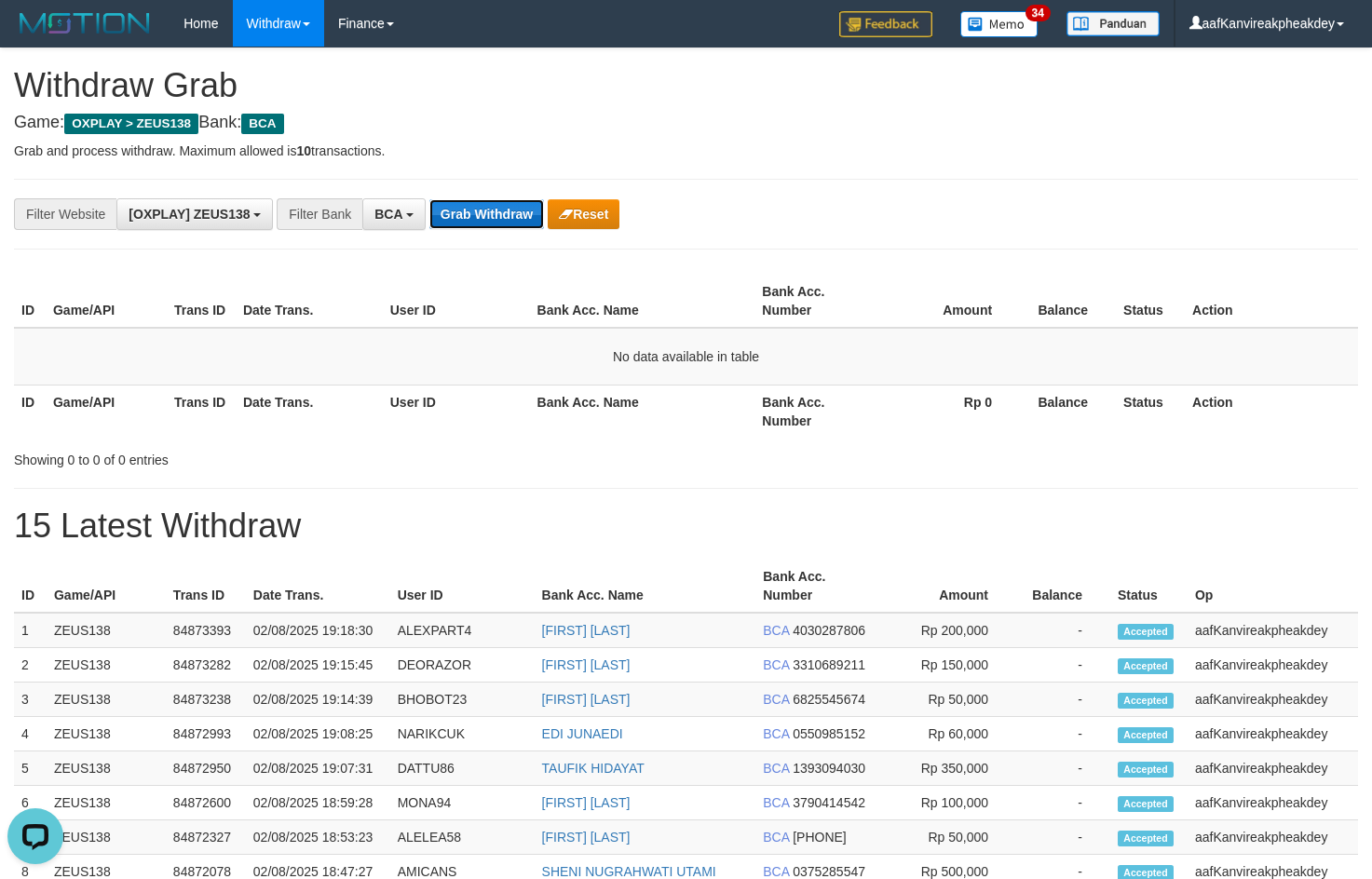 click on "Grab Withdraw" at bounding box center (486, 214) 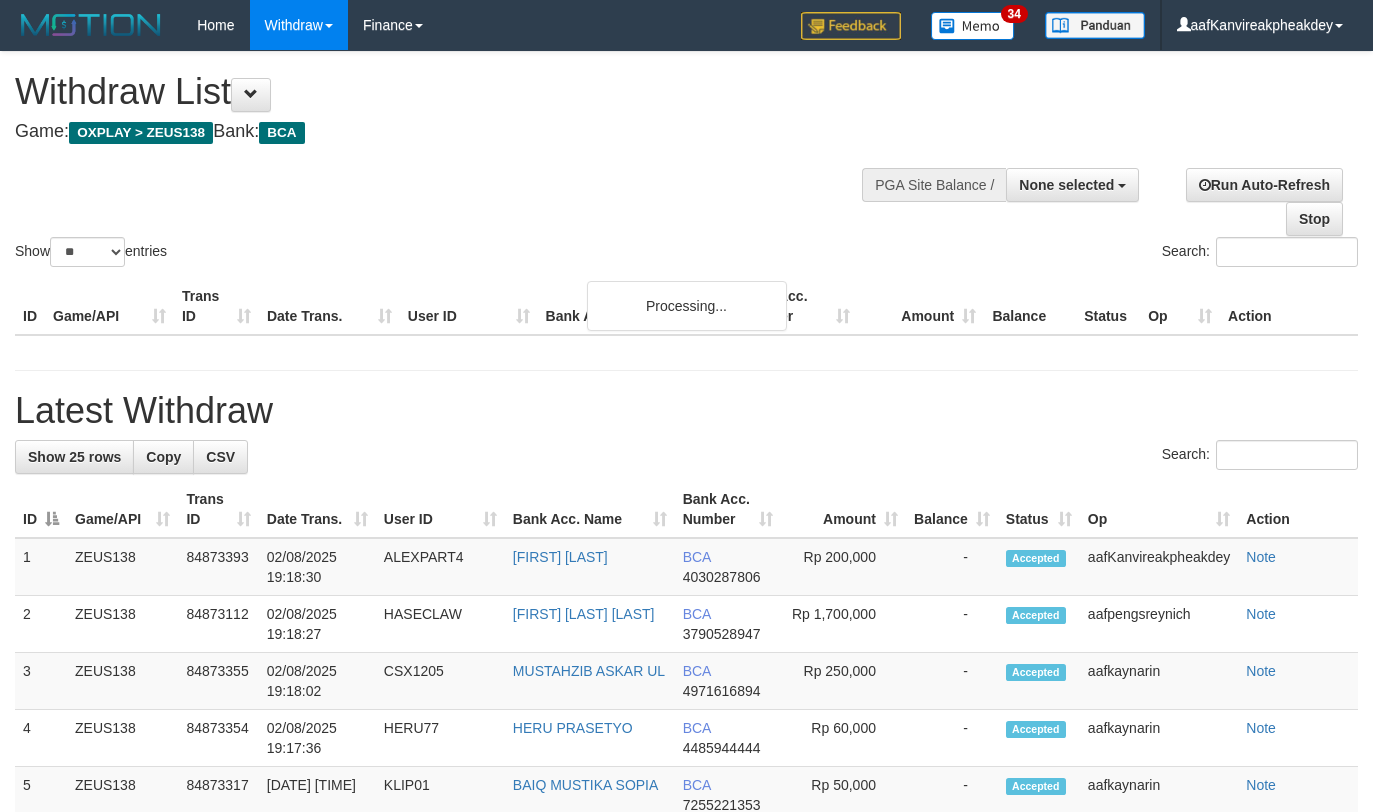 select 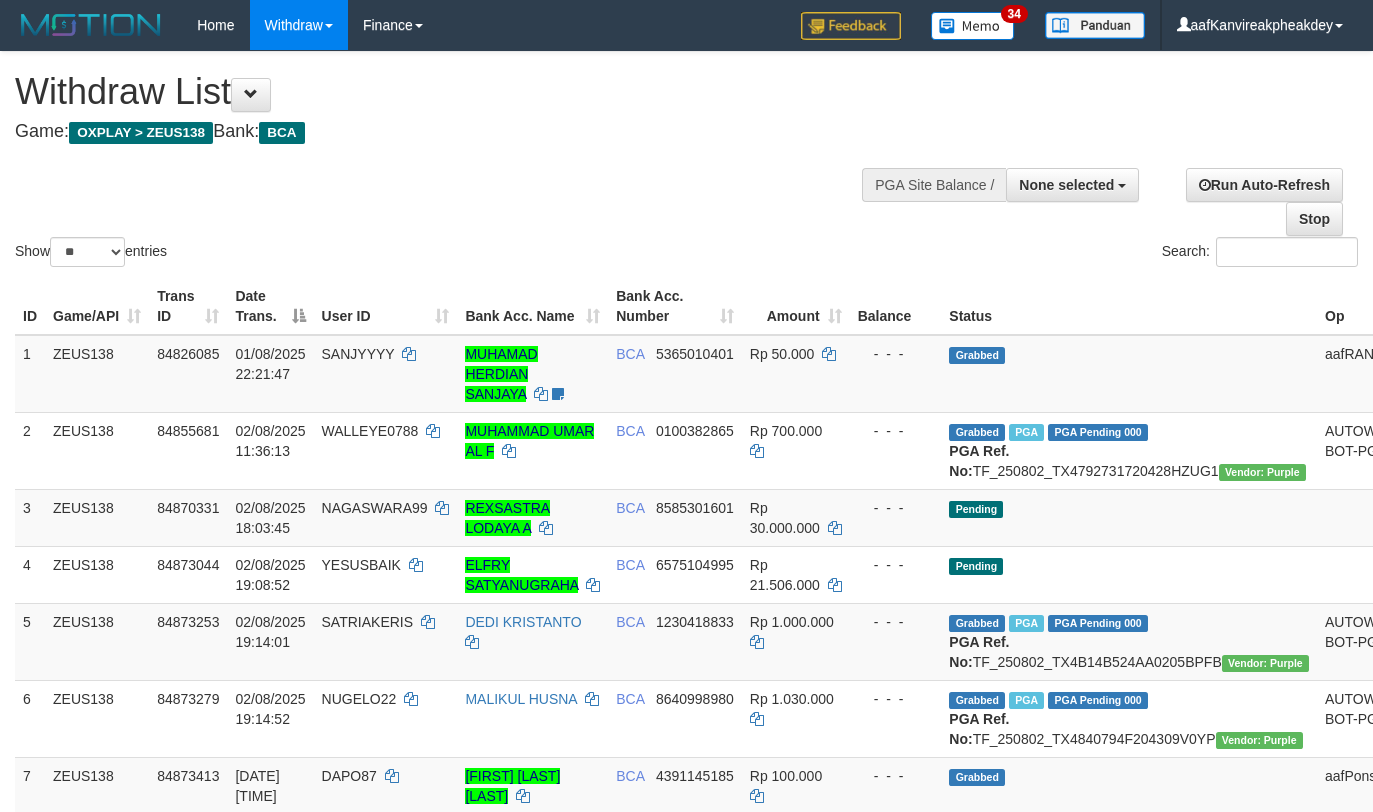 select 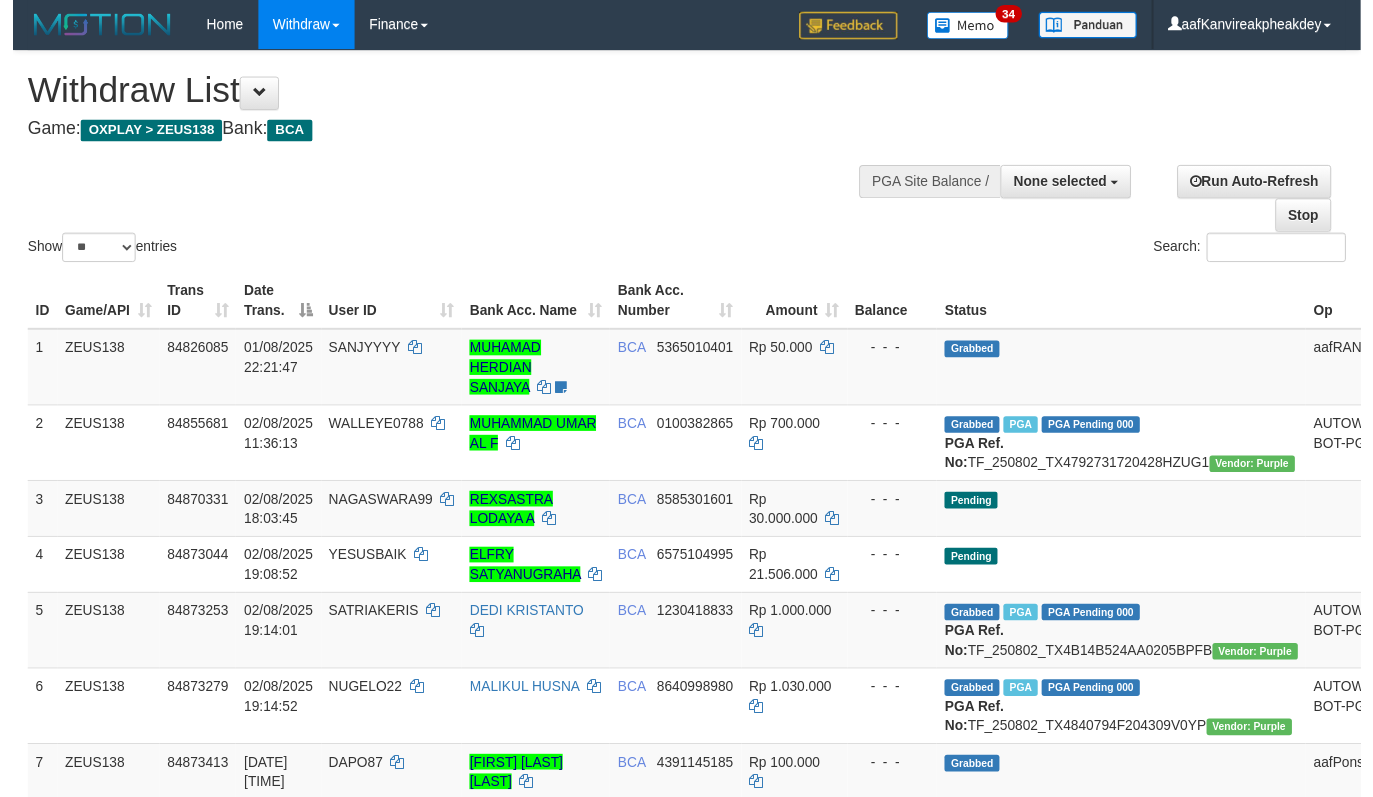 scroll, scrollTop: 267, scrollLeft: 0, axis: vertical 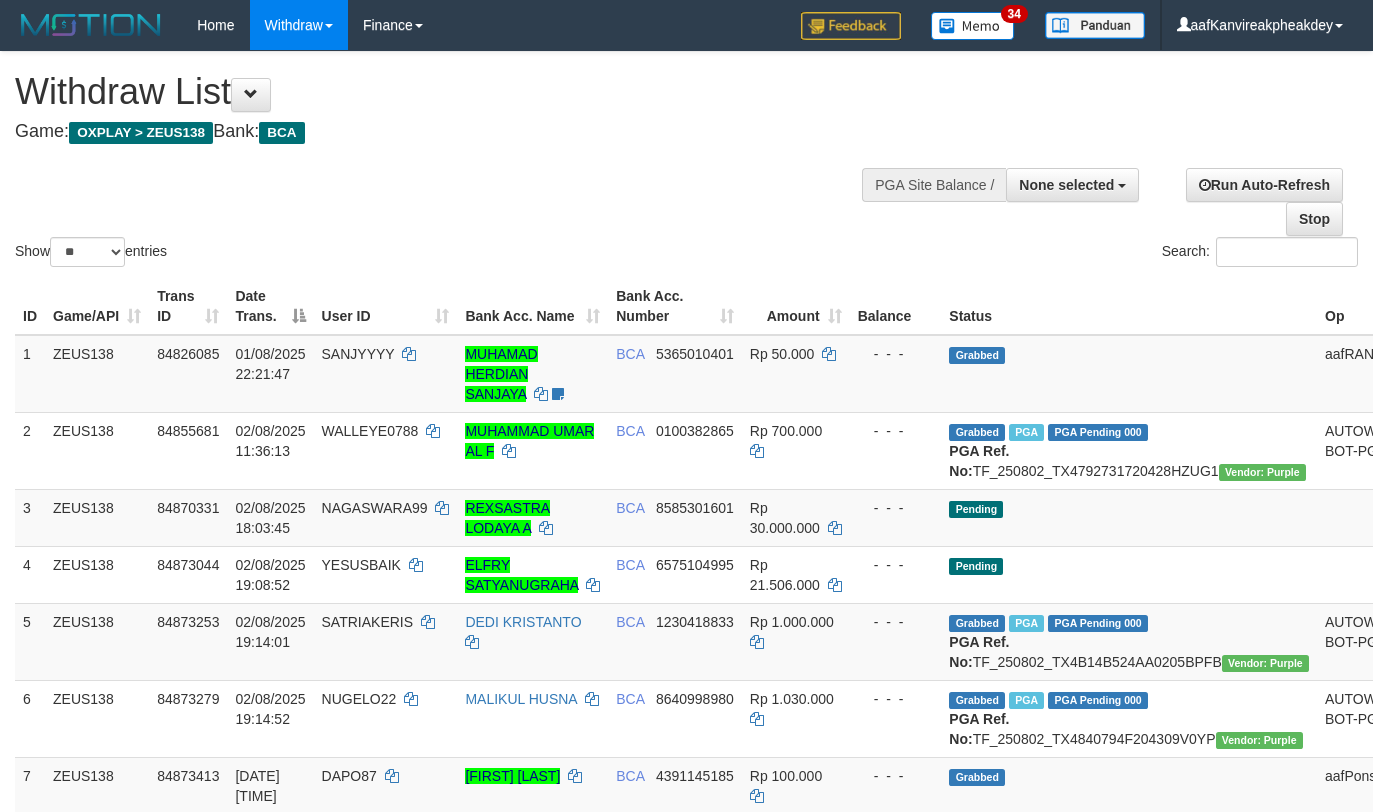 select 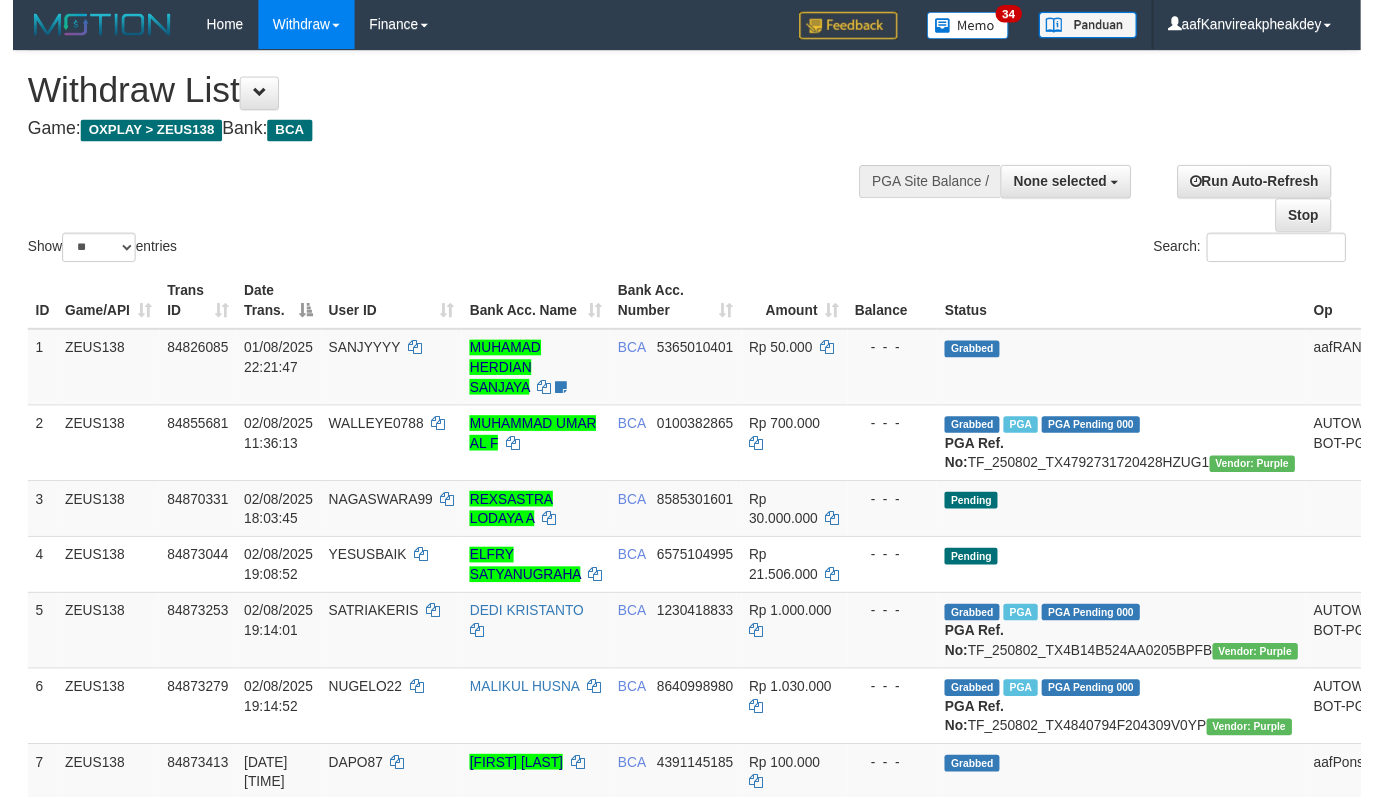 scroll, scrollTop: 267, scrollLeft: 0, axis: vertical 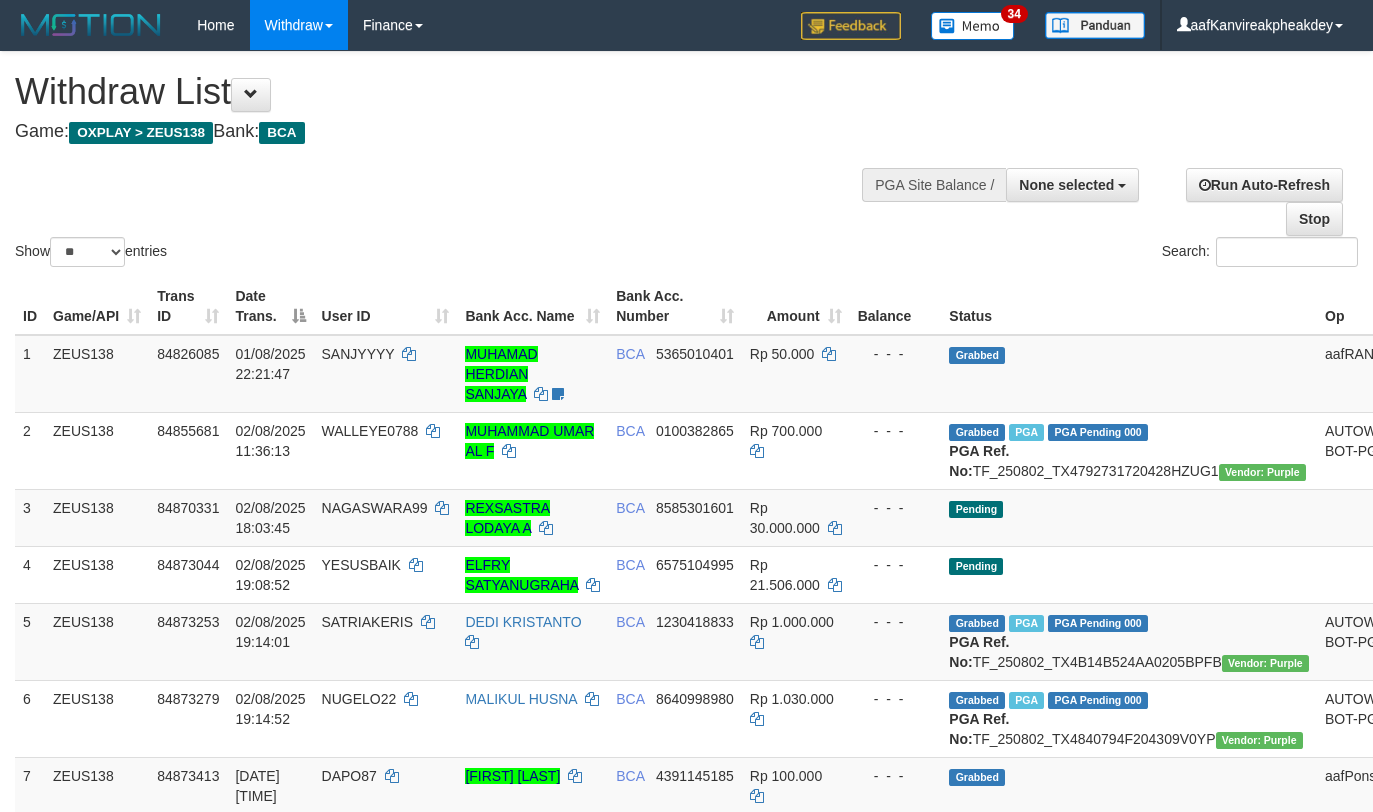 select 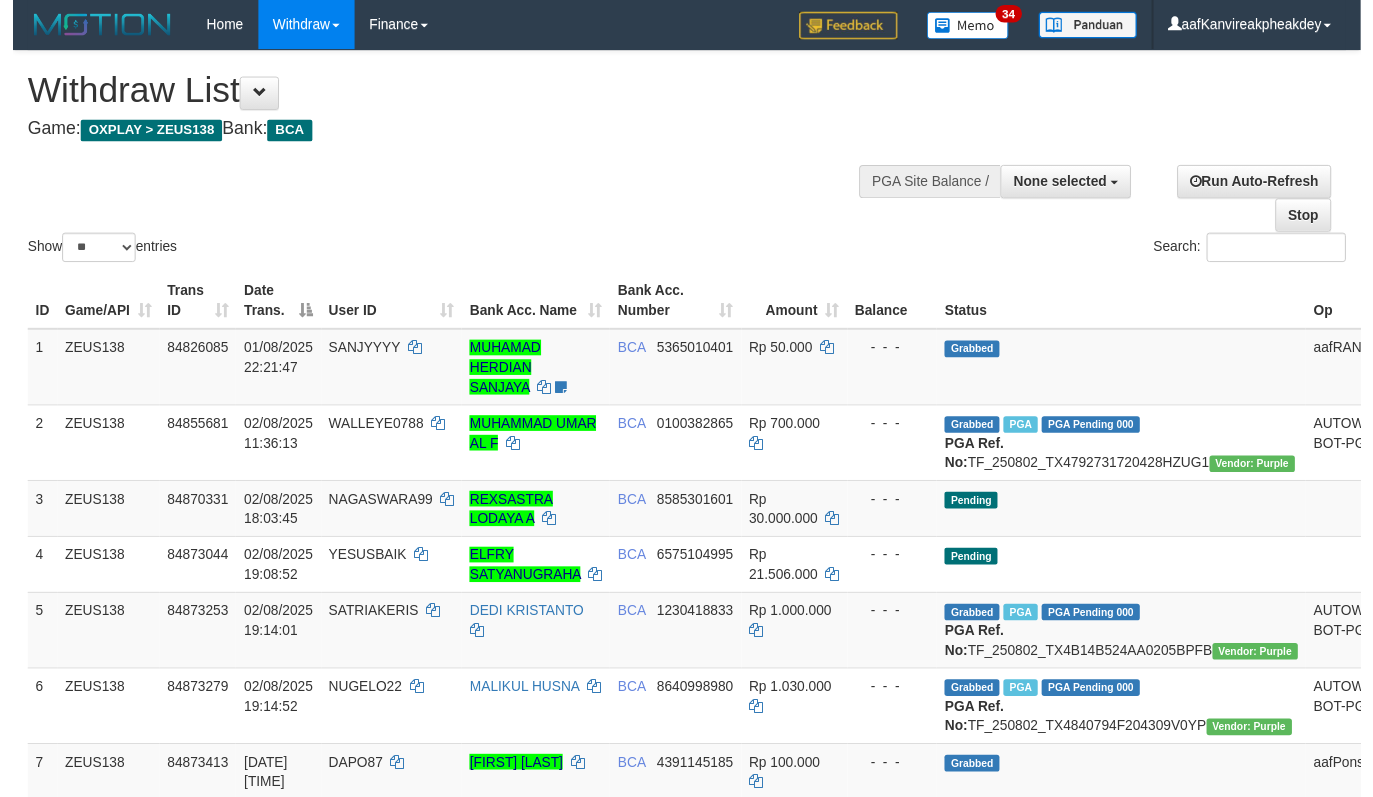 scroll, scrollTop: 267, scrollLeft: 0, axis: vertical 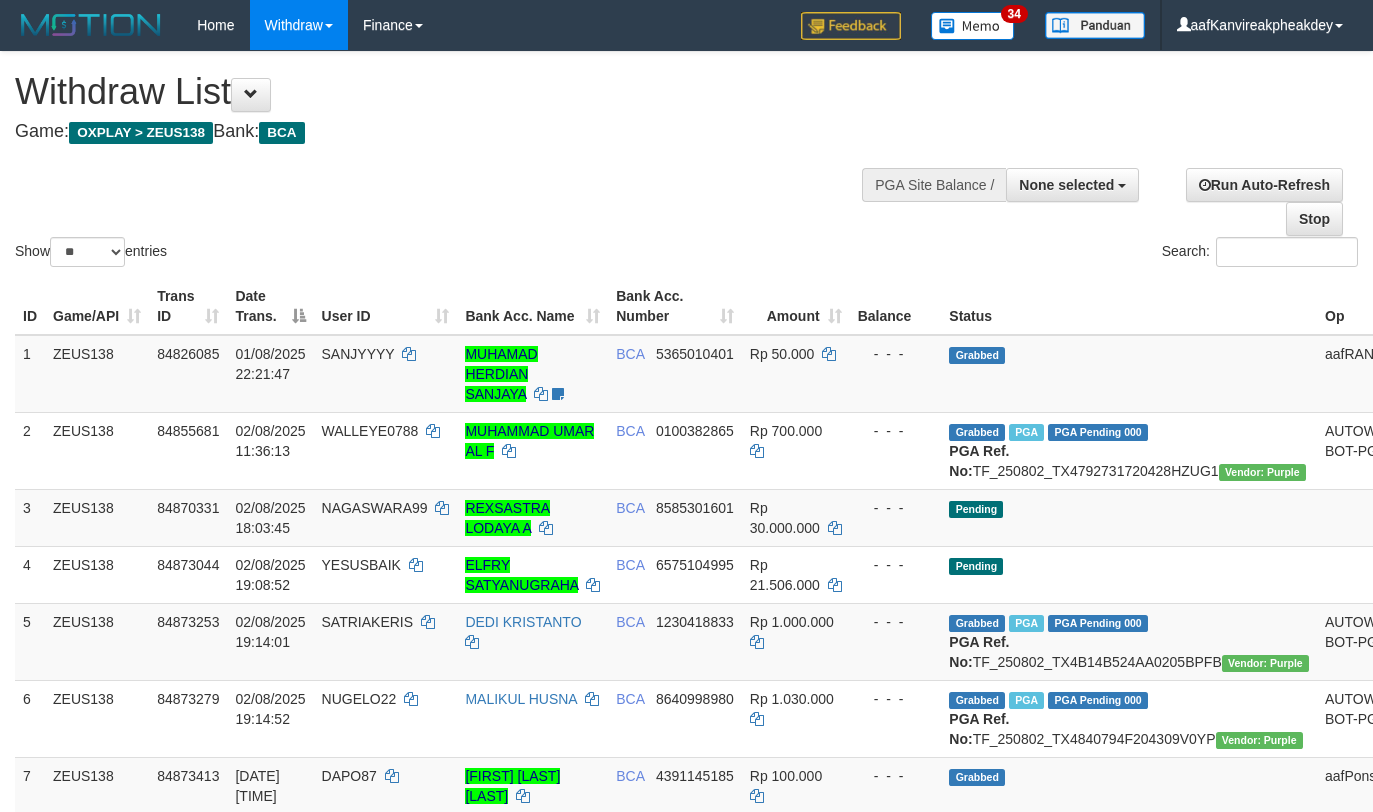 select 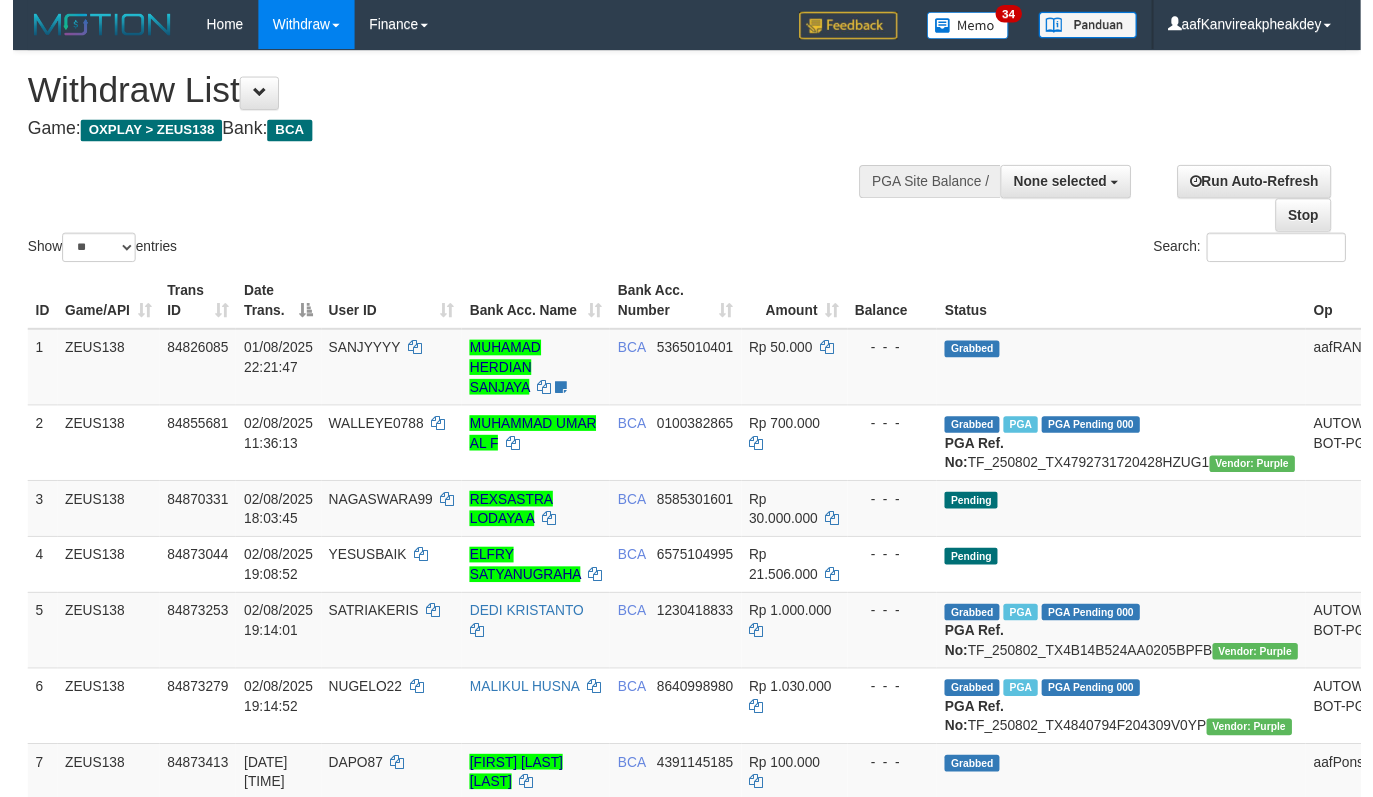 scroll, scrollTop: 267, scrollLeft: 0, axis: vertical 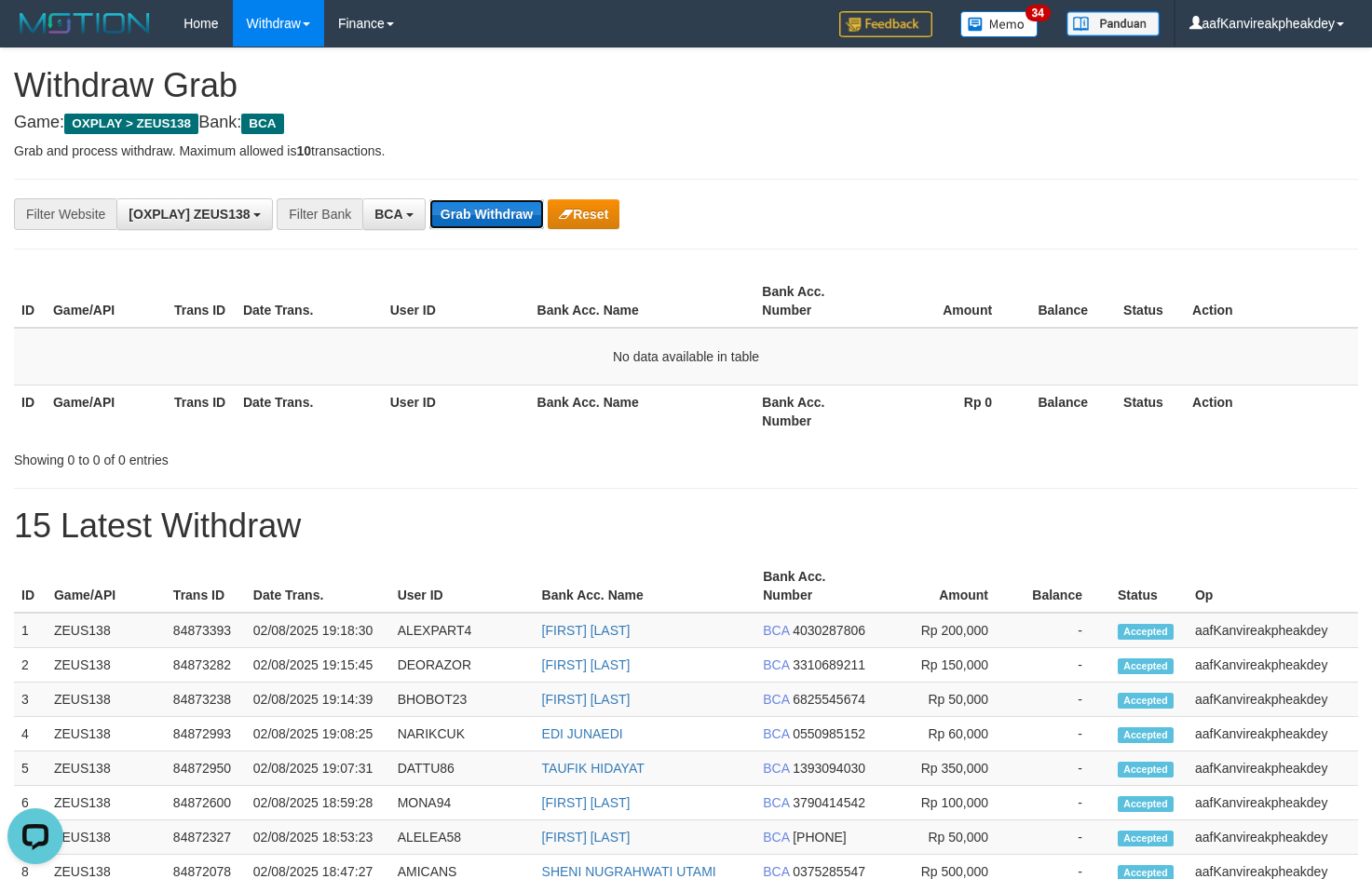 click on "Grab Withdraw" at bounding box center (486, 214) 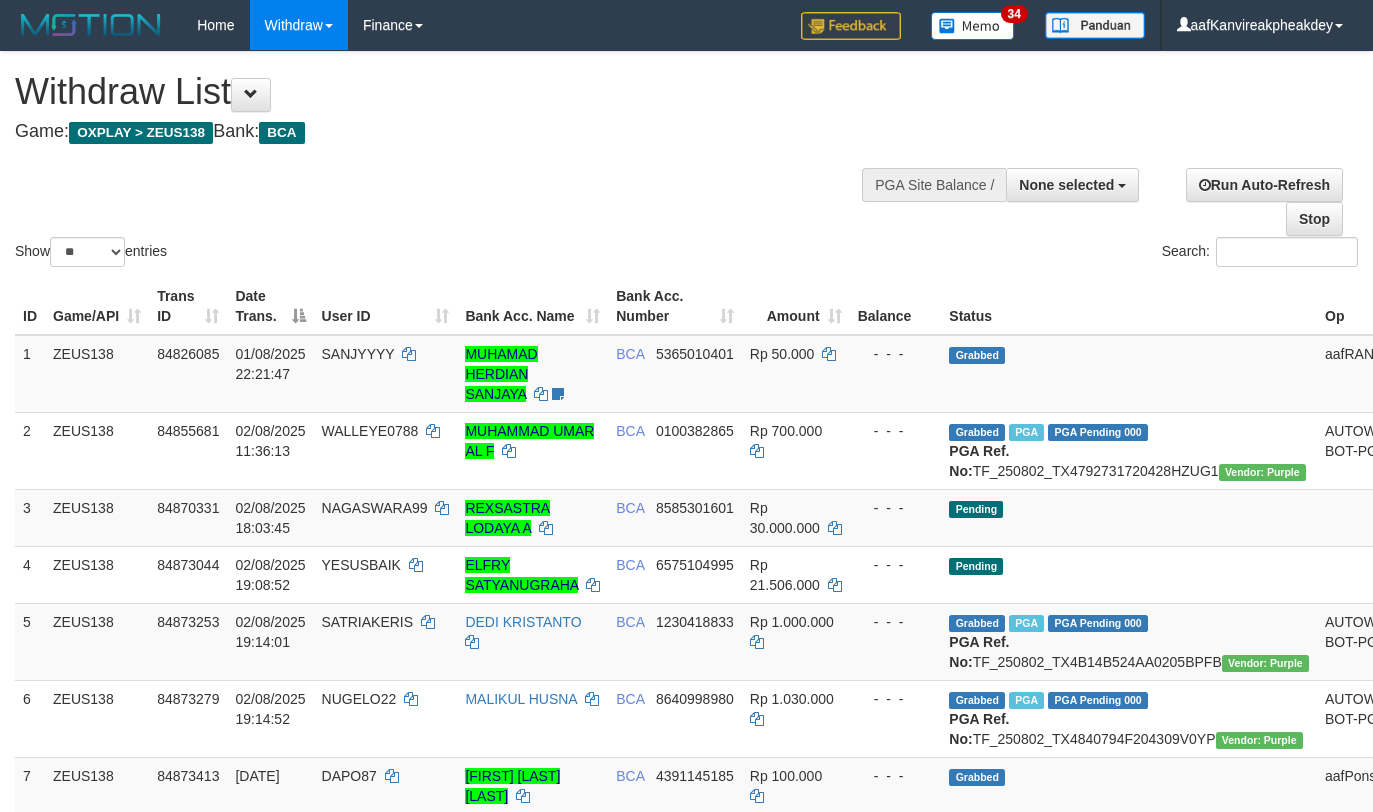 select 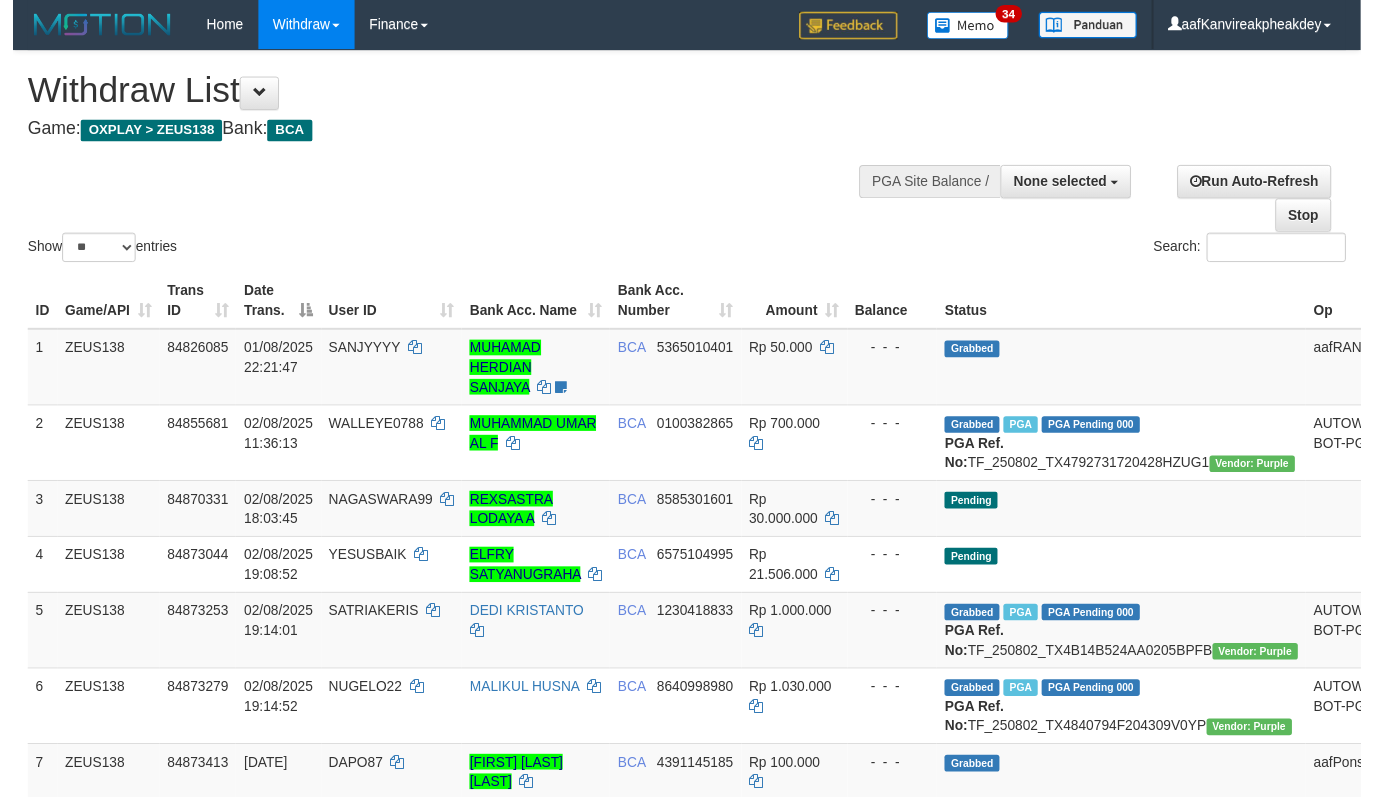 scroll, scrollTop: 267, scrollLeft: 0, axis: vertical 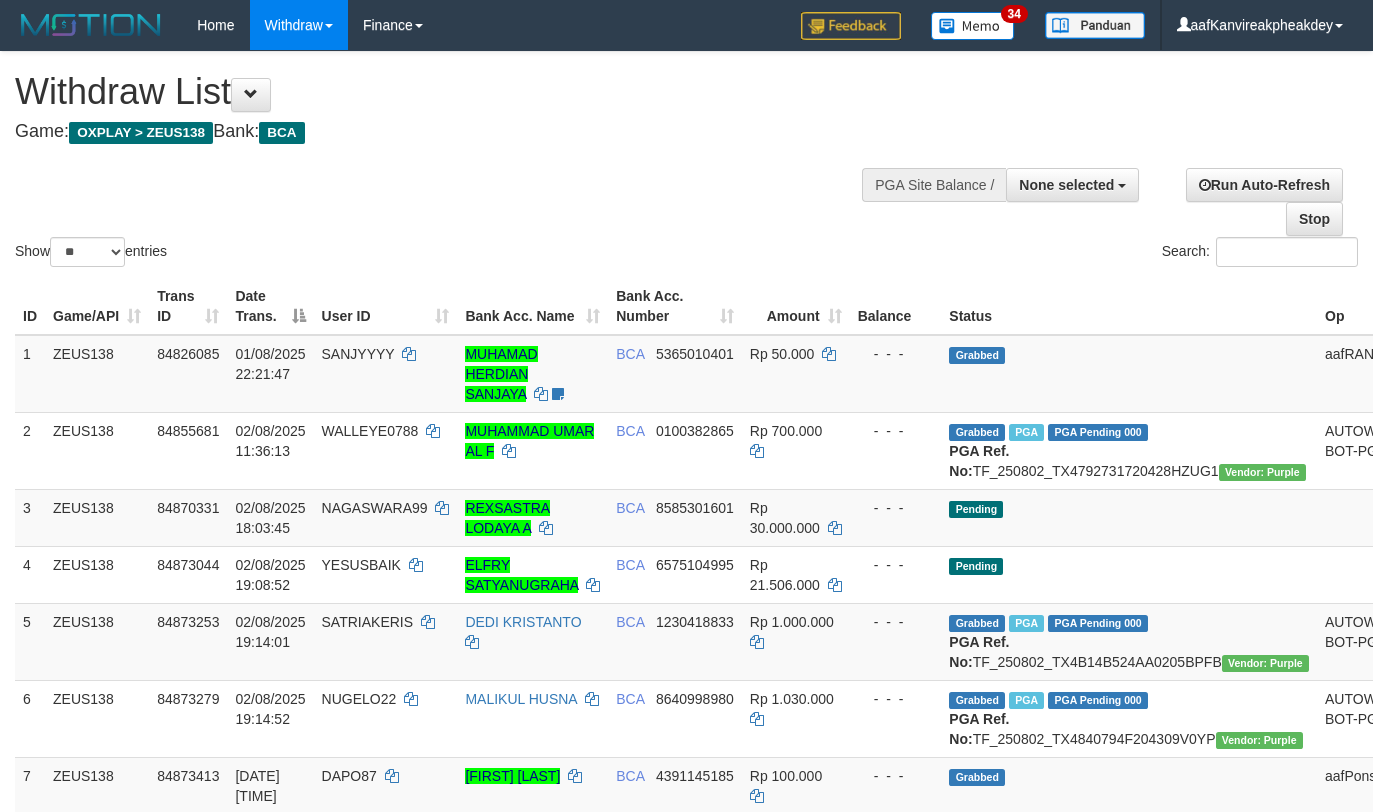 select 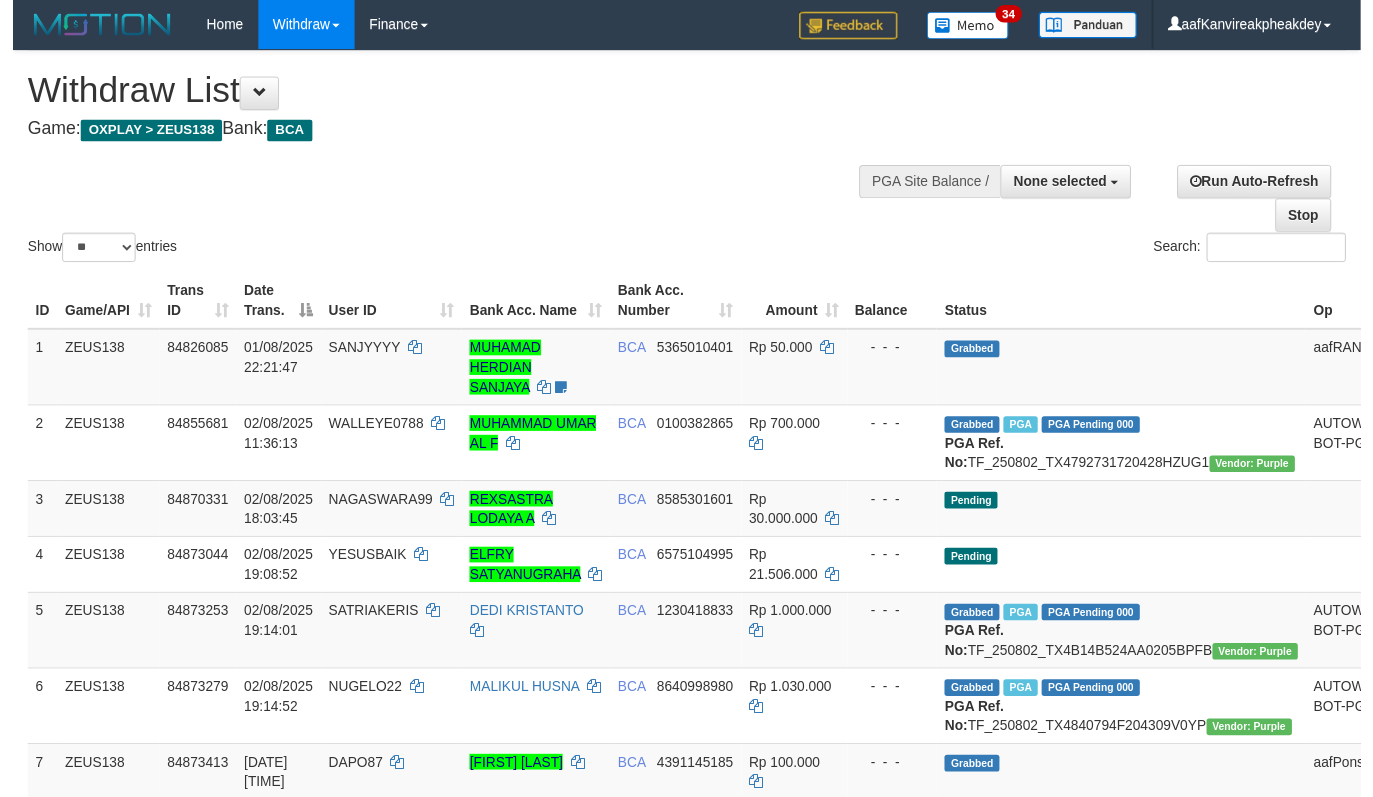 scroll, scrollTop: 267, scrollLeft: 0, axis: vertical 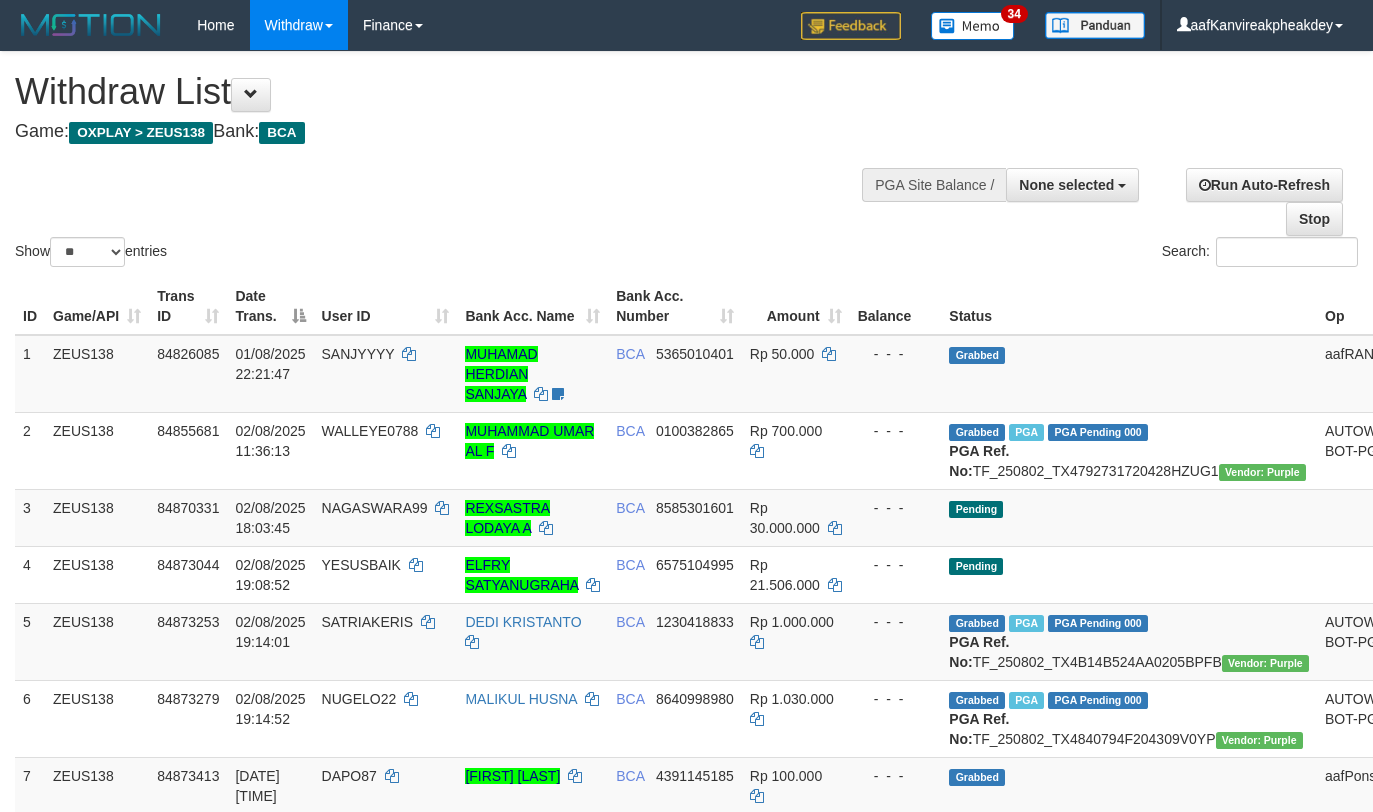select 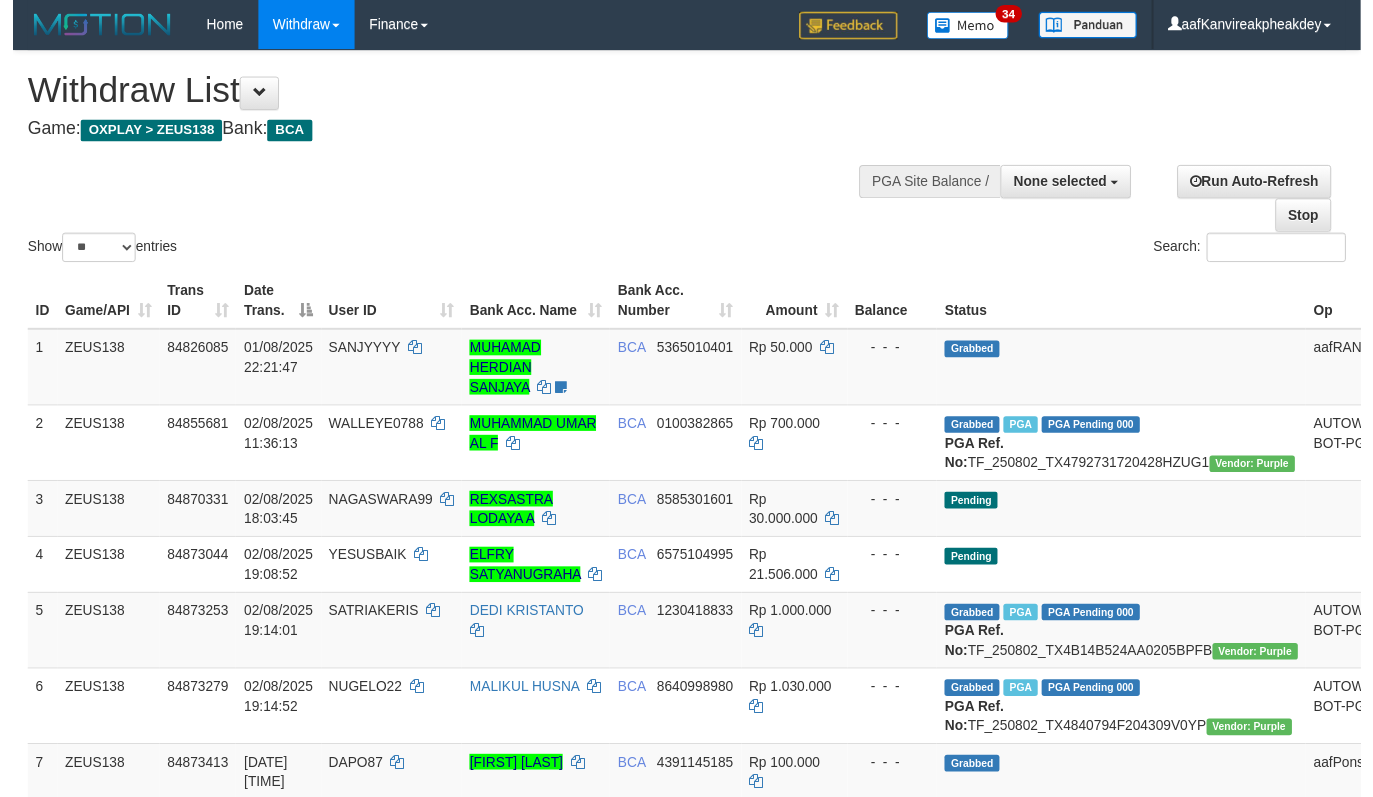 scroll, scrollTop: 267, scrollLeft: 0, axis: vertical 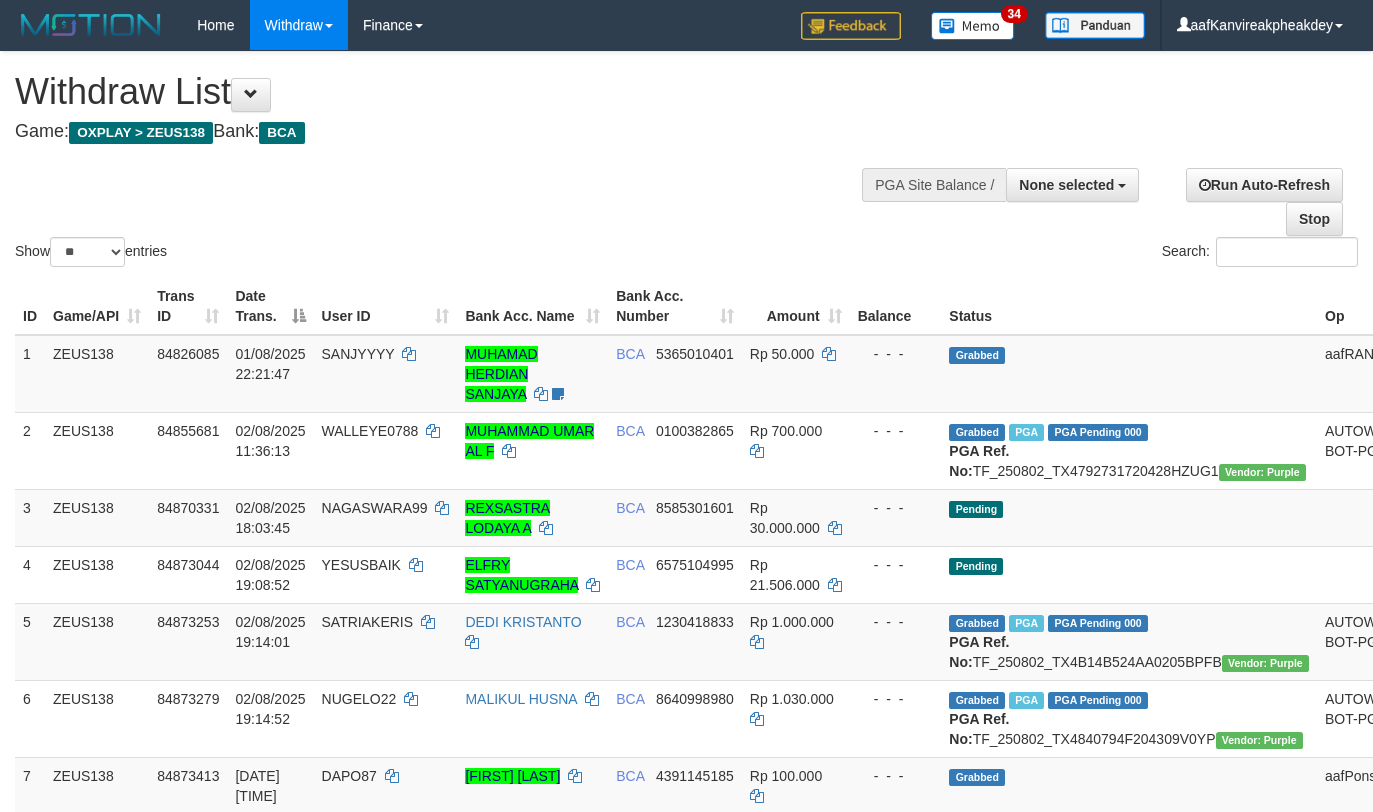 select 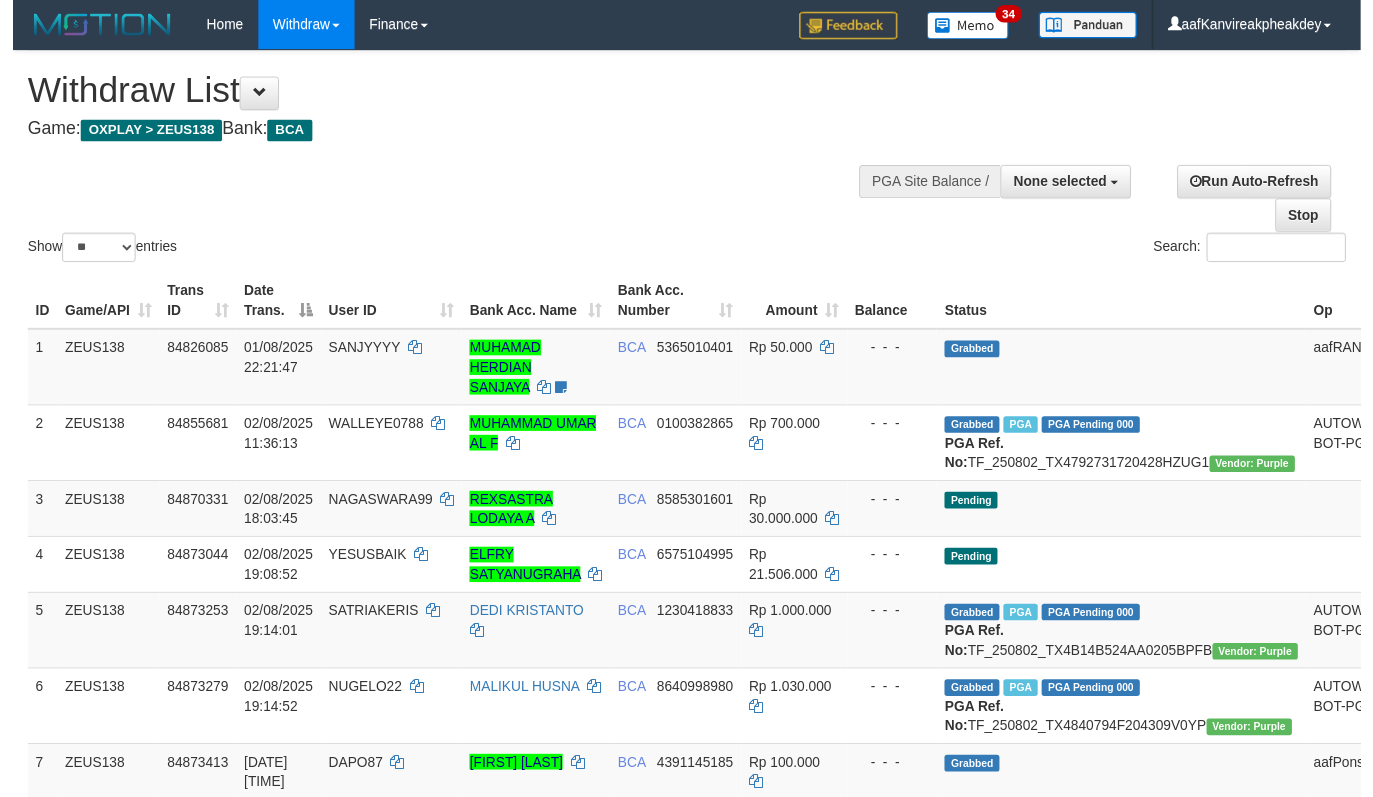 scroll, scrollTop: 267, scrollLeft: 0, axis: vertical 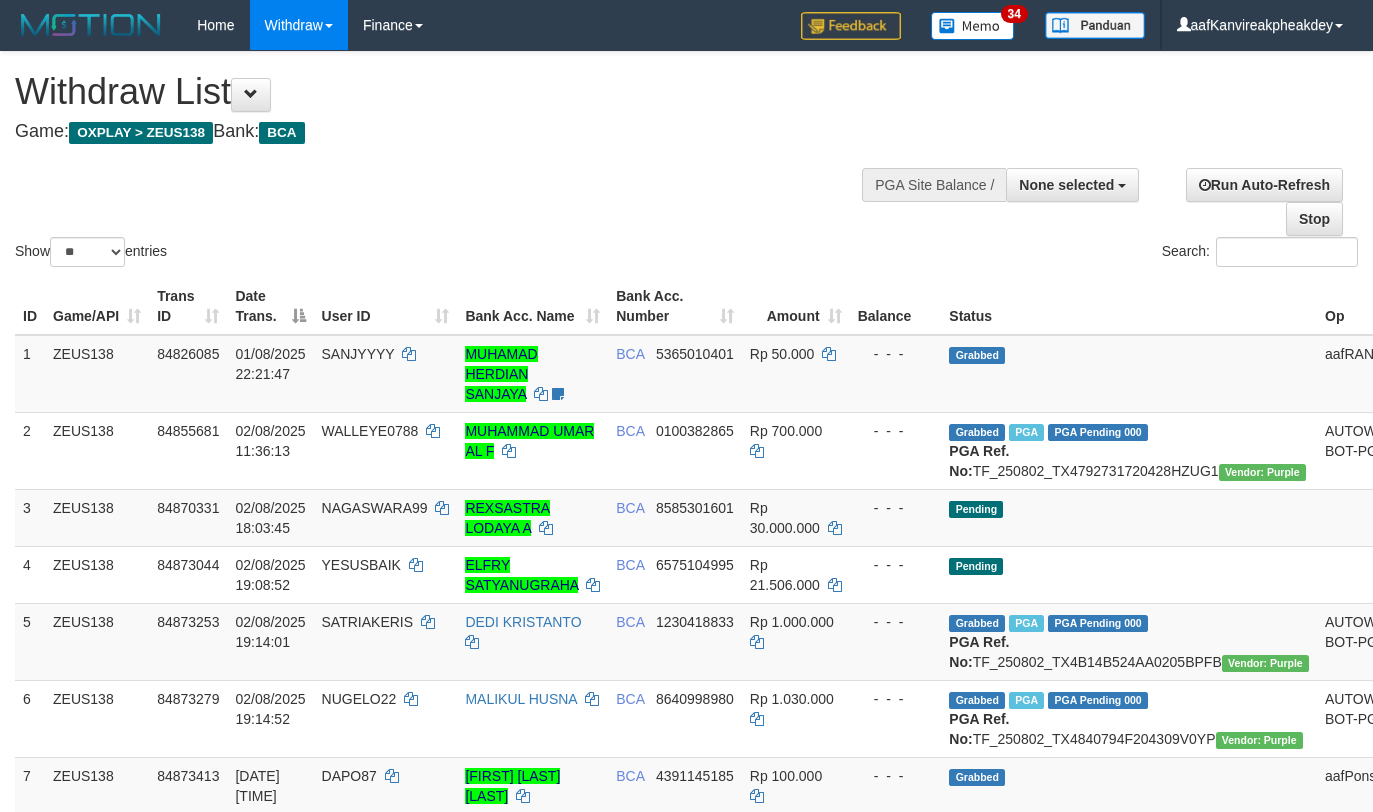 select 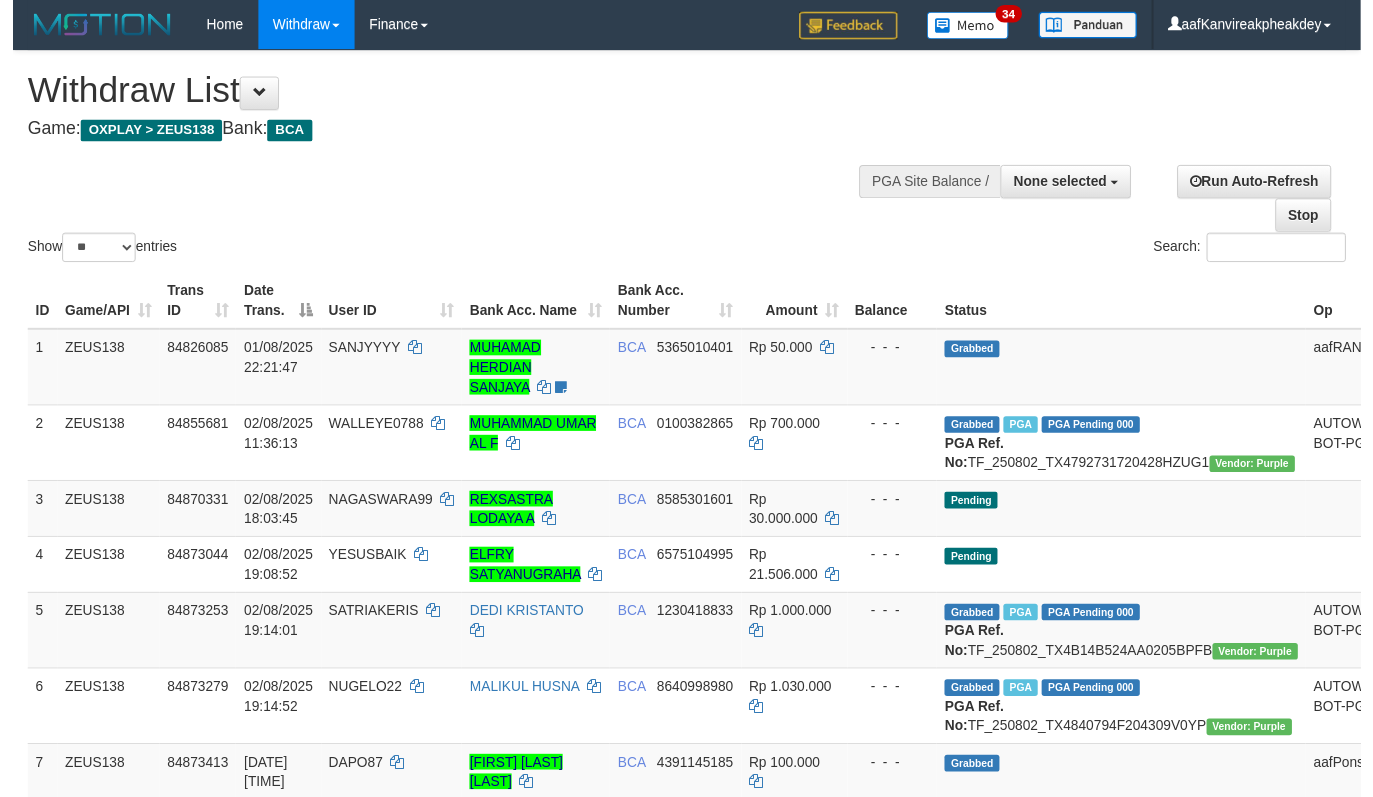 scroll, scrollTop: 267, scrollLeft: 0, axis: vertical 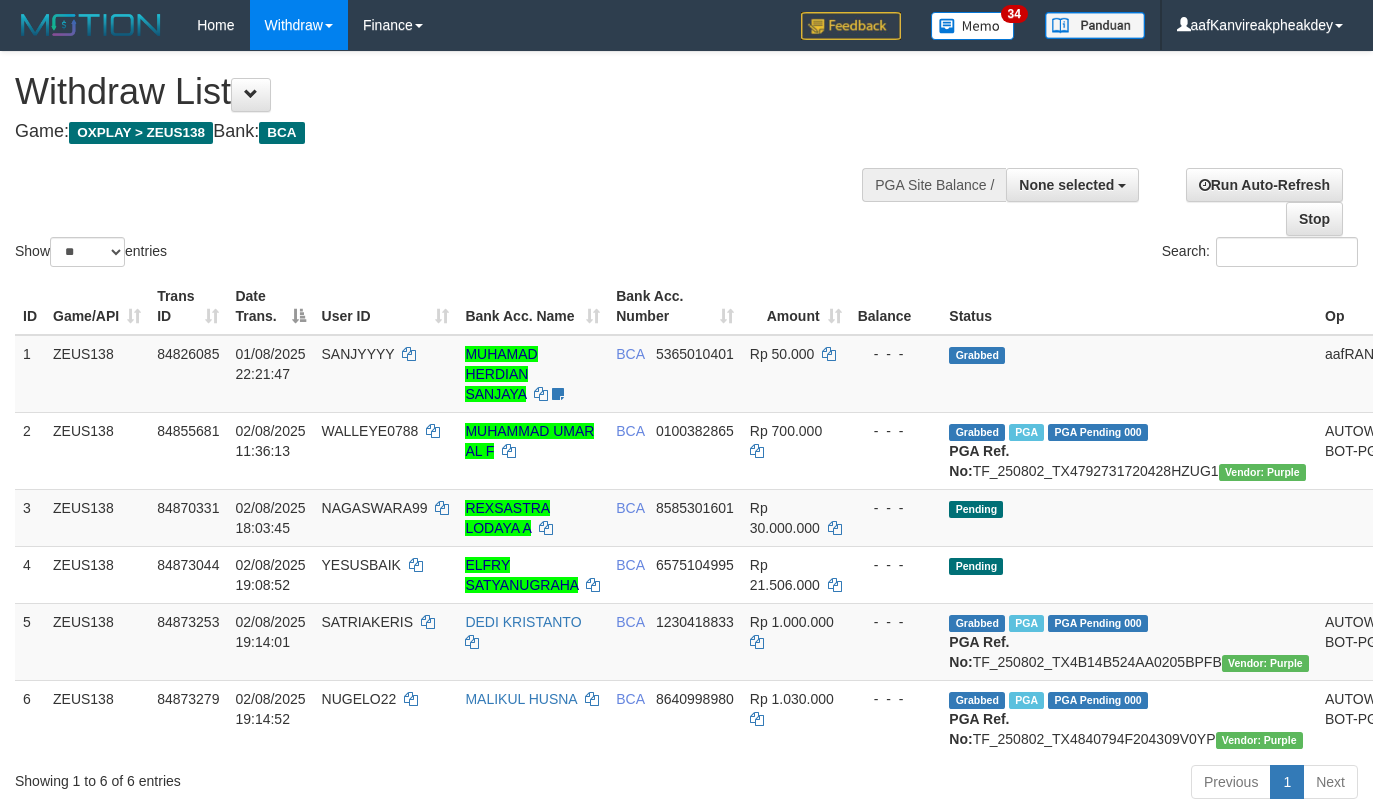 select 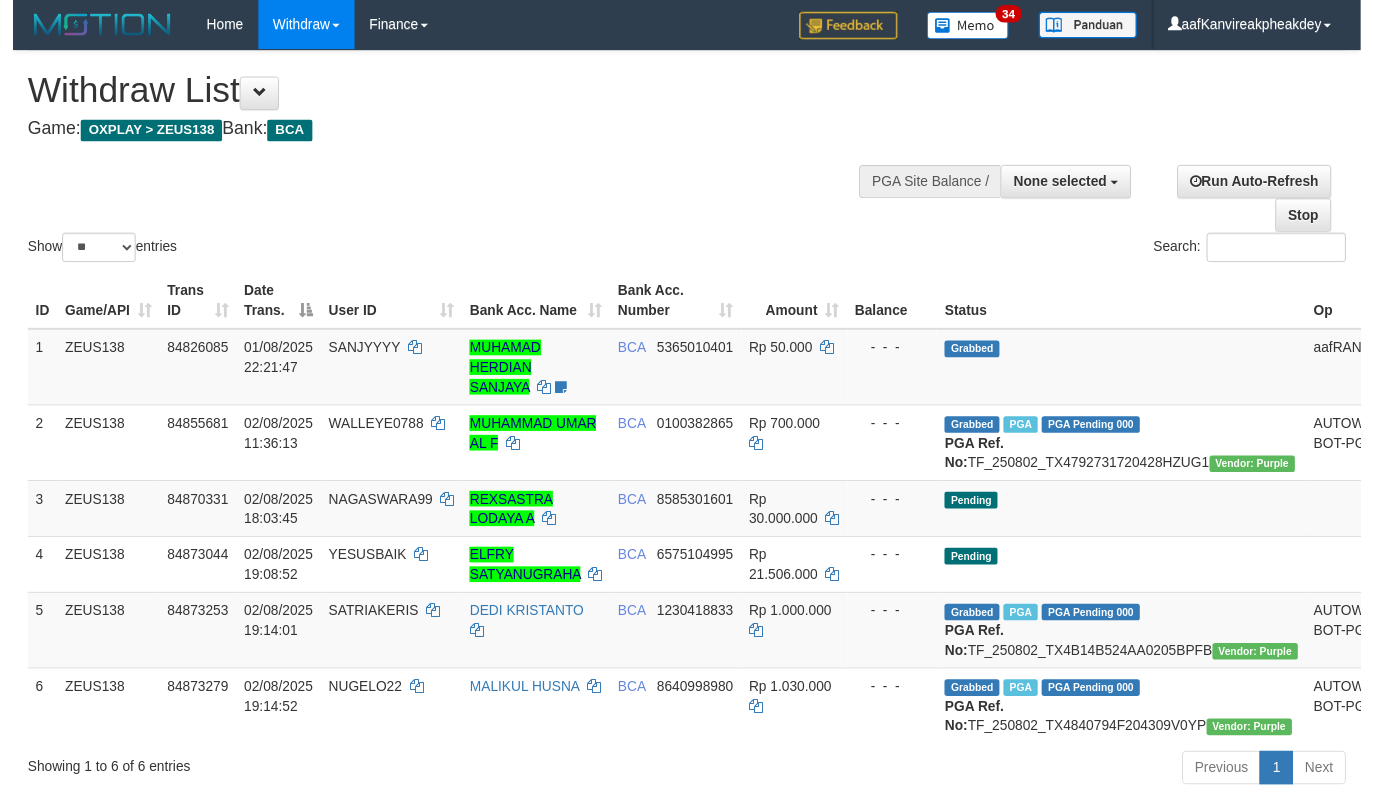 scroll, scrollTop: 267, scrollLeft: 0, axis: vertical 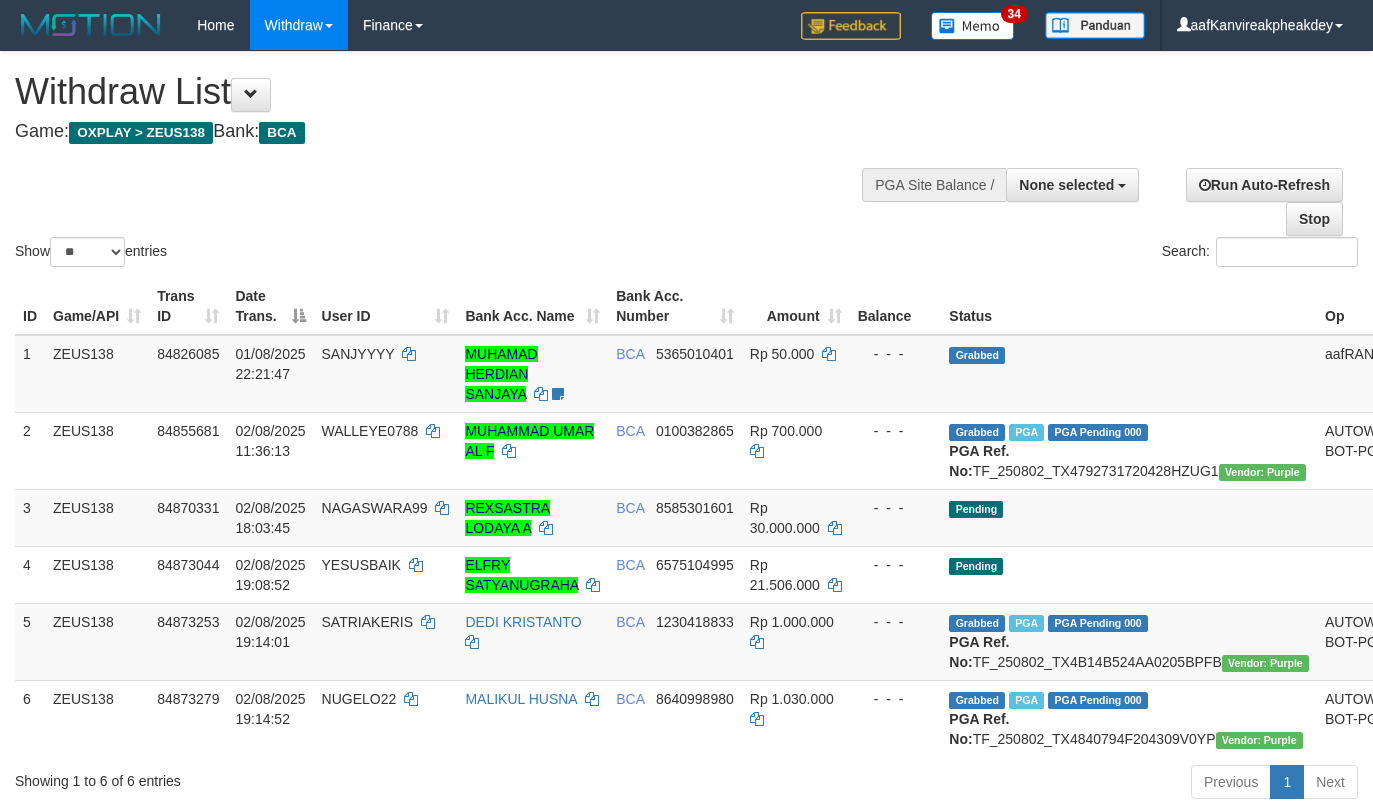 select 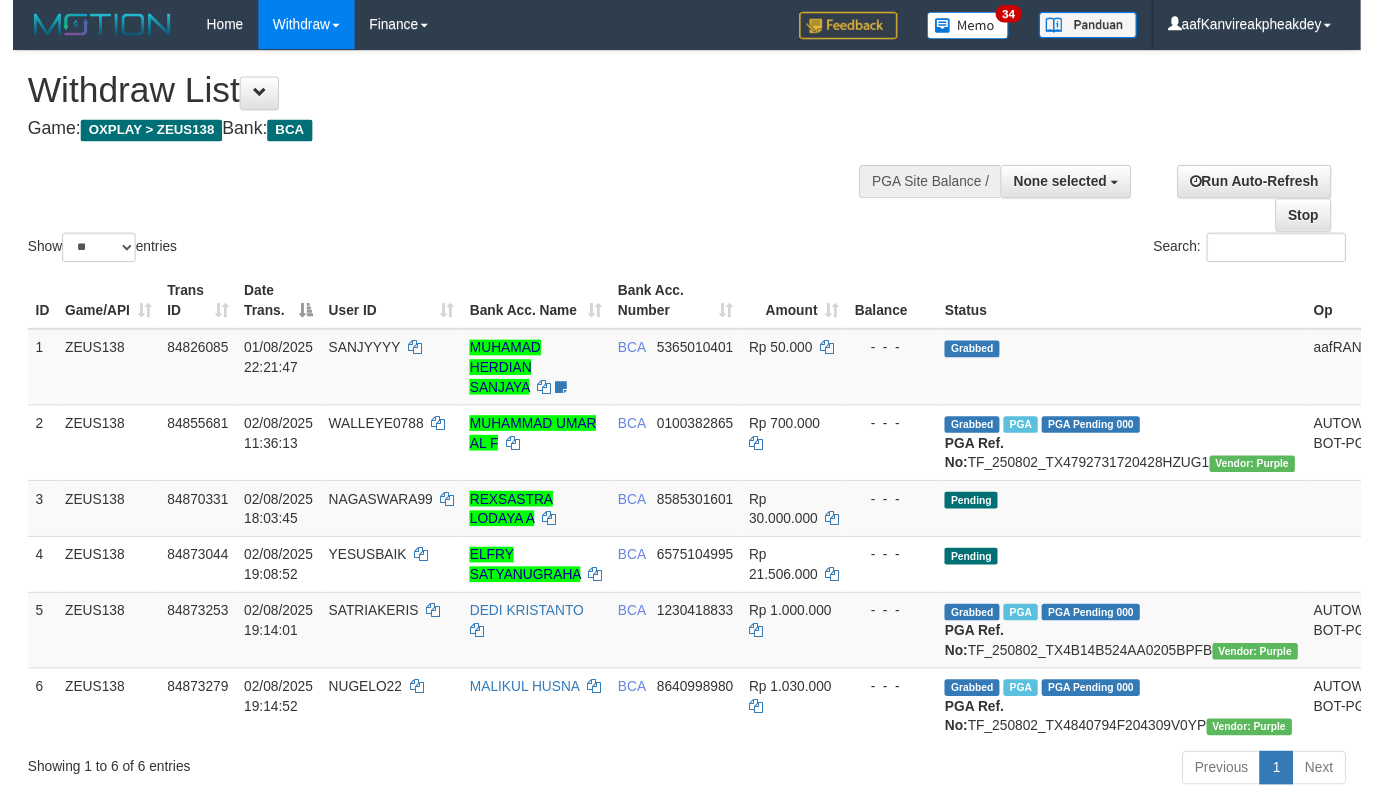 scroll, scrollTop: 267, scrollLeft: 0, axis: vertical 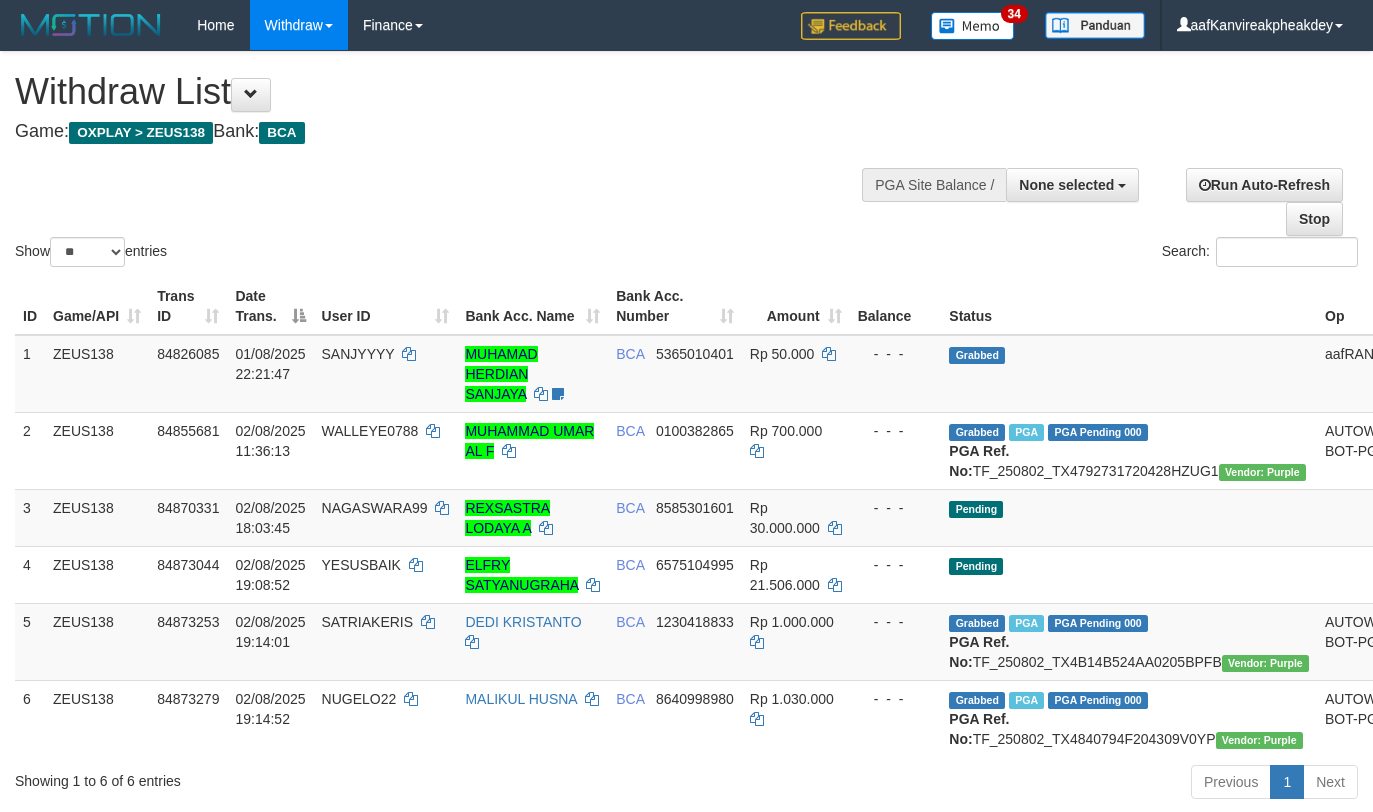 select 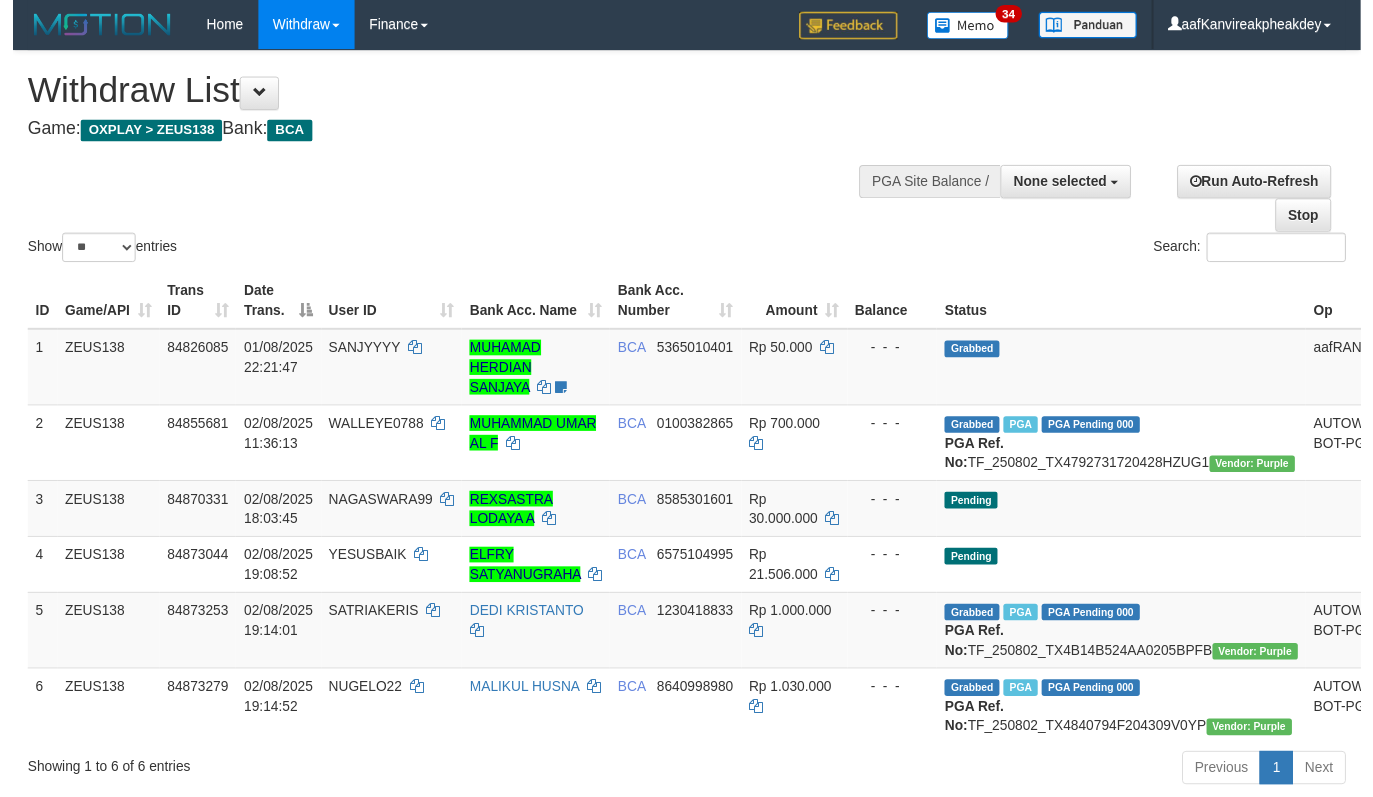 scroll, scrollTop: 267, scrollLeft: 0, axis: vertical 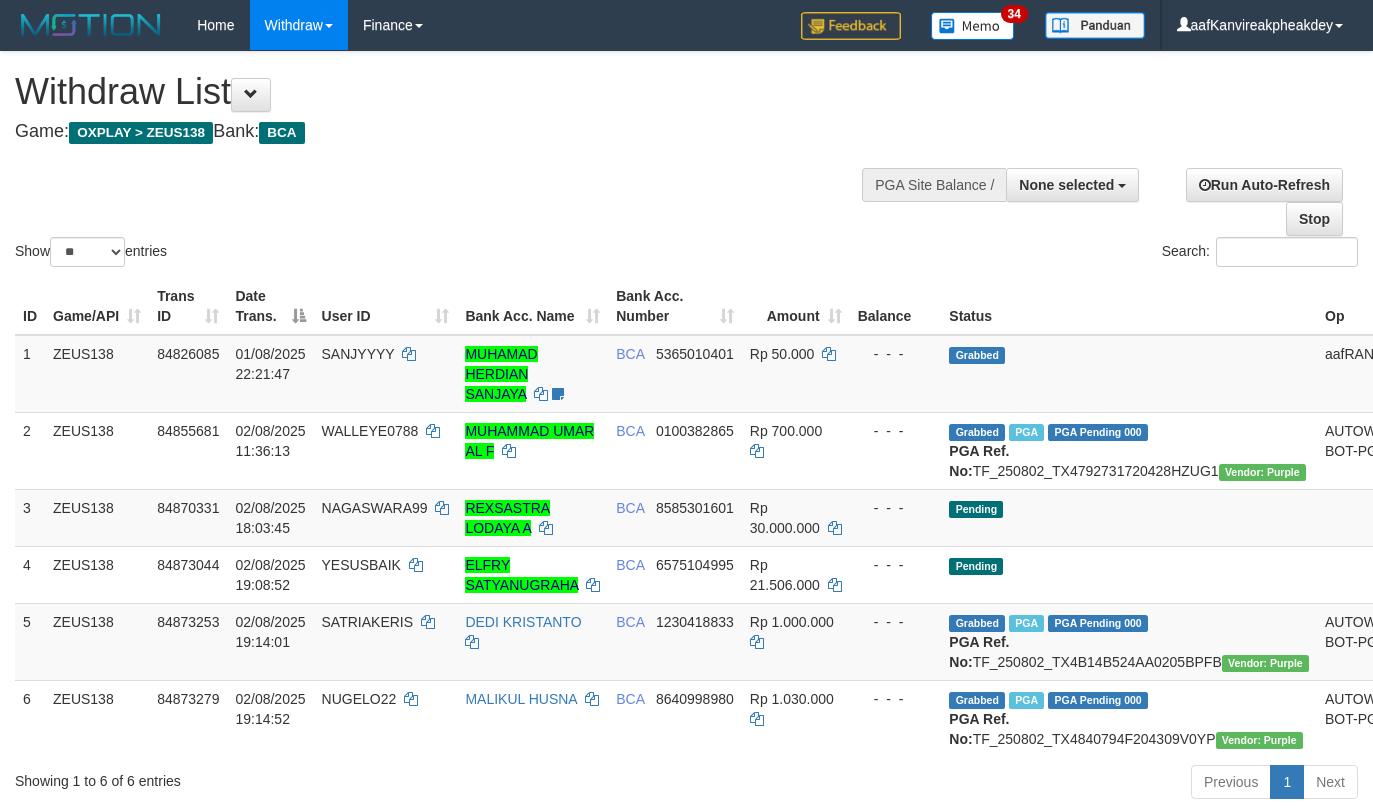 select 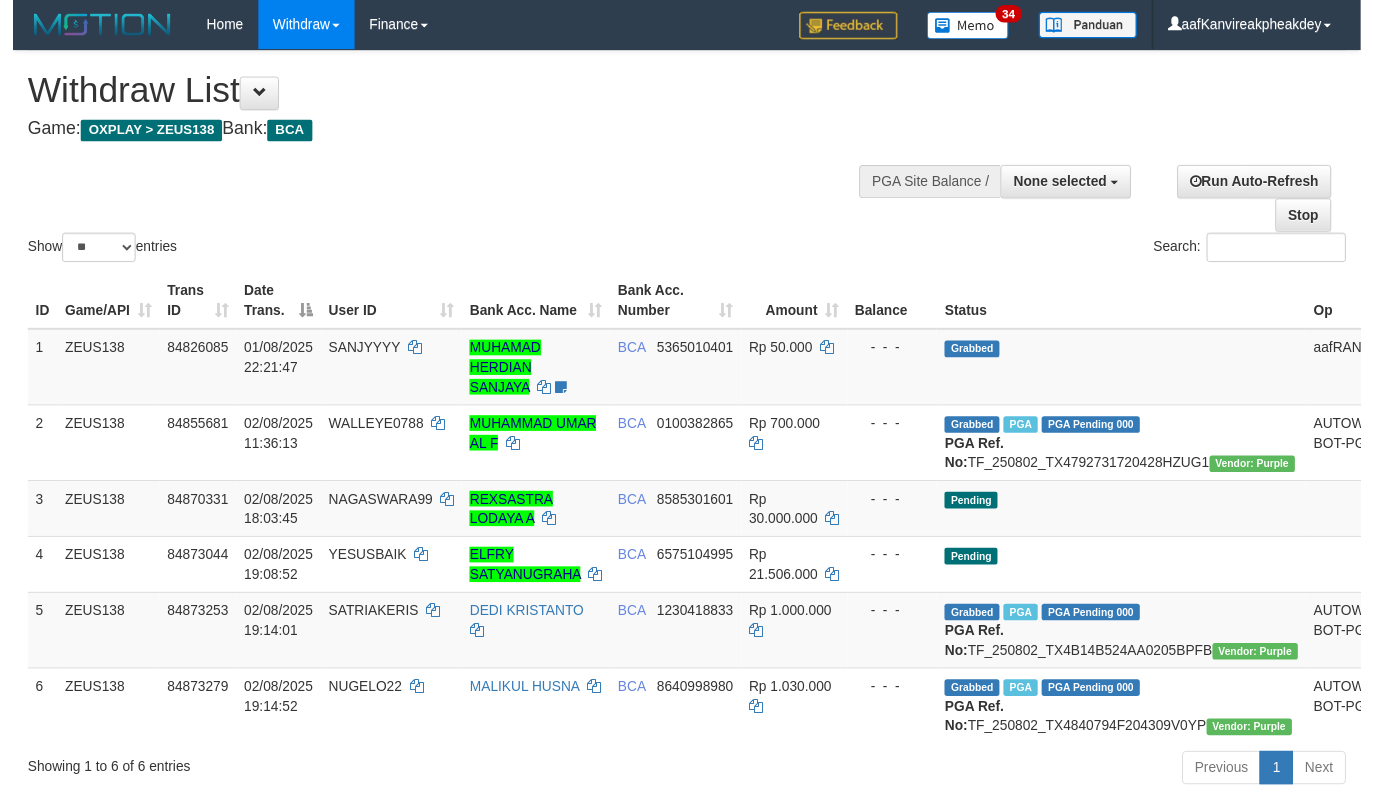 scroll, scrollTop: 267, scrollLeft: 0, axis: vertical 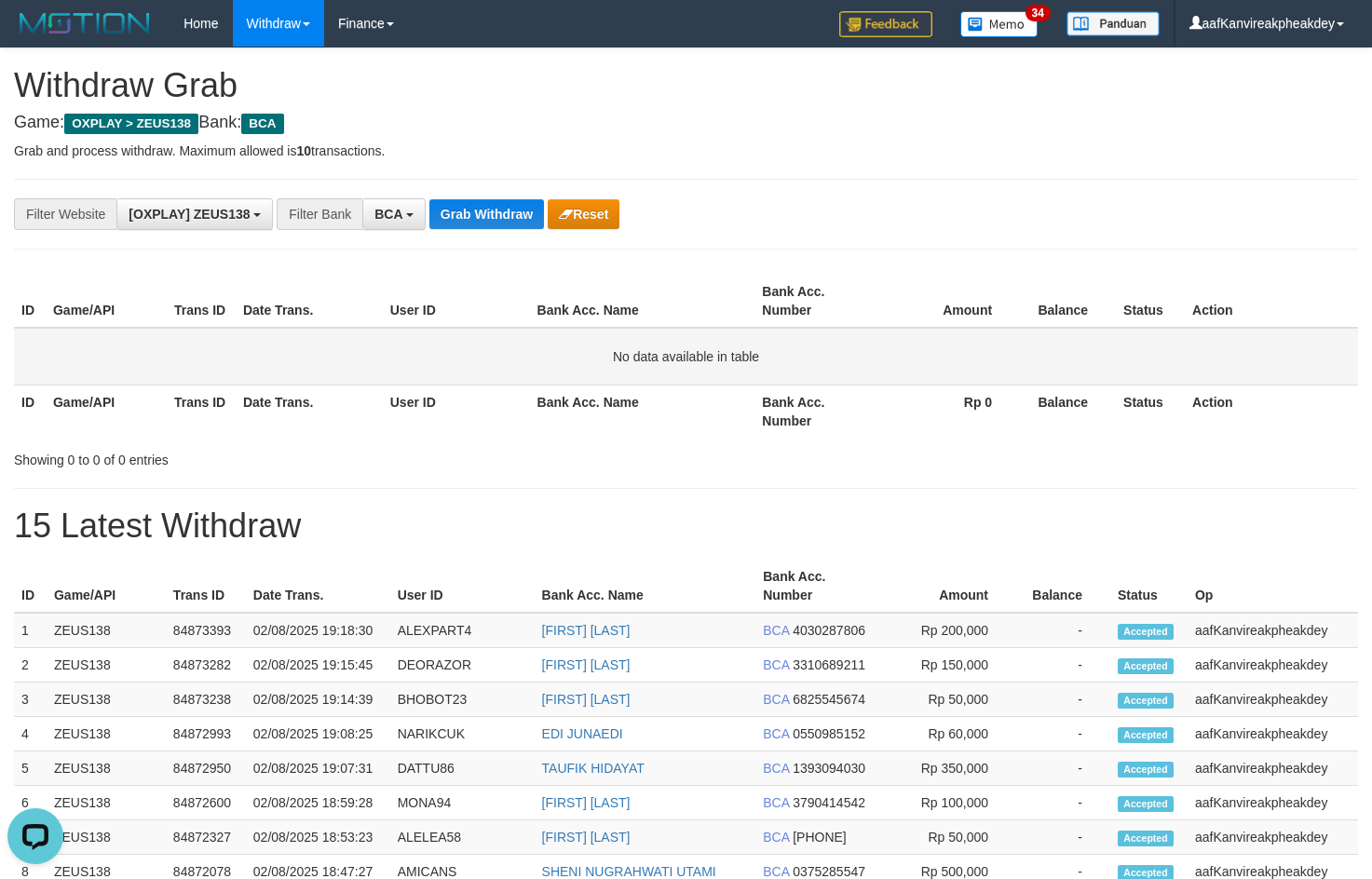 click on "No data available in table" at bounding box center (686, 357) 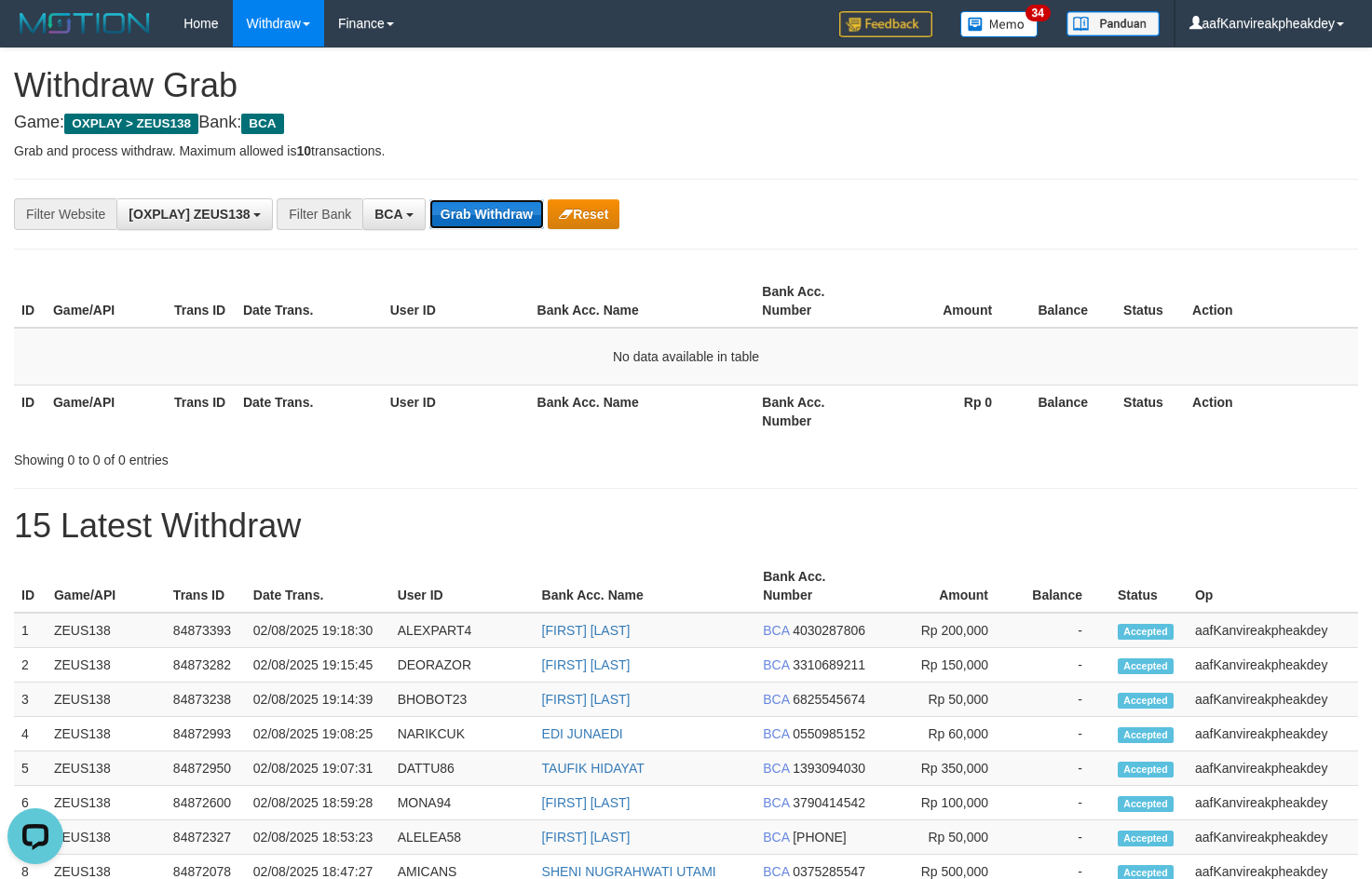 click on "Grab Withdraw" at bounding box center (486, 214) 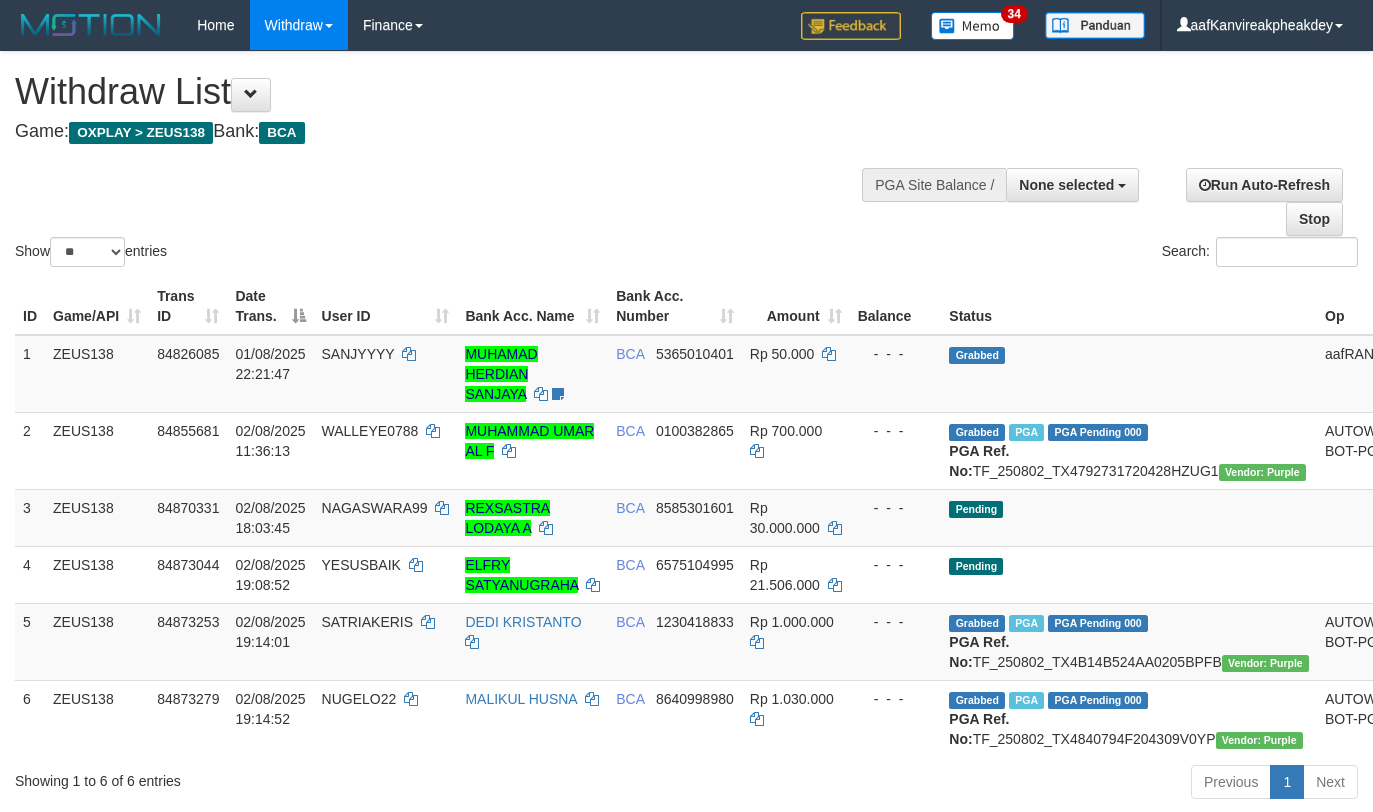 select 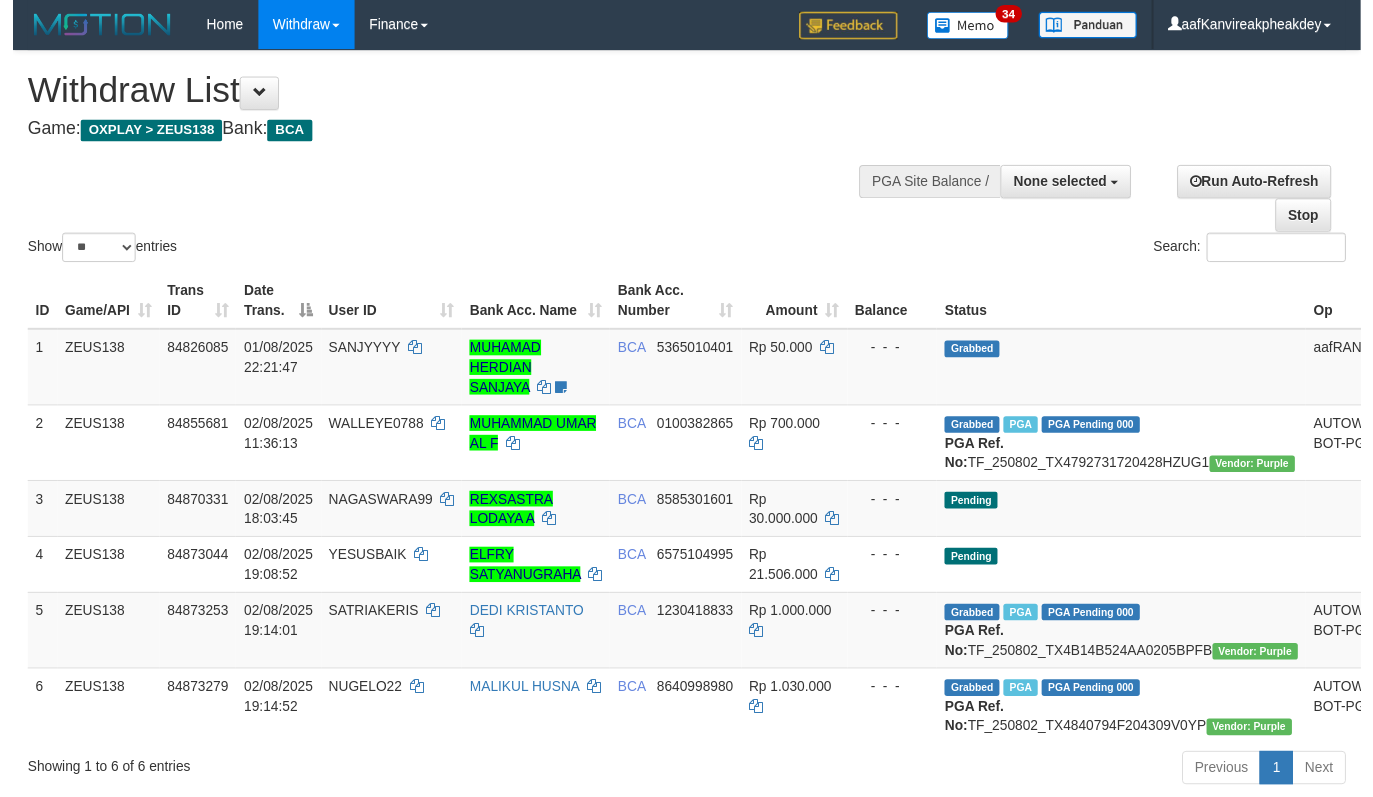 scroll, scrollTop: 267, scrollLeft: 0, axis: vertical 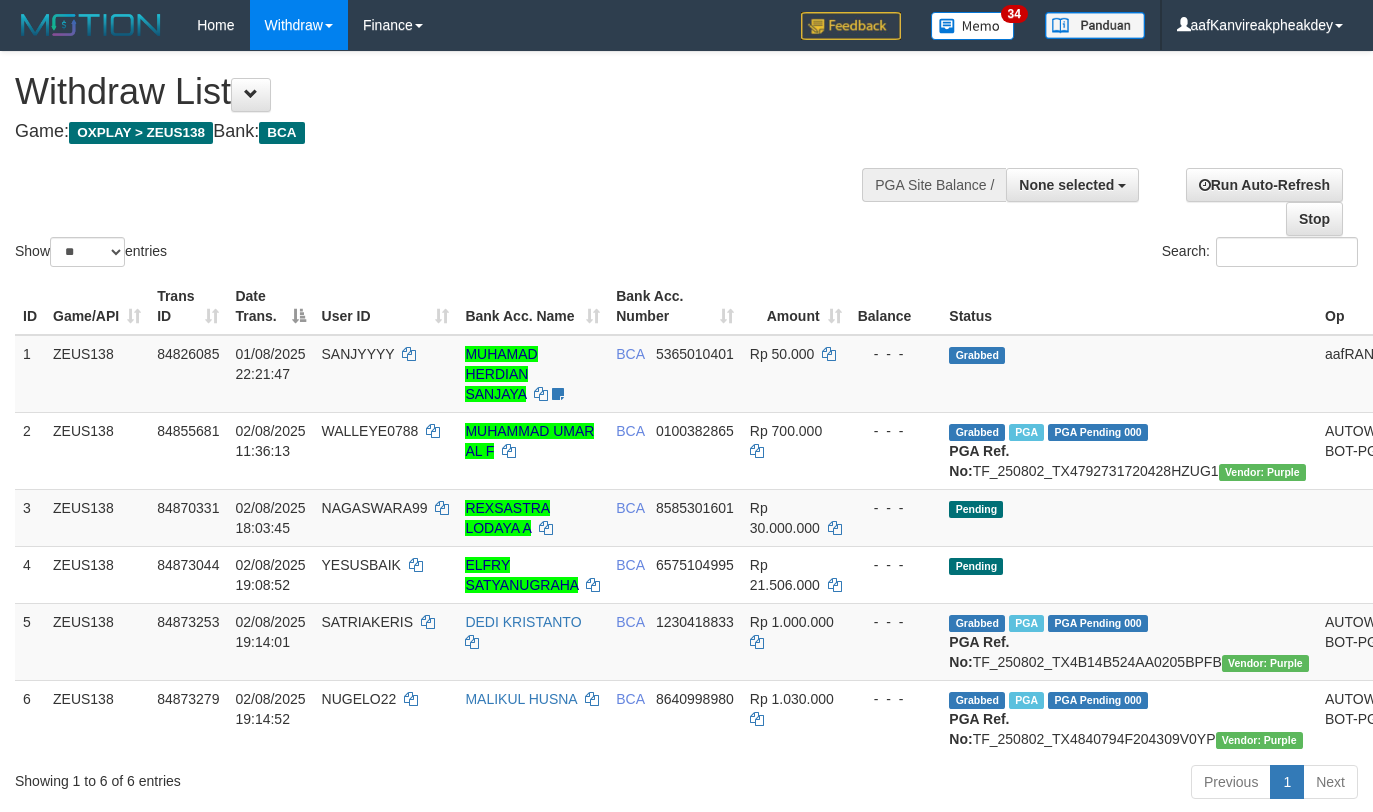 select 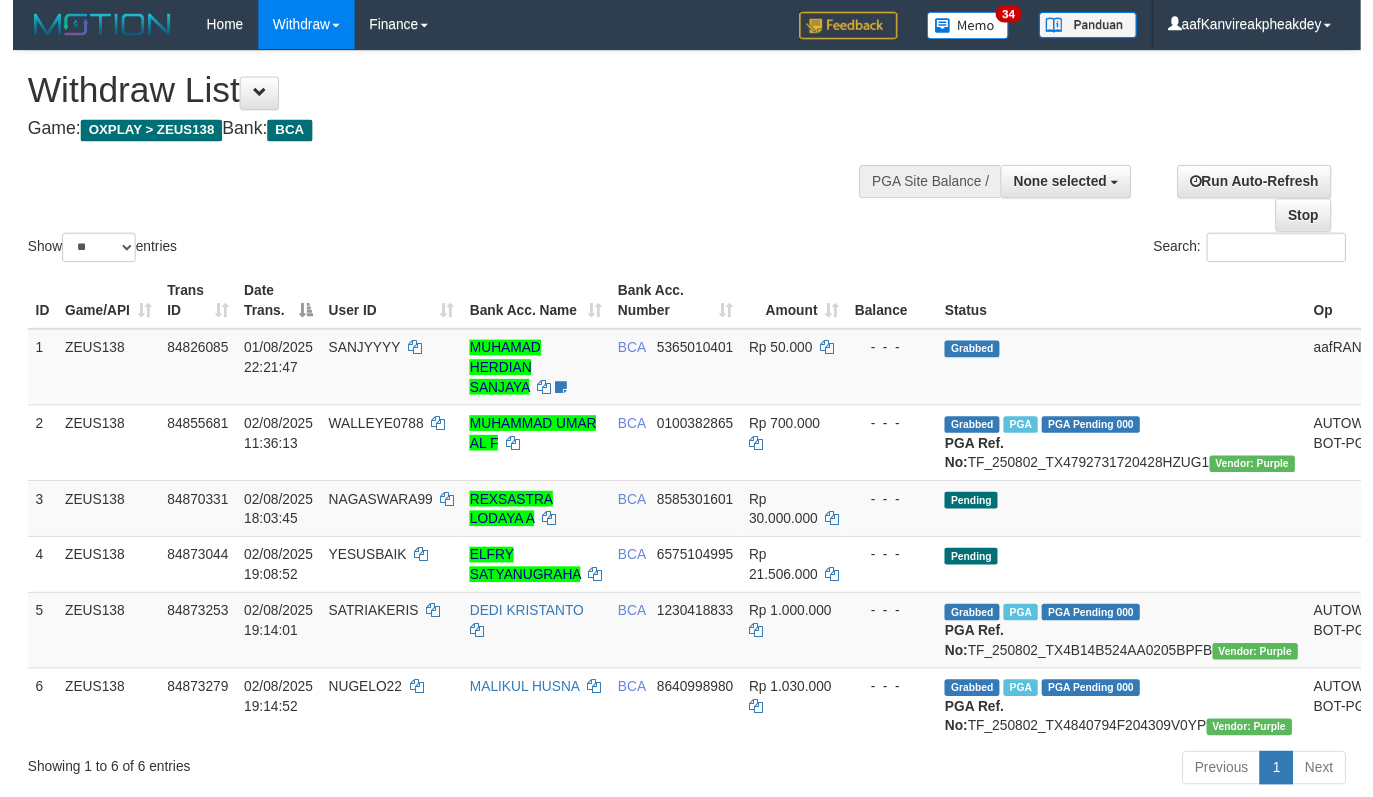 scroll, scrollTop: 267, scrollLeft: 0, axis: vertical 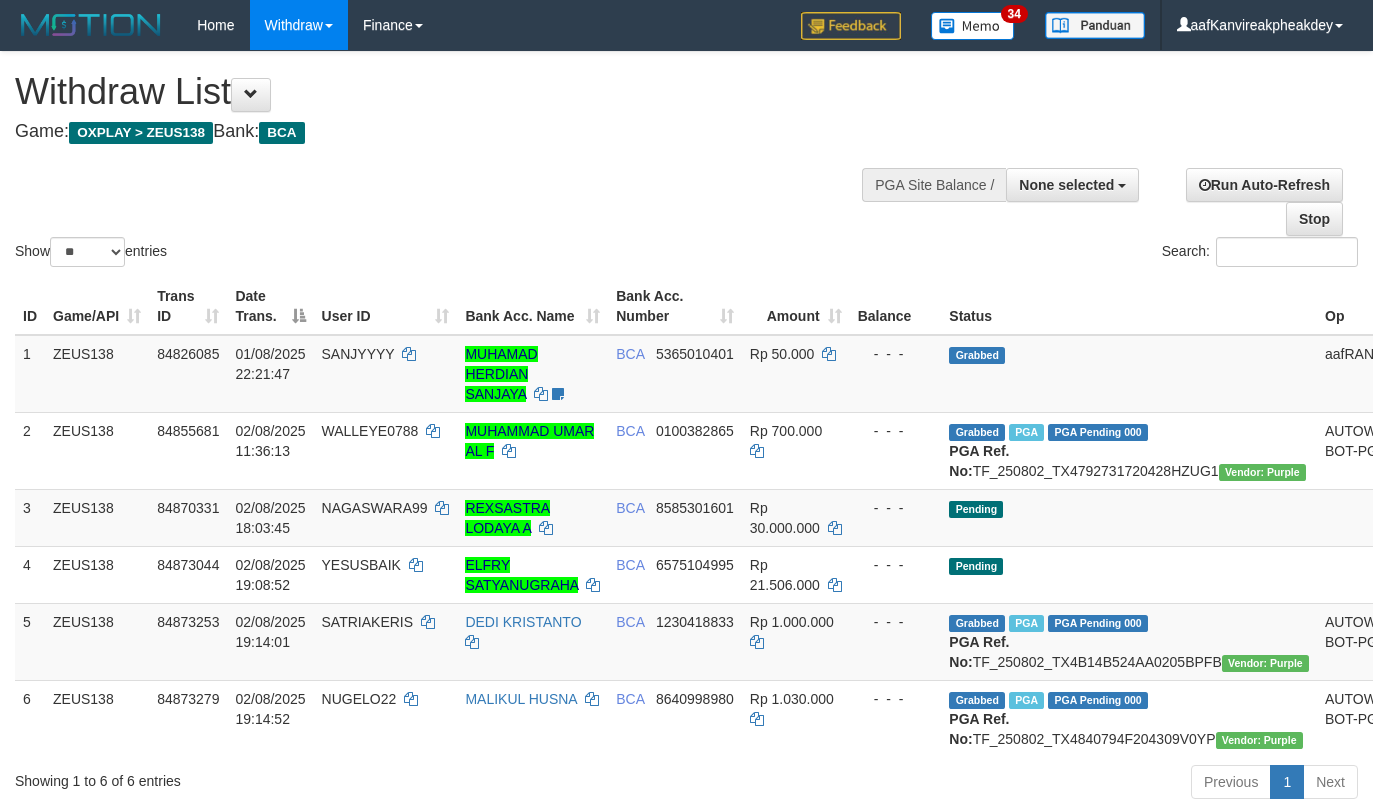 select 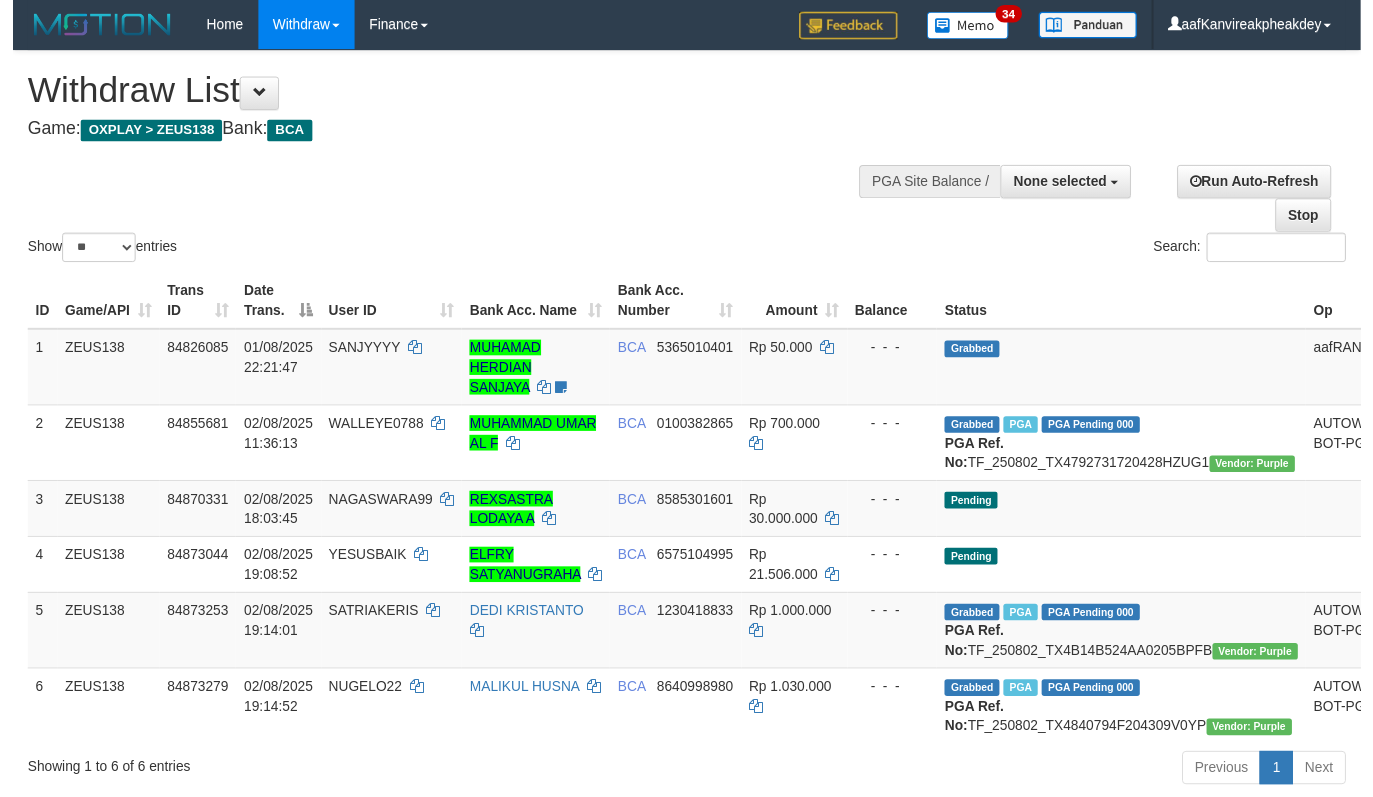 scroll, scrollTop: 267, scrollLeft: 0, axis: vertical 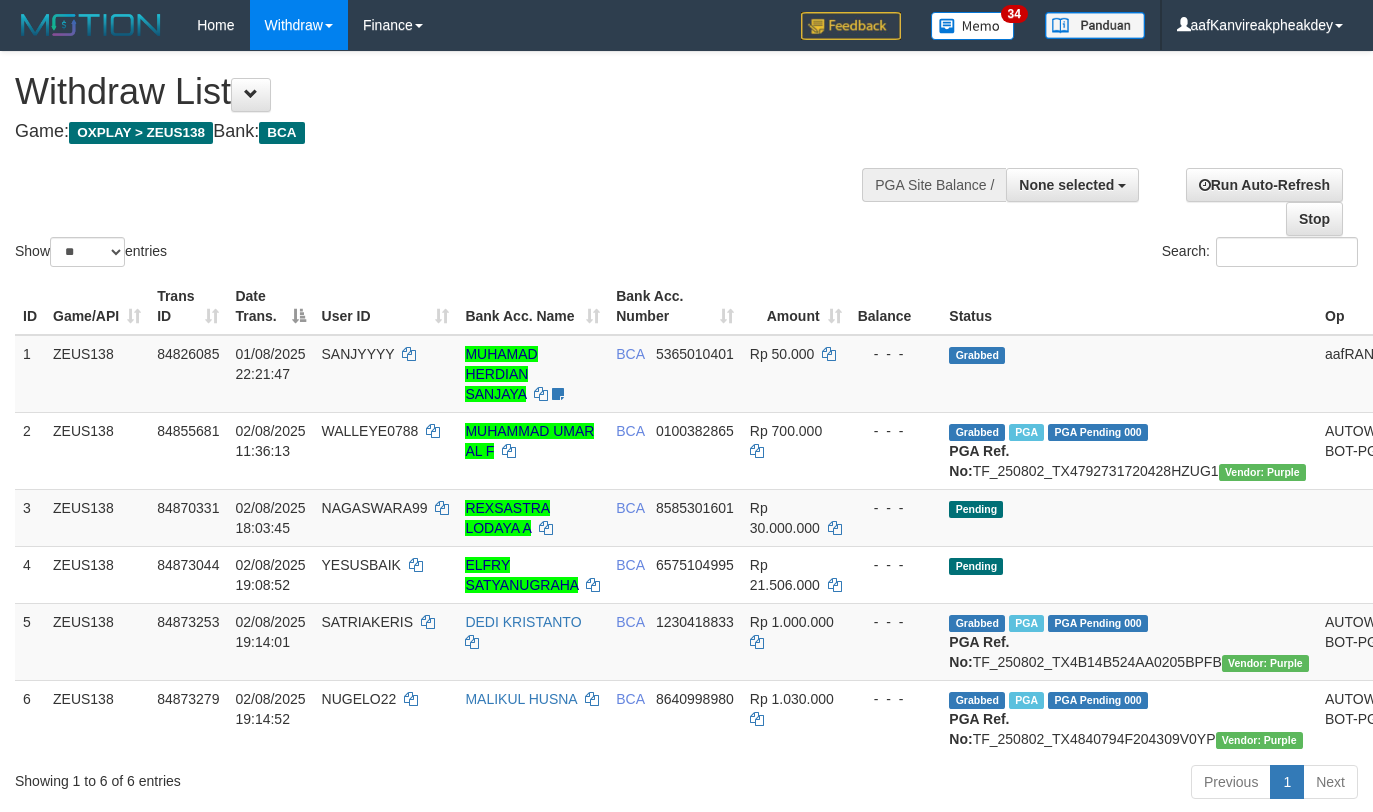 select 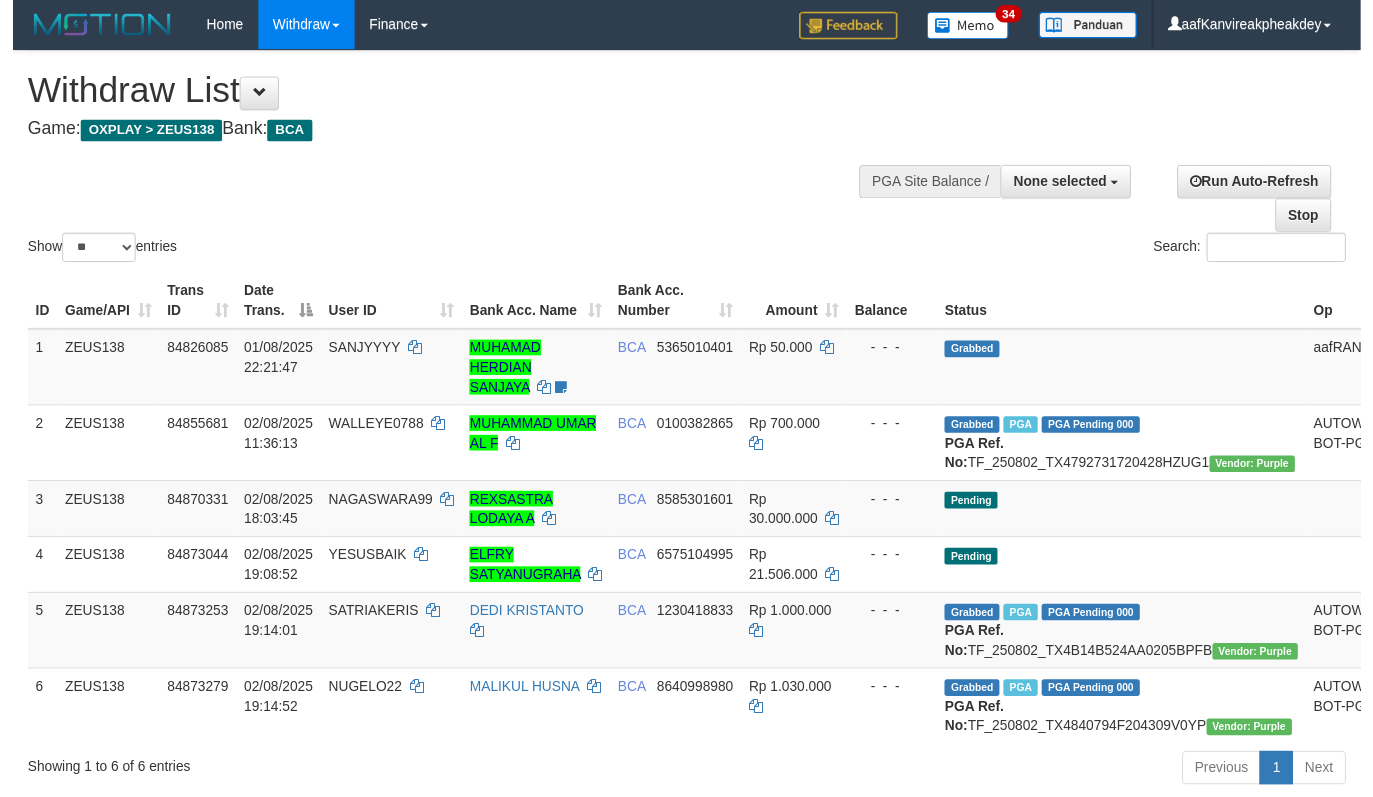 scroll, scrollTop: 267, scrollLeft: 0, axis: vertical 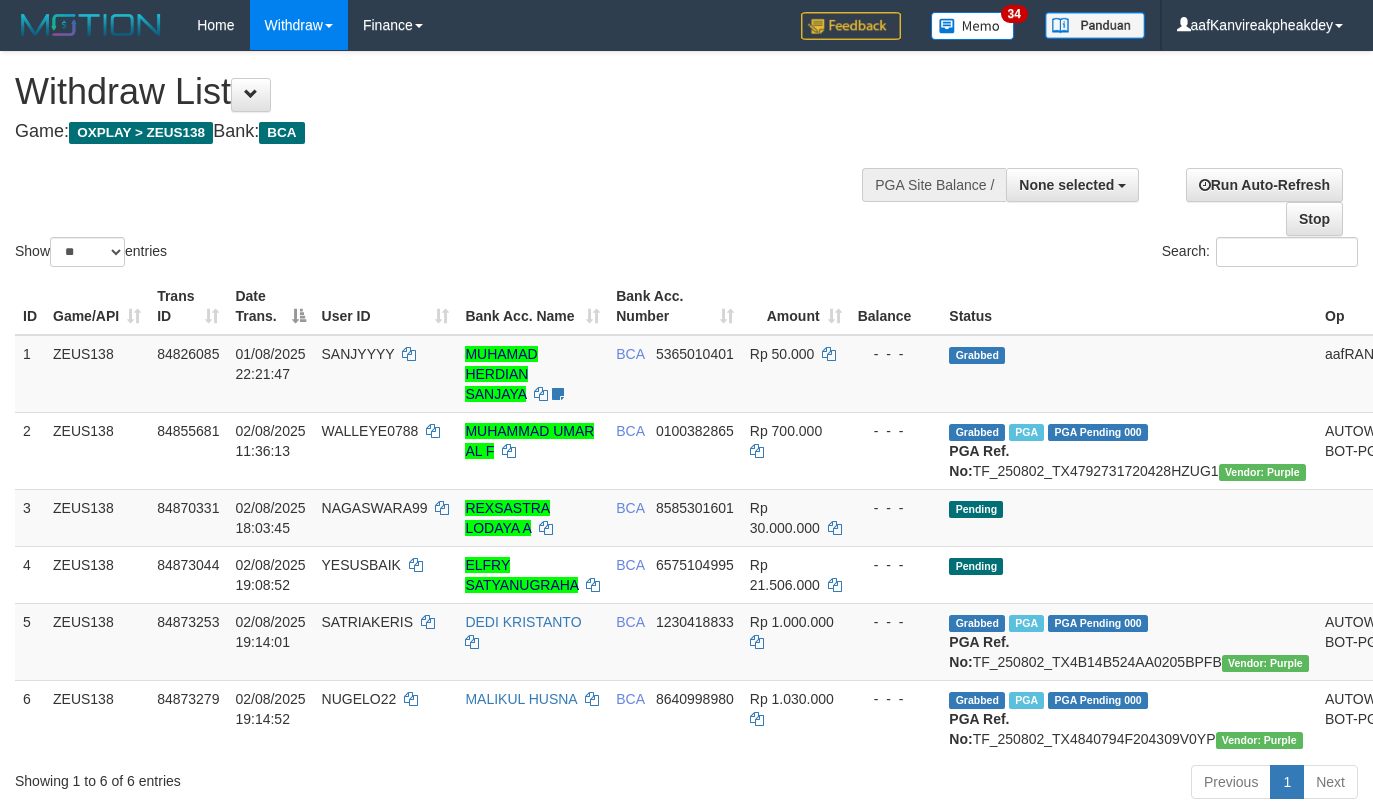select 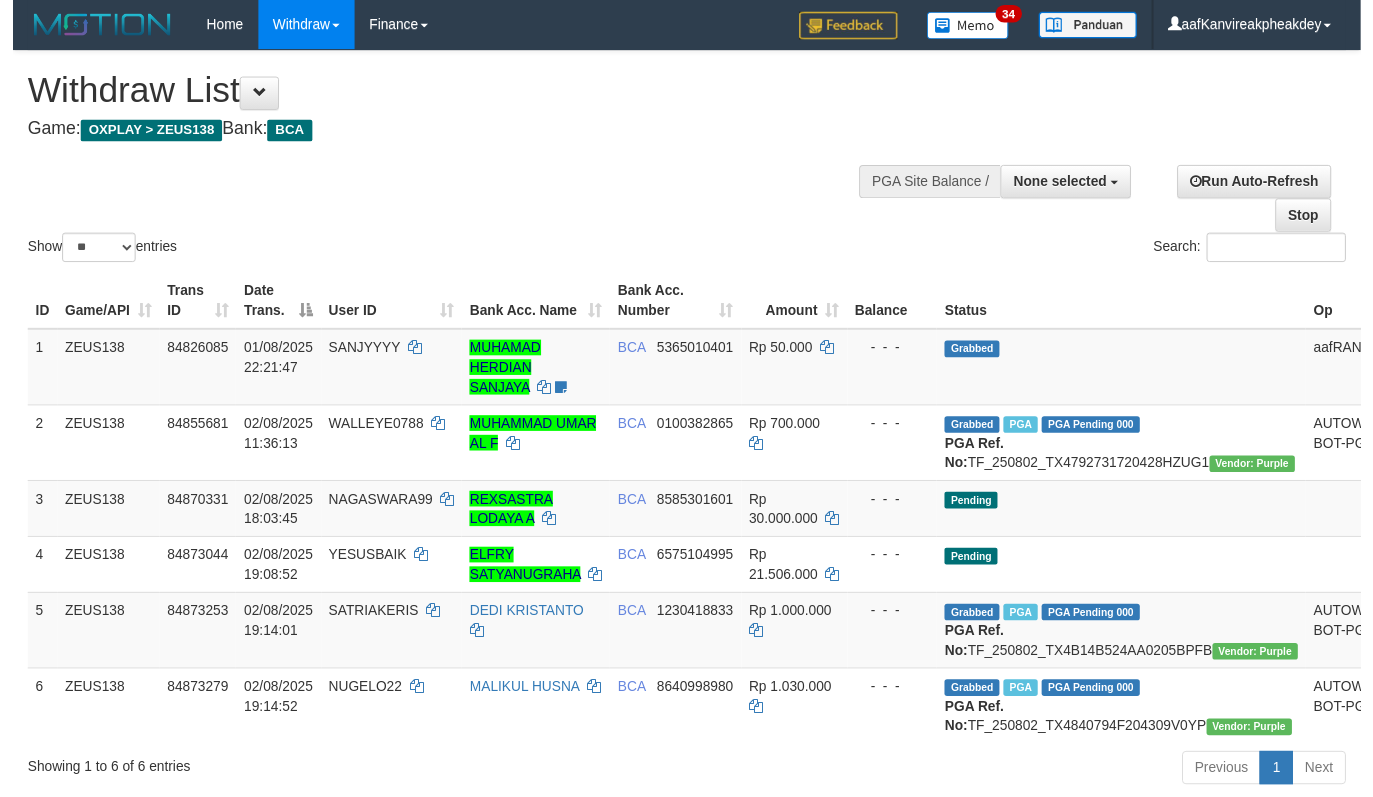 scroll, scrollTop: 267, scrollLeft: 0, axis: vertical 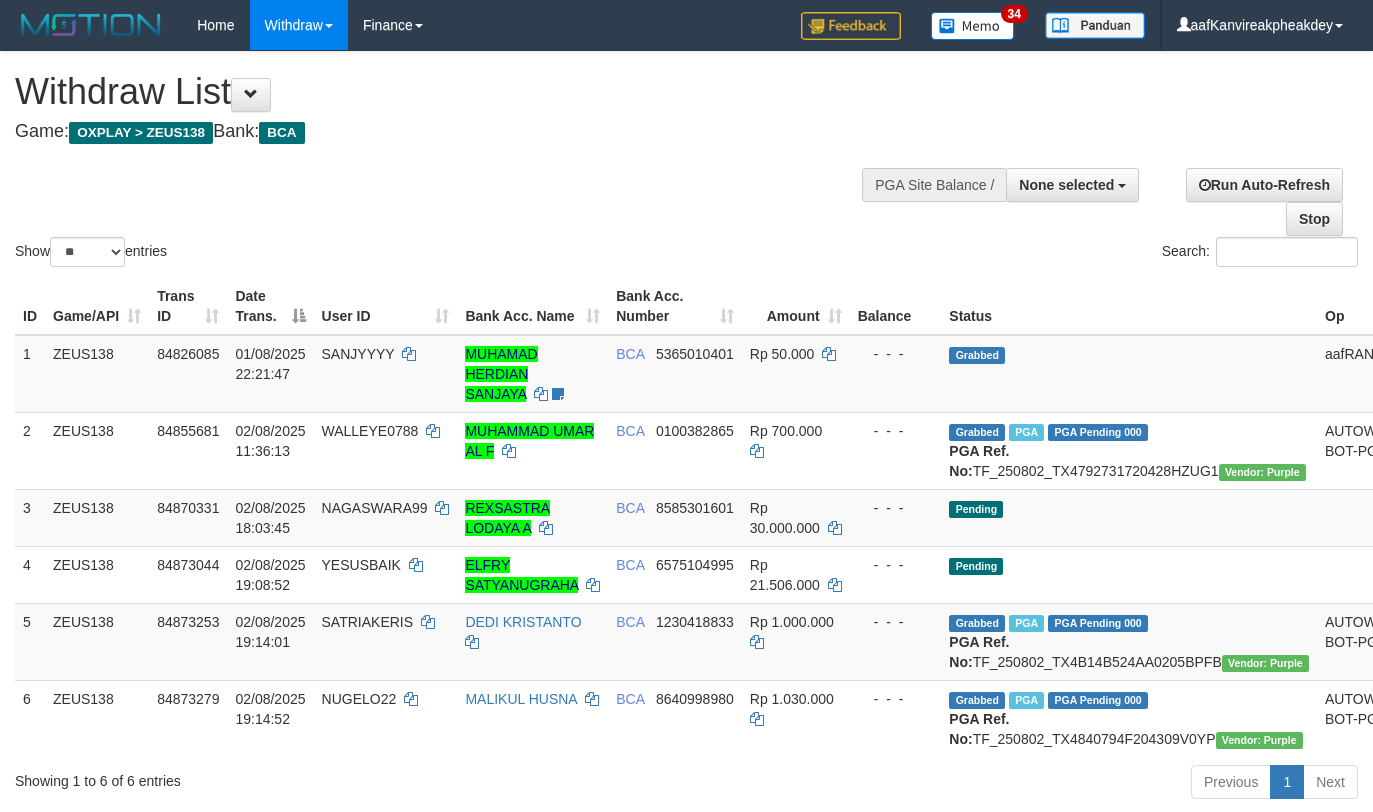 select 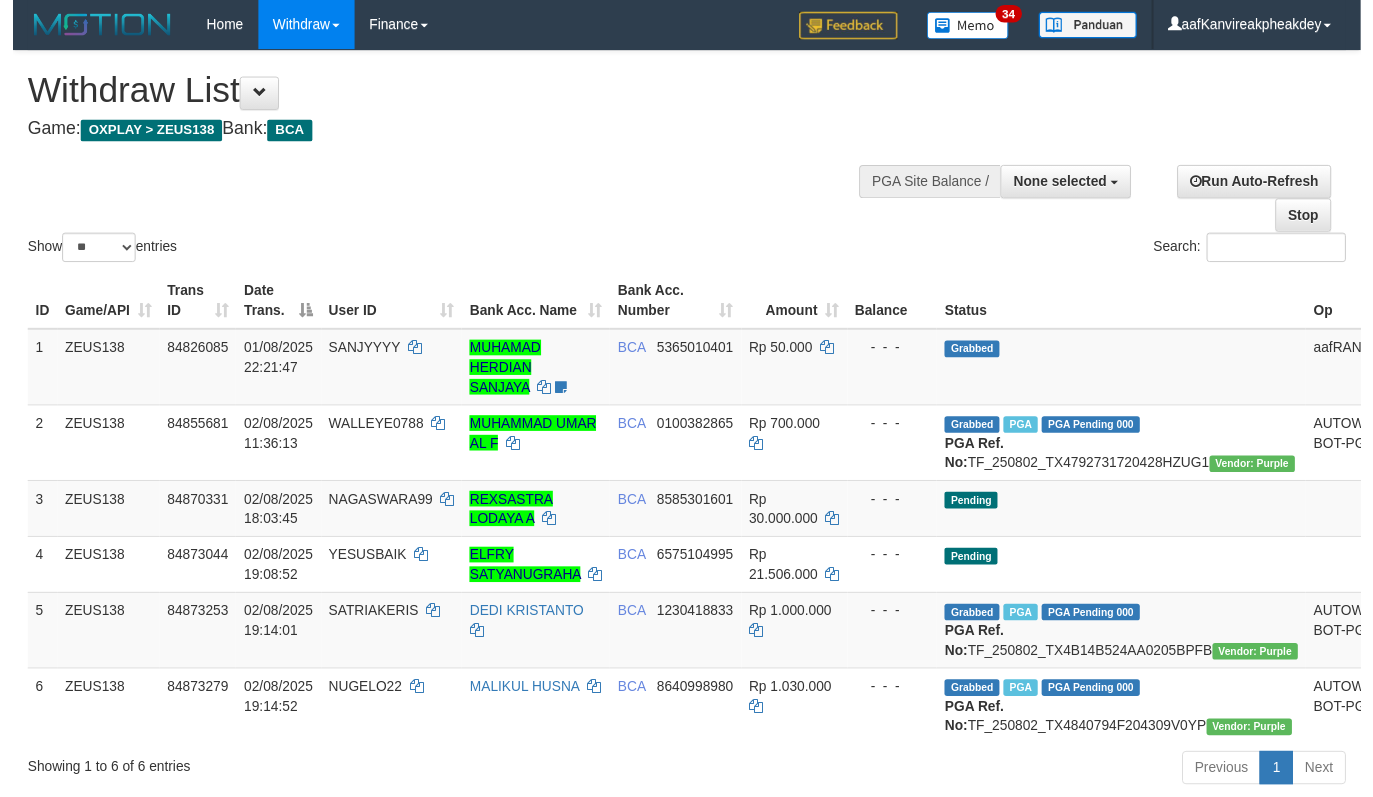scroll, scrollTop: 267, scrollLeft: 0, axis: vertical 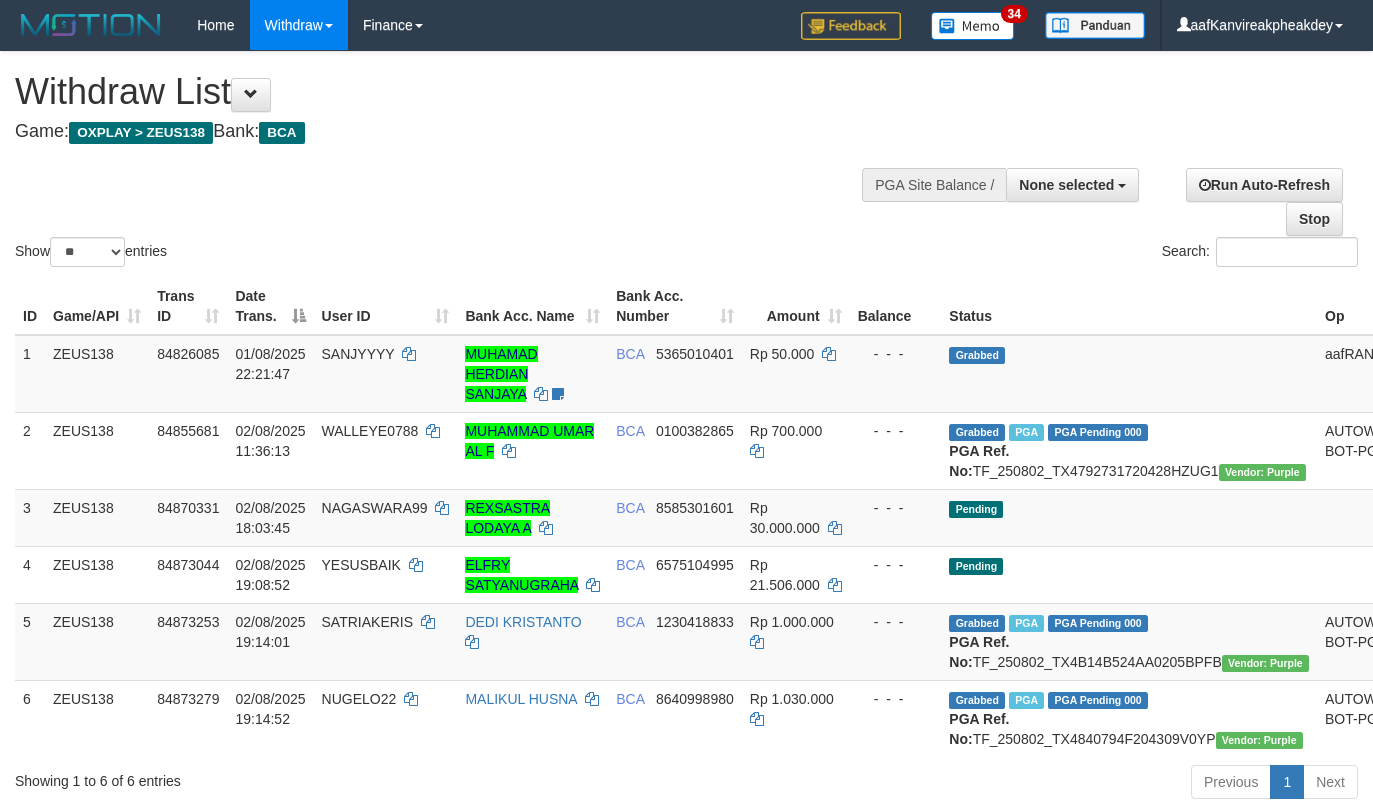 select 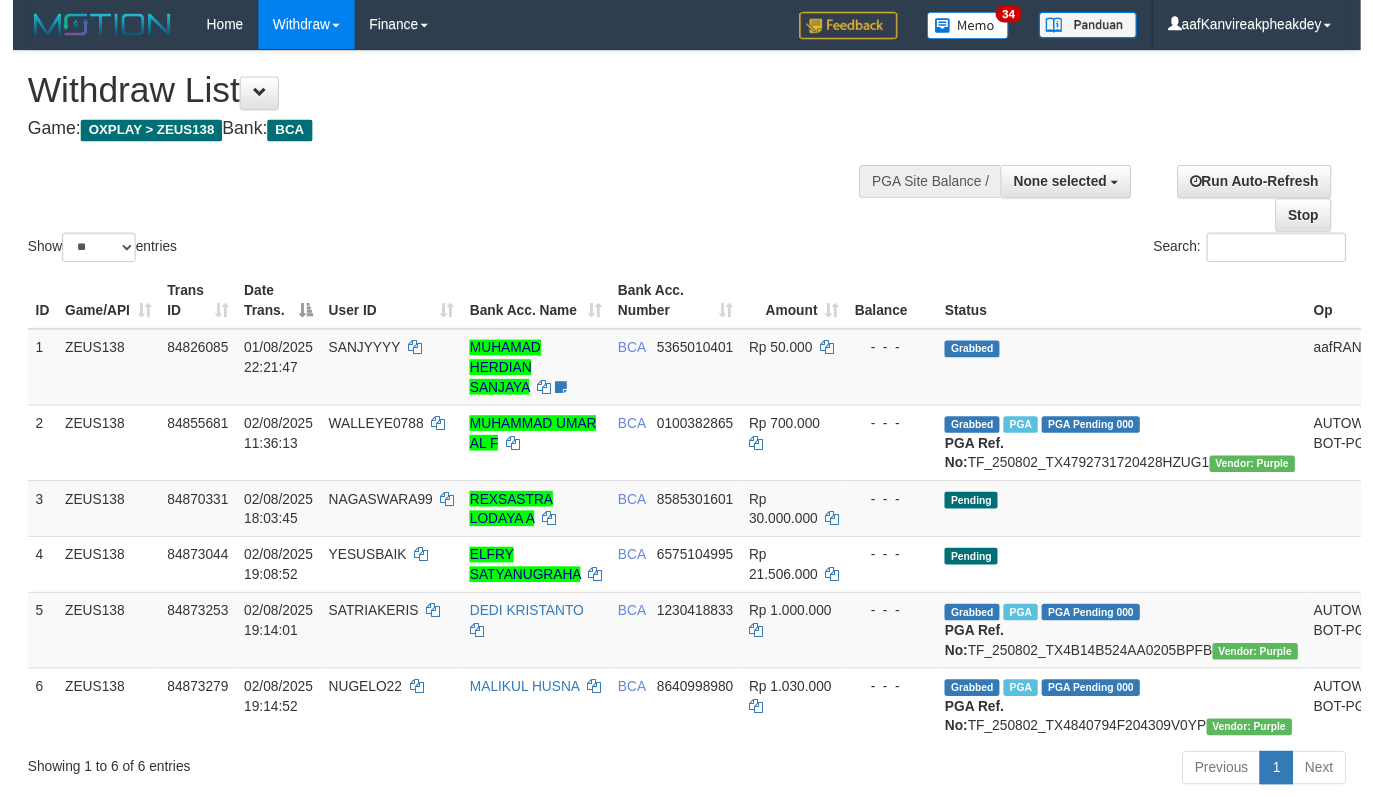 scroll, scrollTop: 267, scrollLeft: 0, axis: vertical 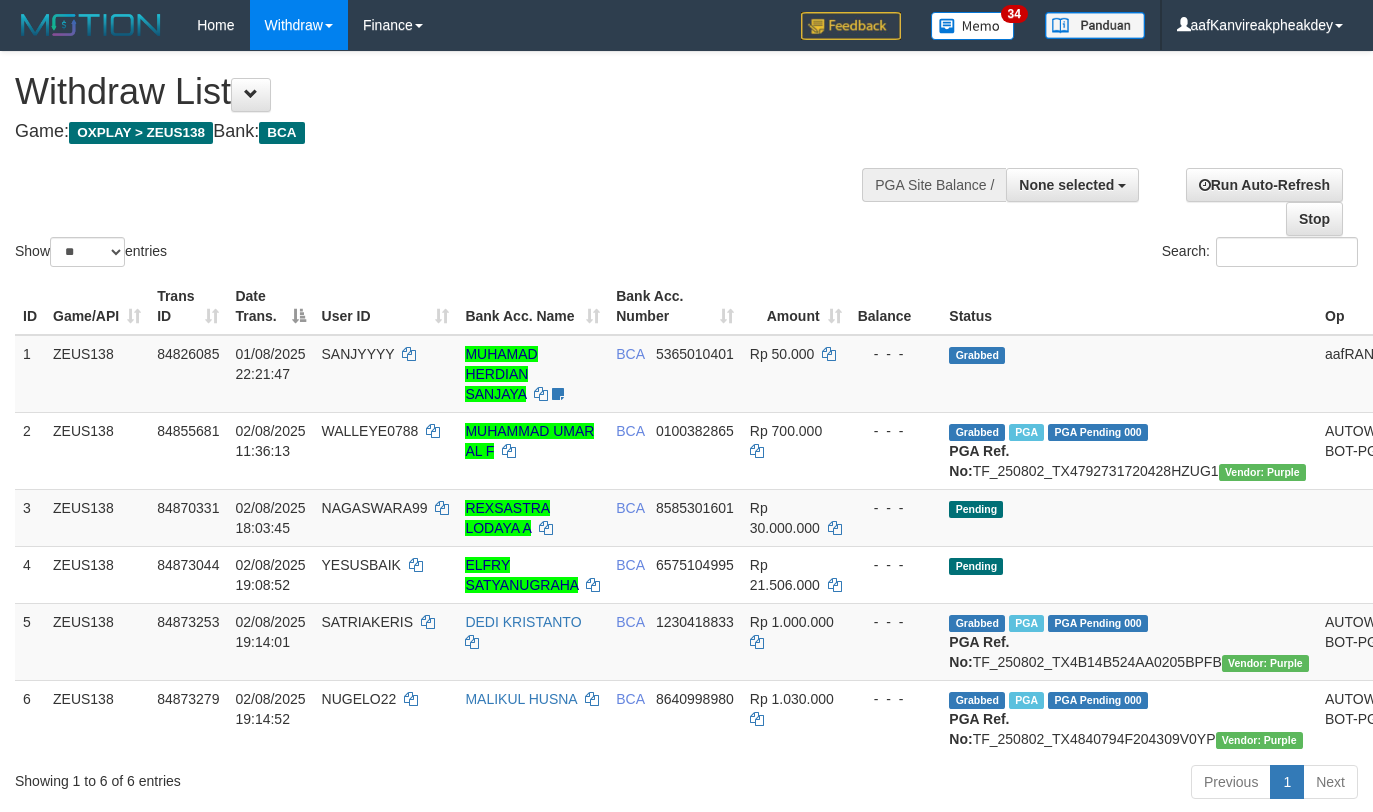 select 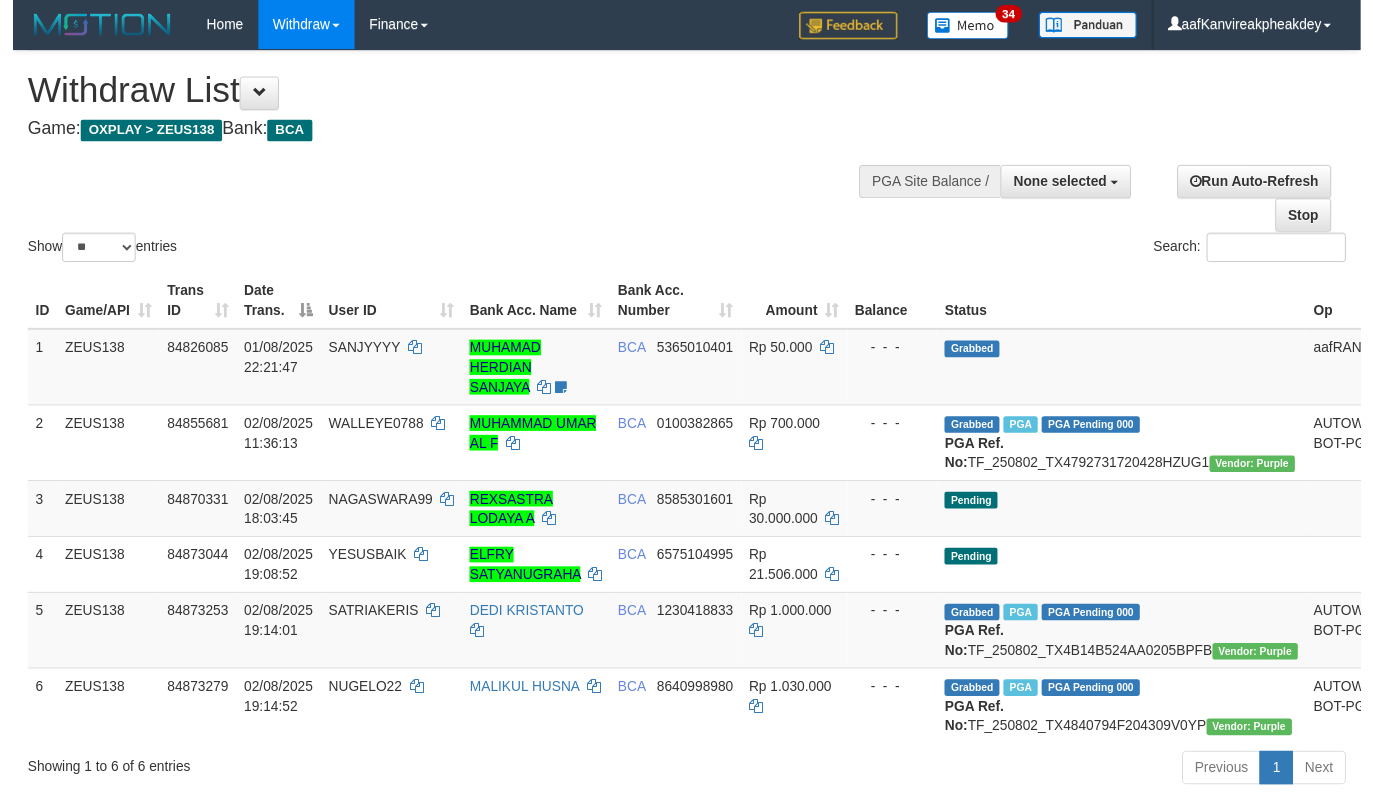 scroll, scrollTop: 267, scrollLeft: 0, axis: vertical 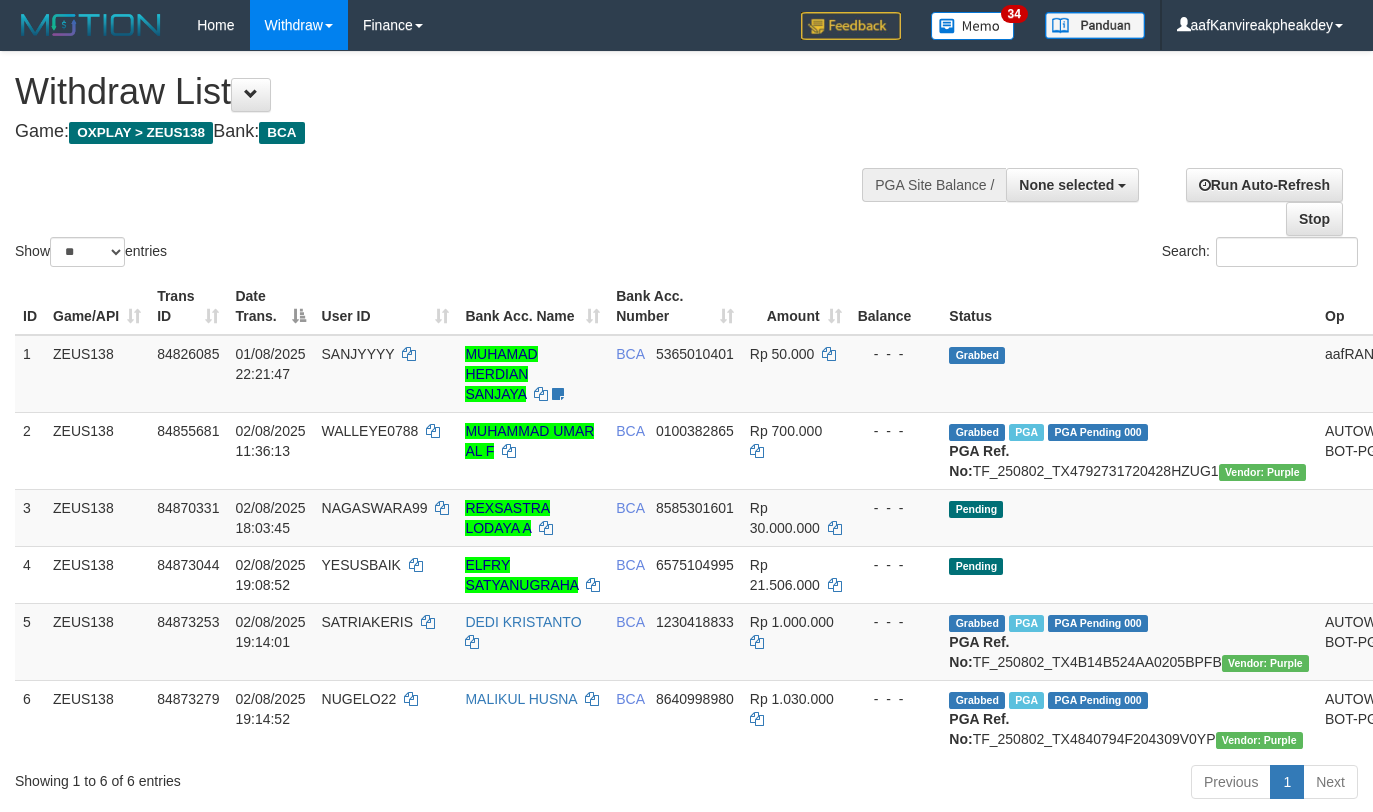 select 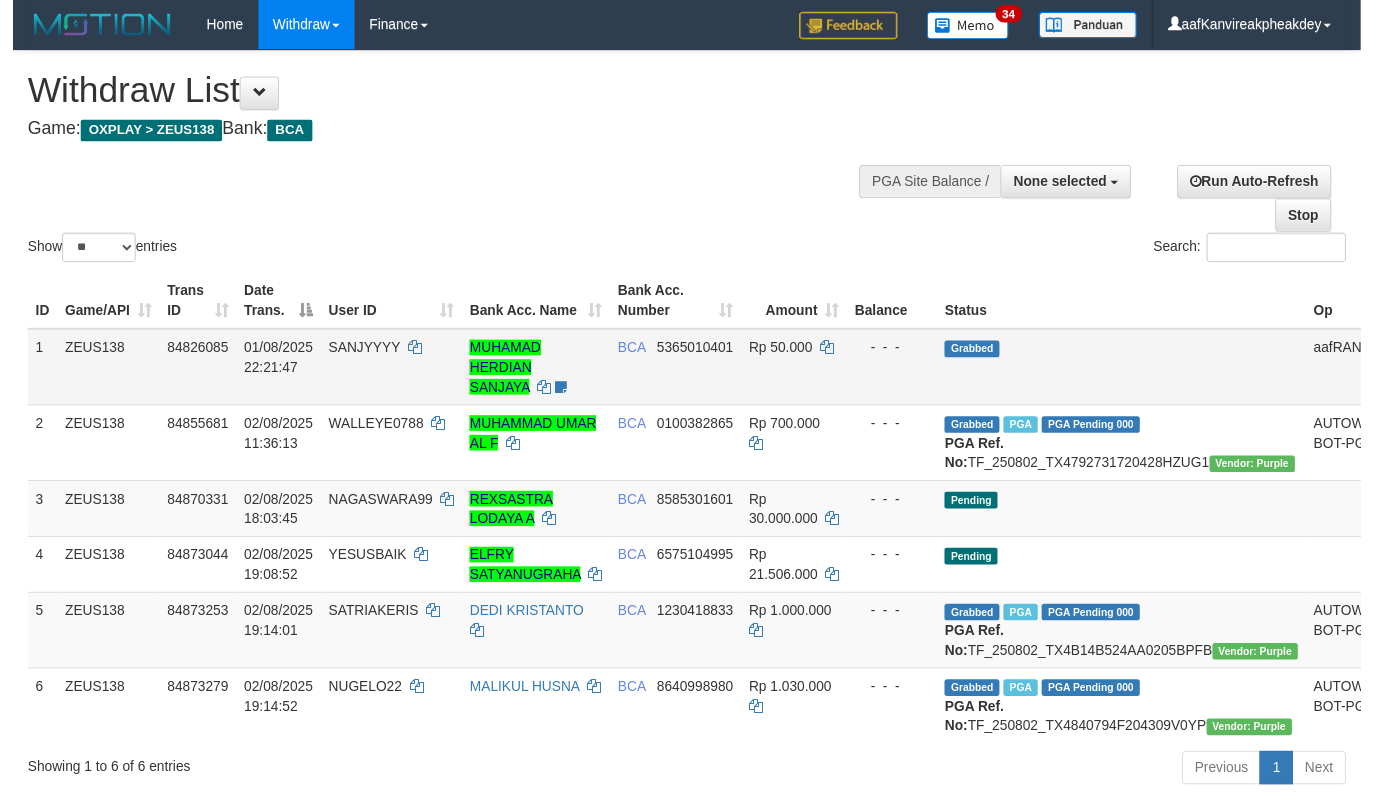 scroll, scrollTop: 267, scrollLeft: 0, axis: vertical 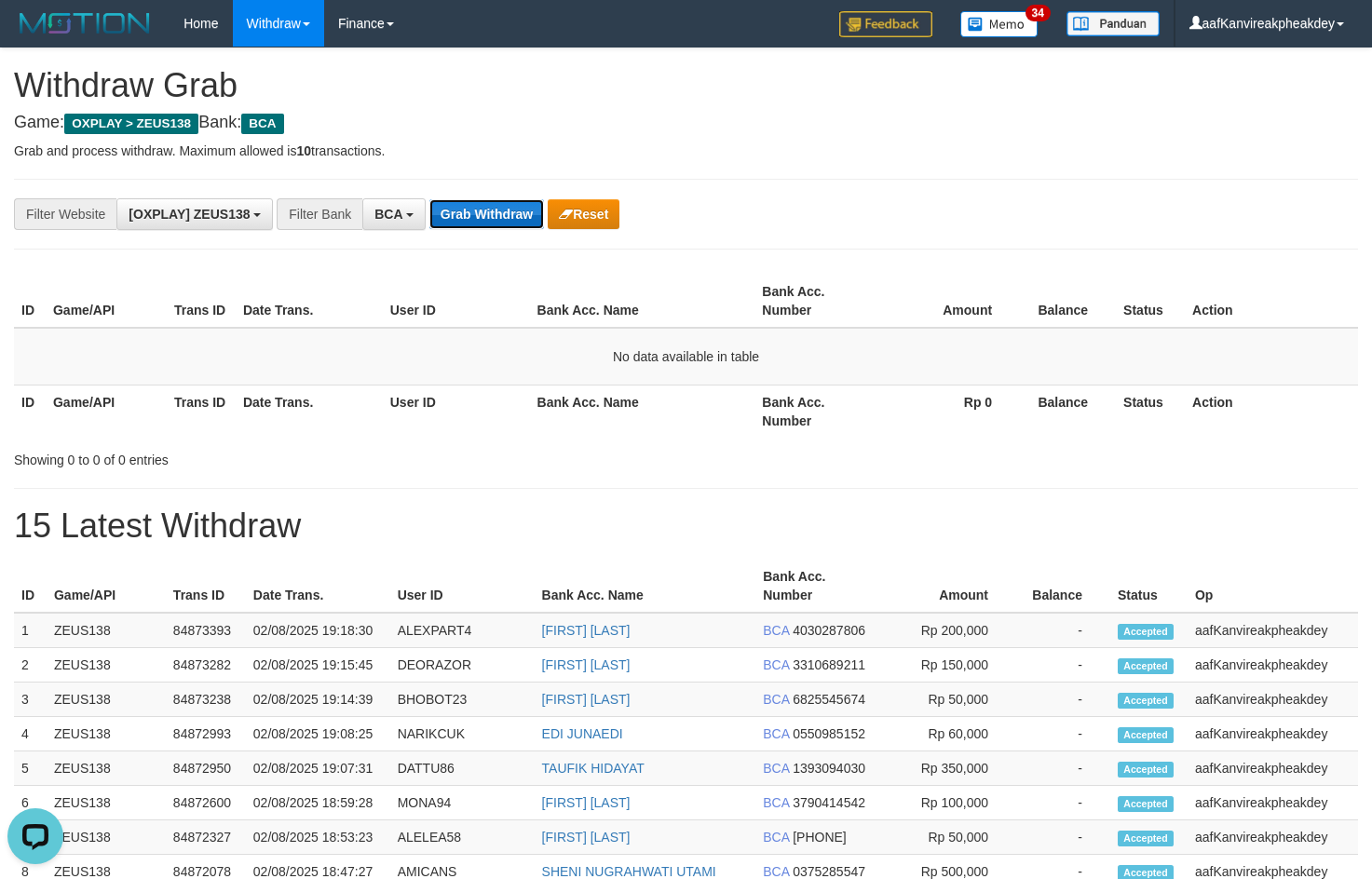 click on "Grab Withdraw" at bounding box center [486, 214] 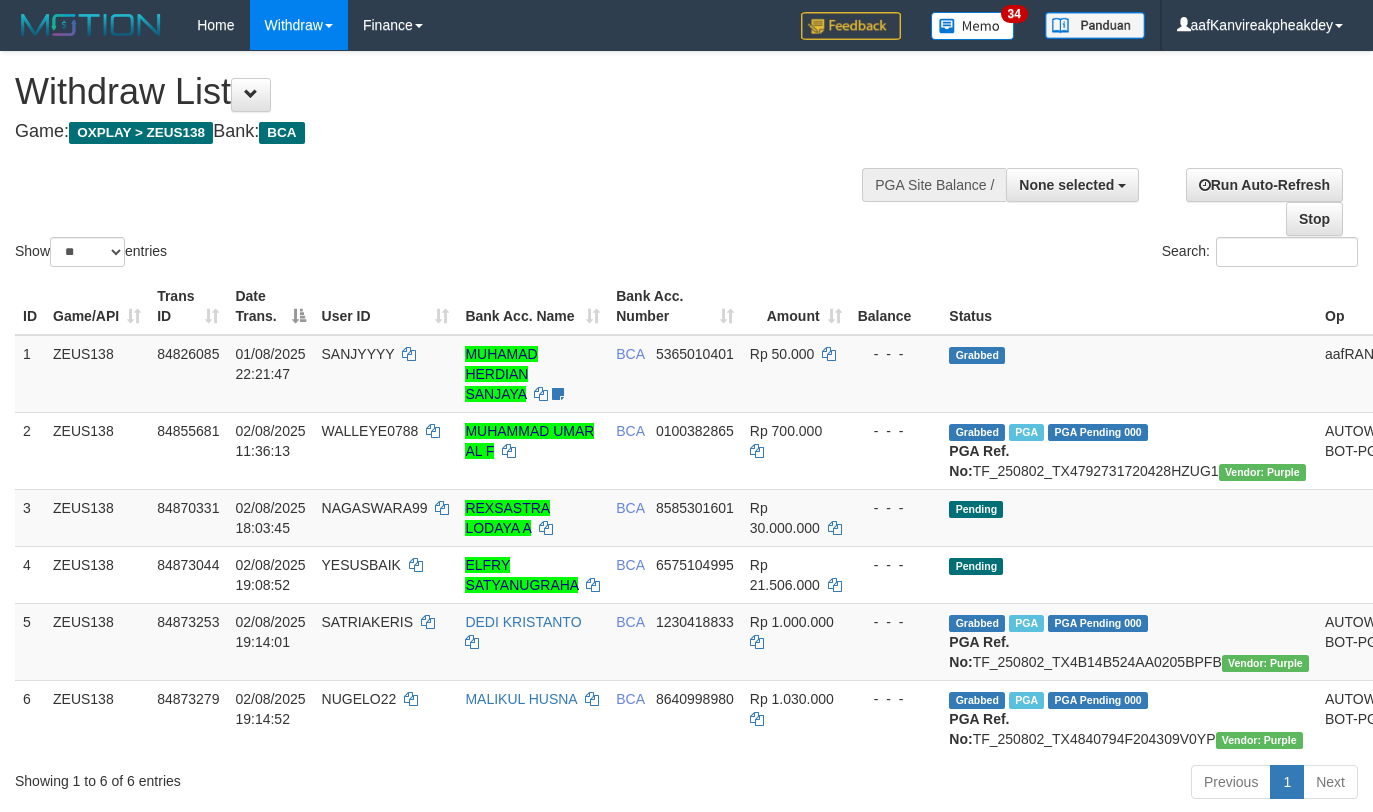 select 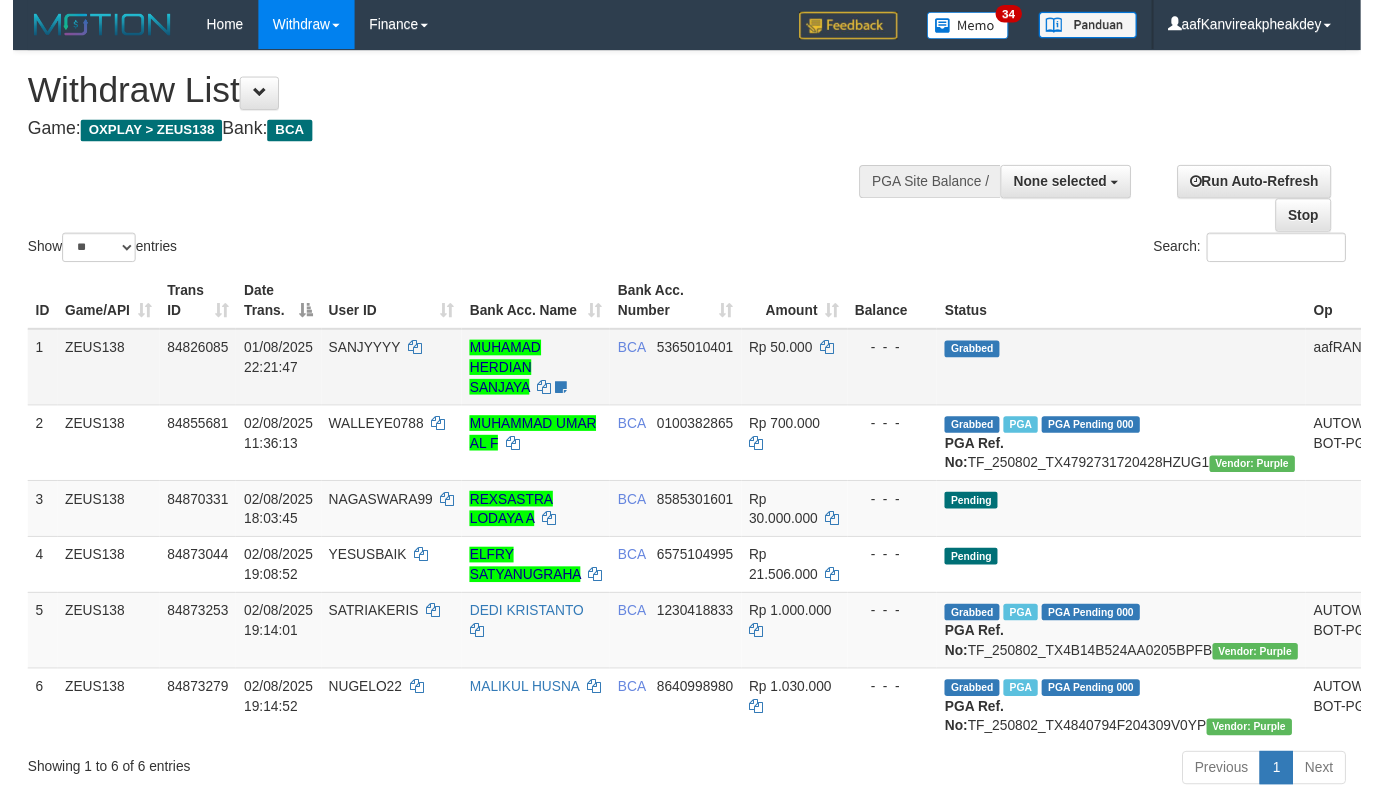 scroll, scrollTop: 267, scrollLeft: 0, axis: vertical 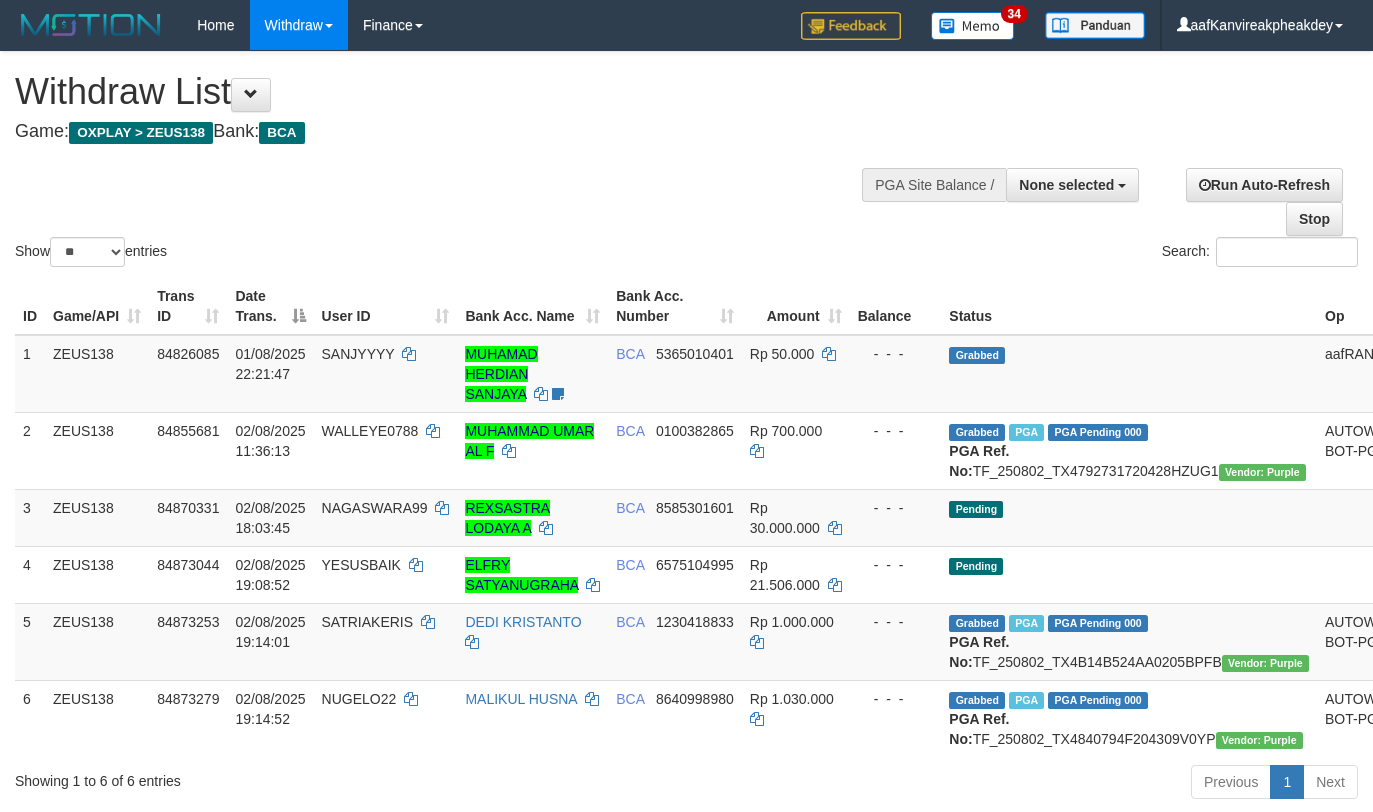 select 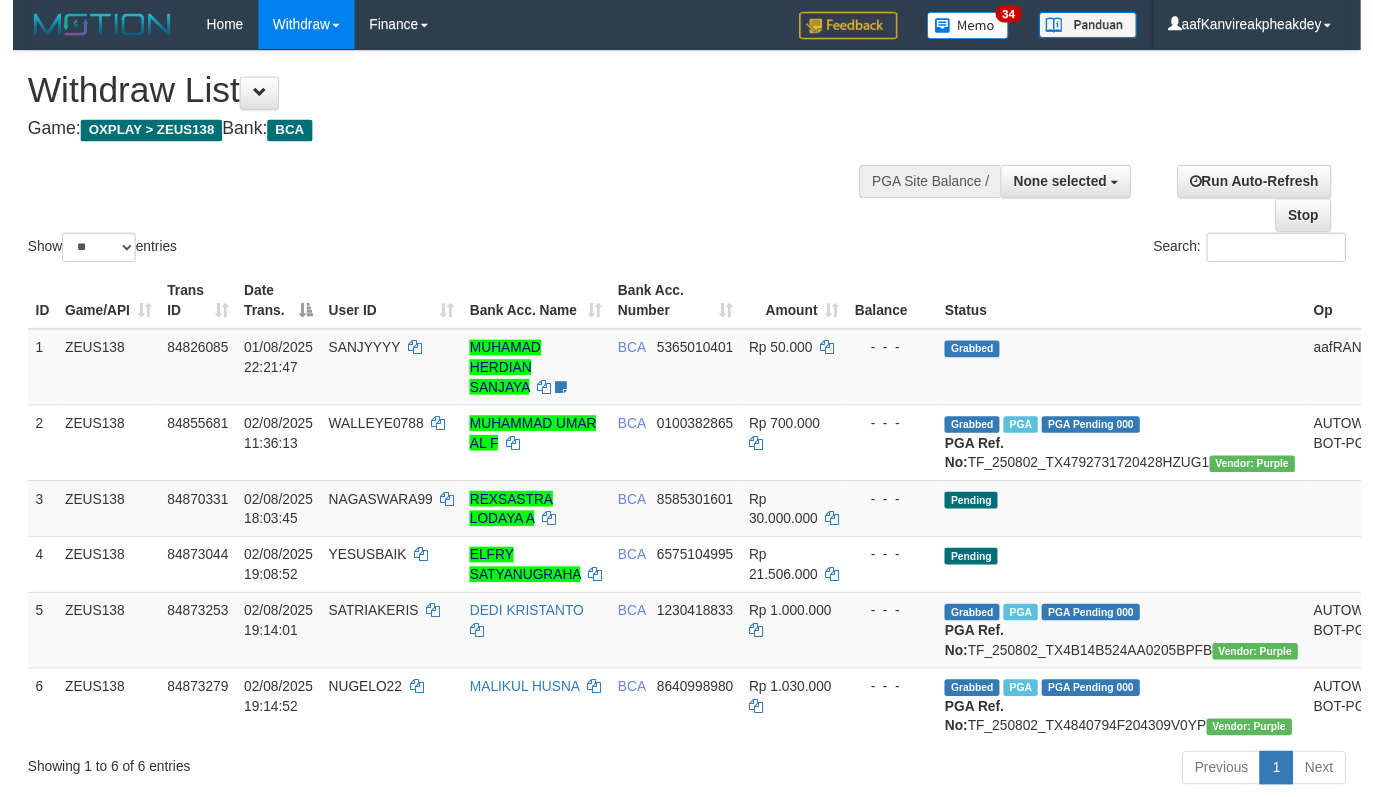 scroll, scrollTop: 200, scrollLeft: 0, axis: vertical 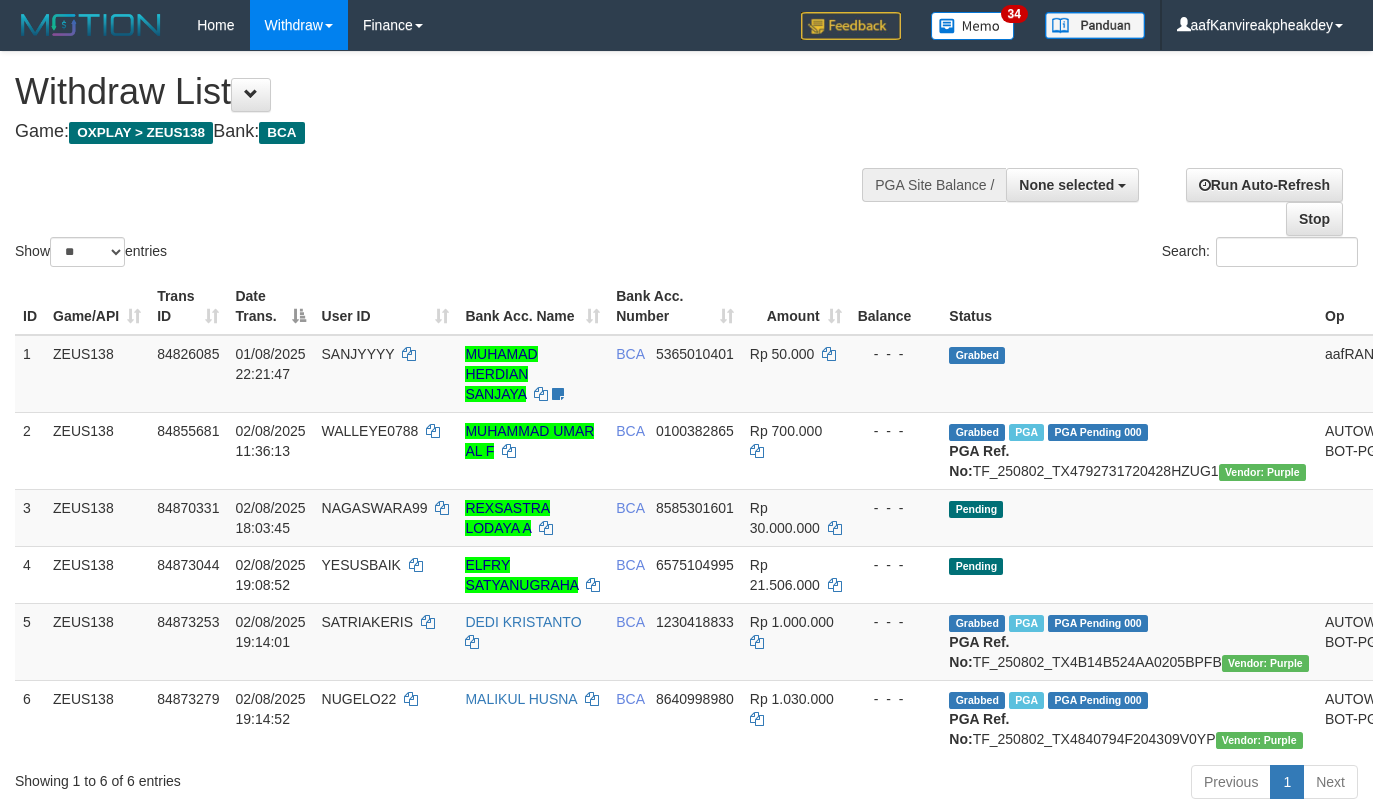 select 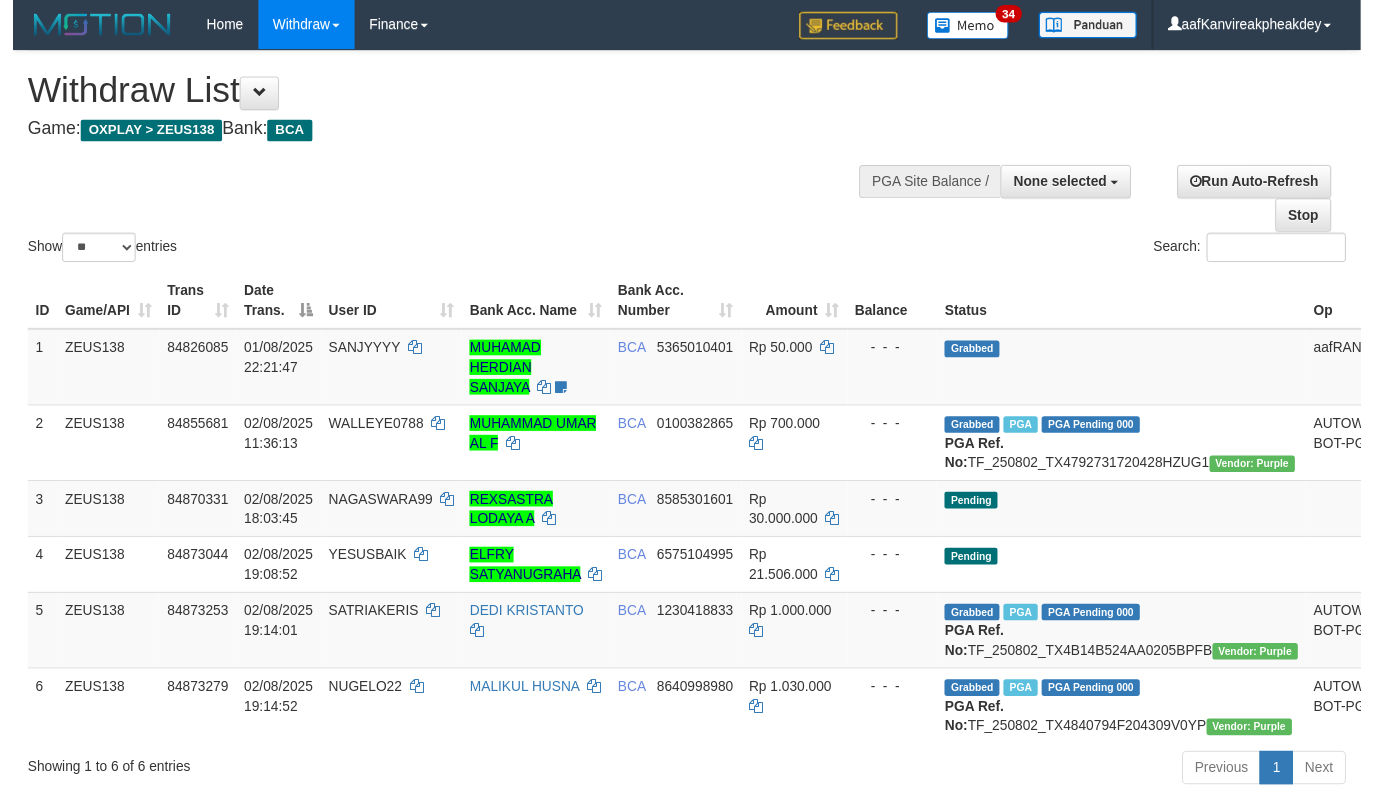 scroll, scrollTop: 200, scrollLeft: 0, axis: vertical 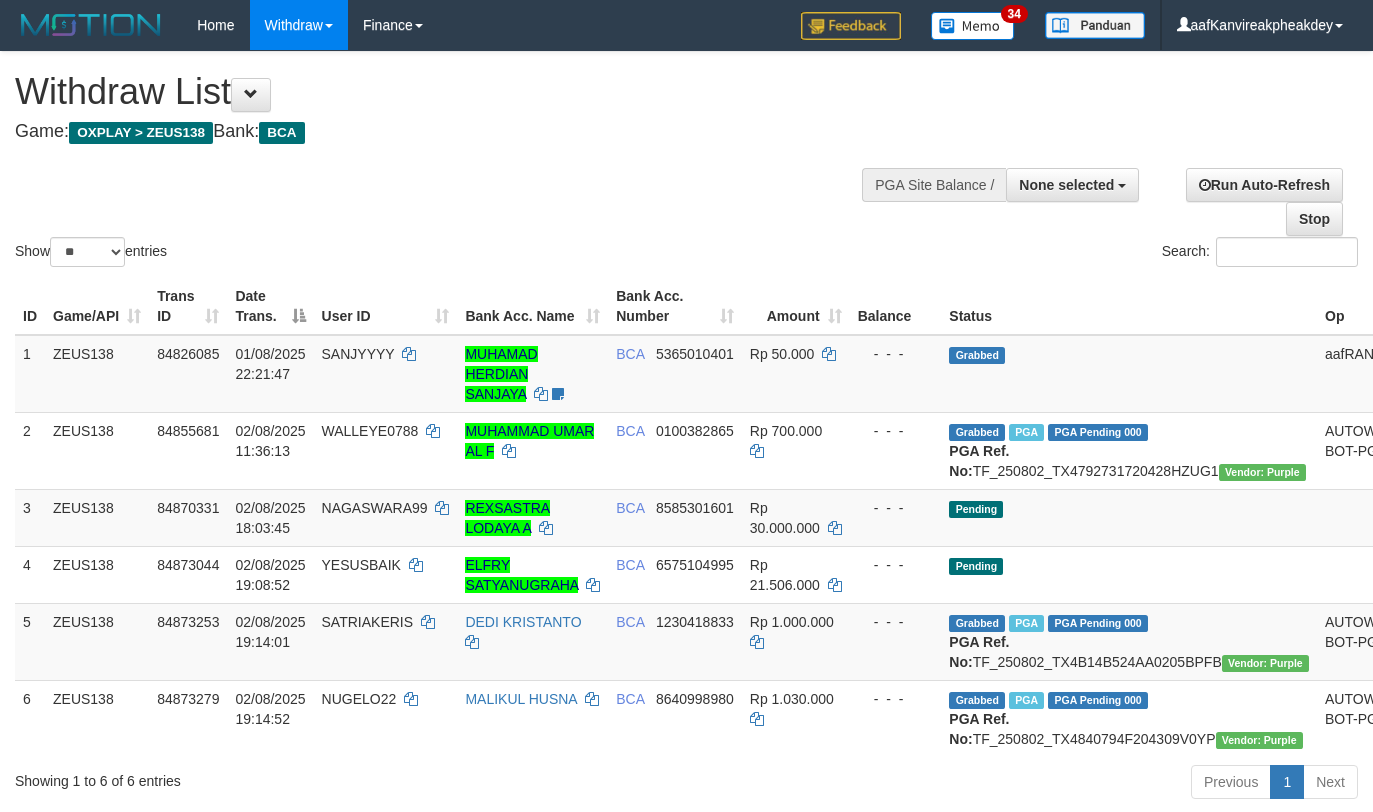 select 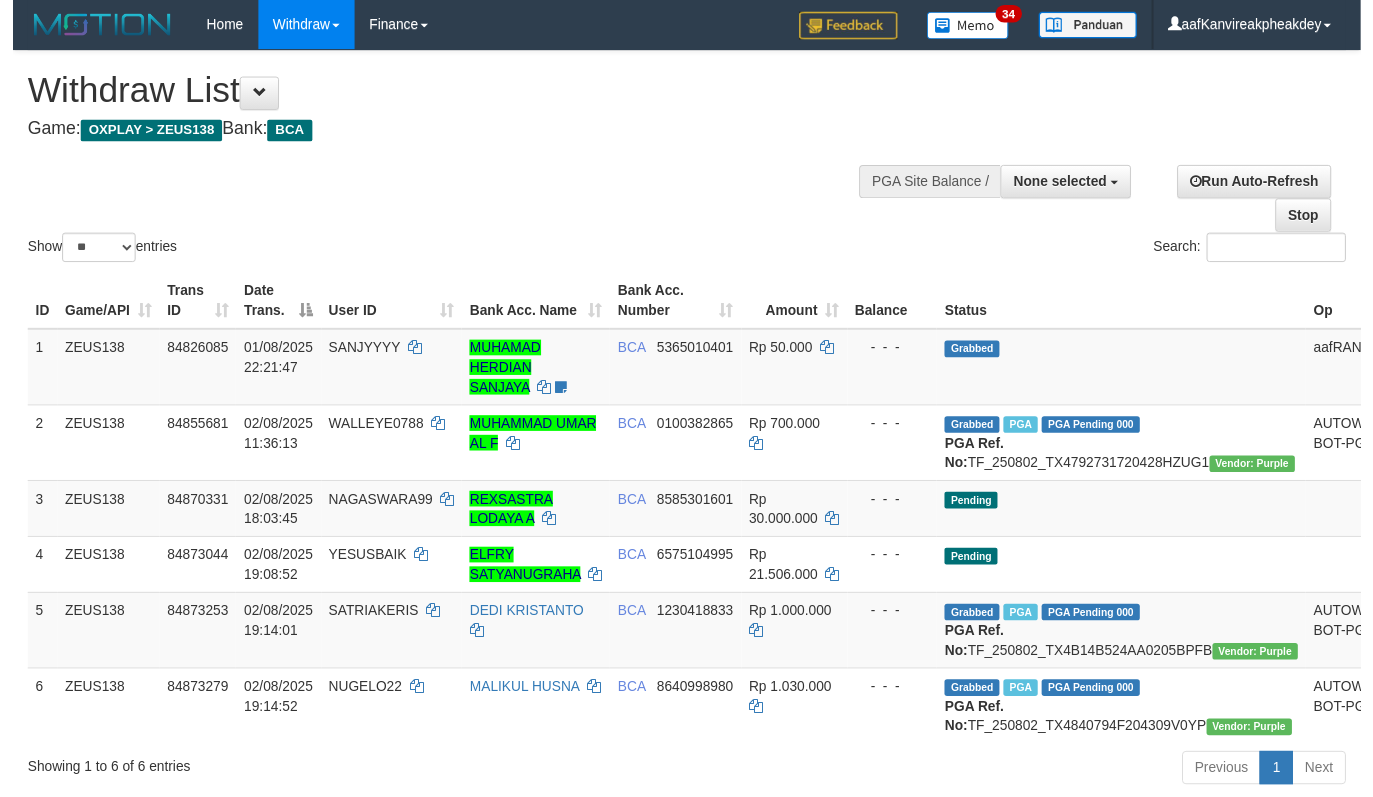scroll, scrollTop: 200, scrollLeft: 0, axis: vertical 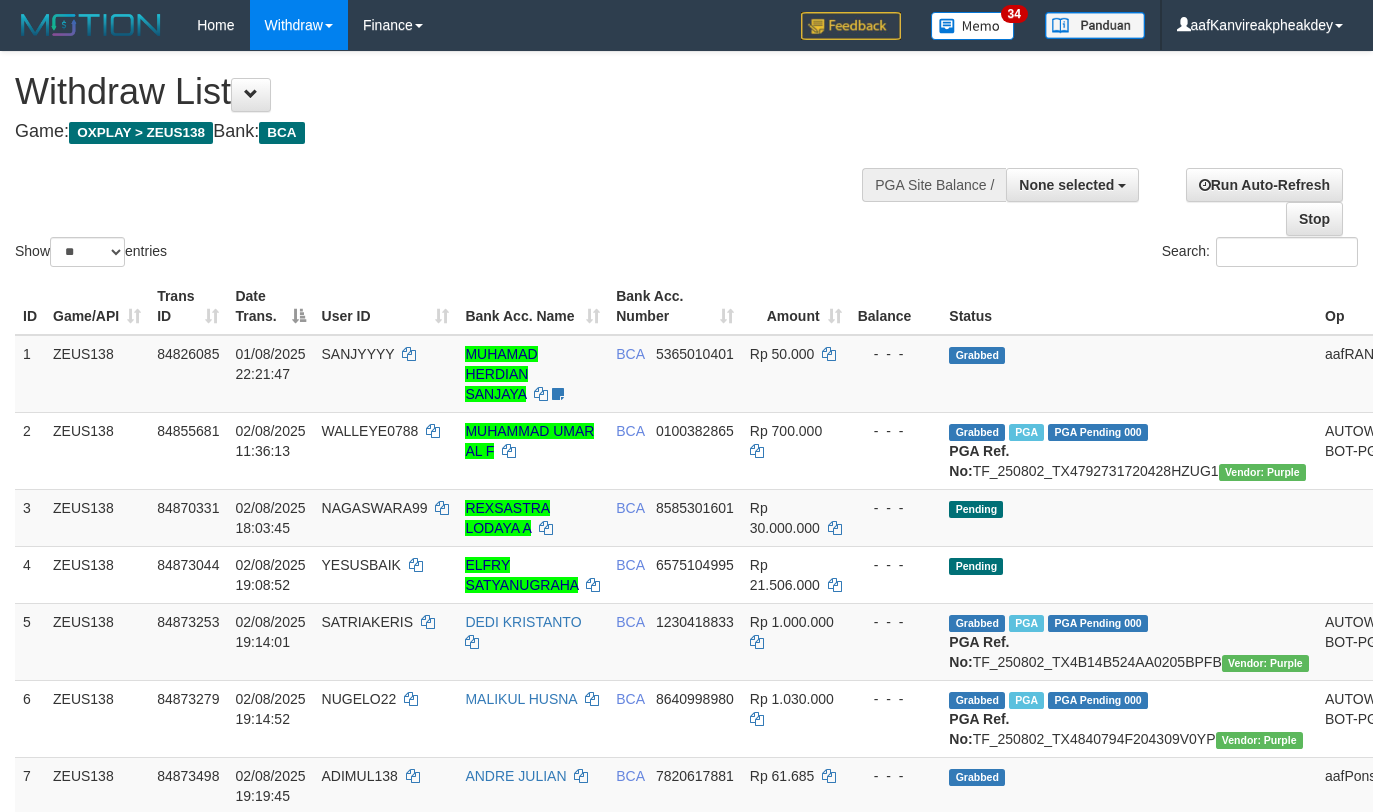 select 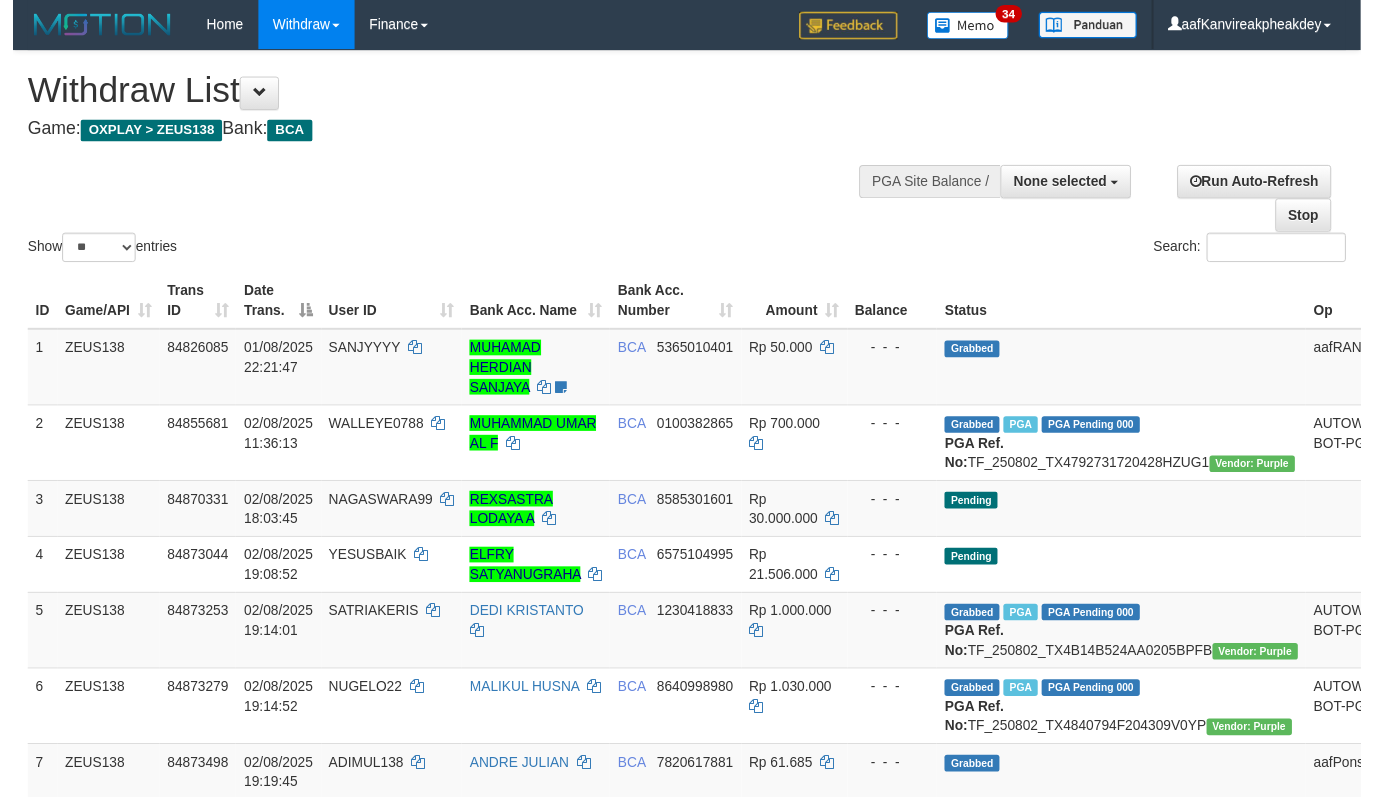 scroll, scrollTop: 200, scrollLeft: 0, axis: vertical 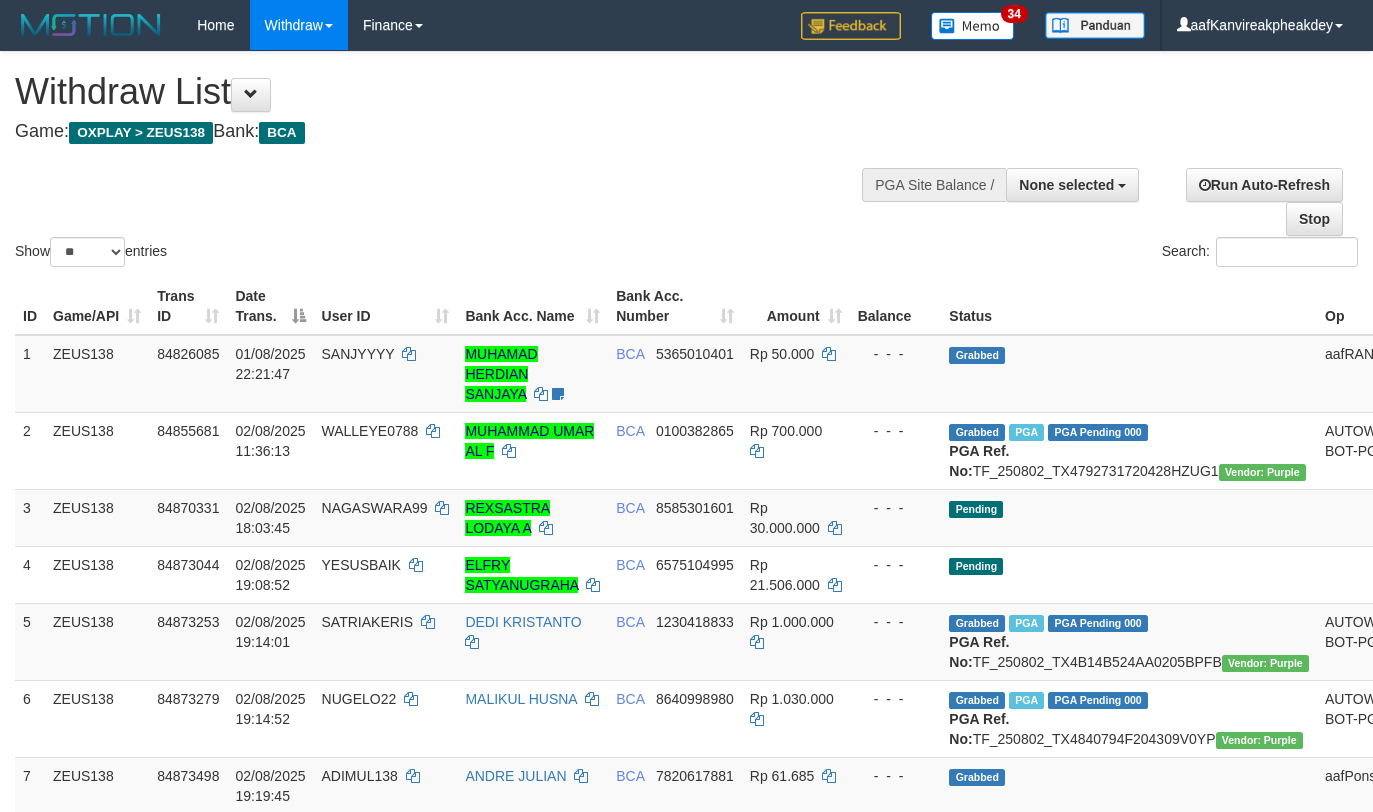 select 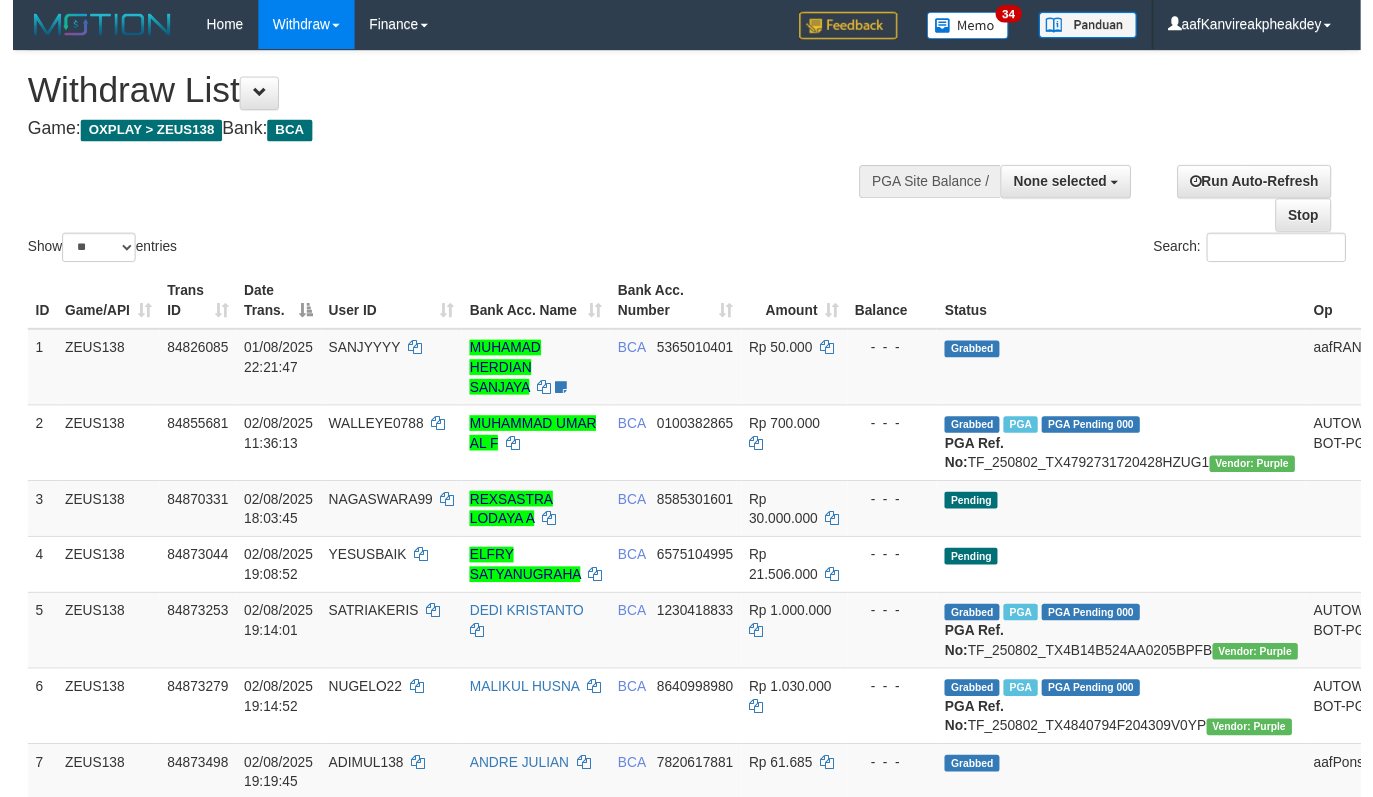 scroll, scrollTop: 200, scrollLeft: 0, axis: vertical 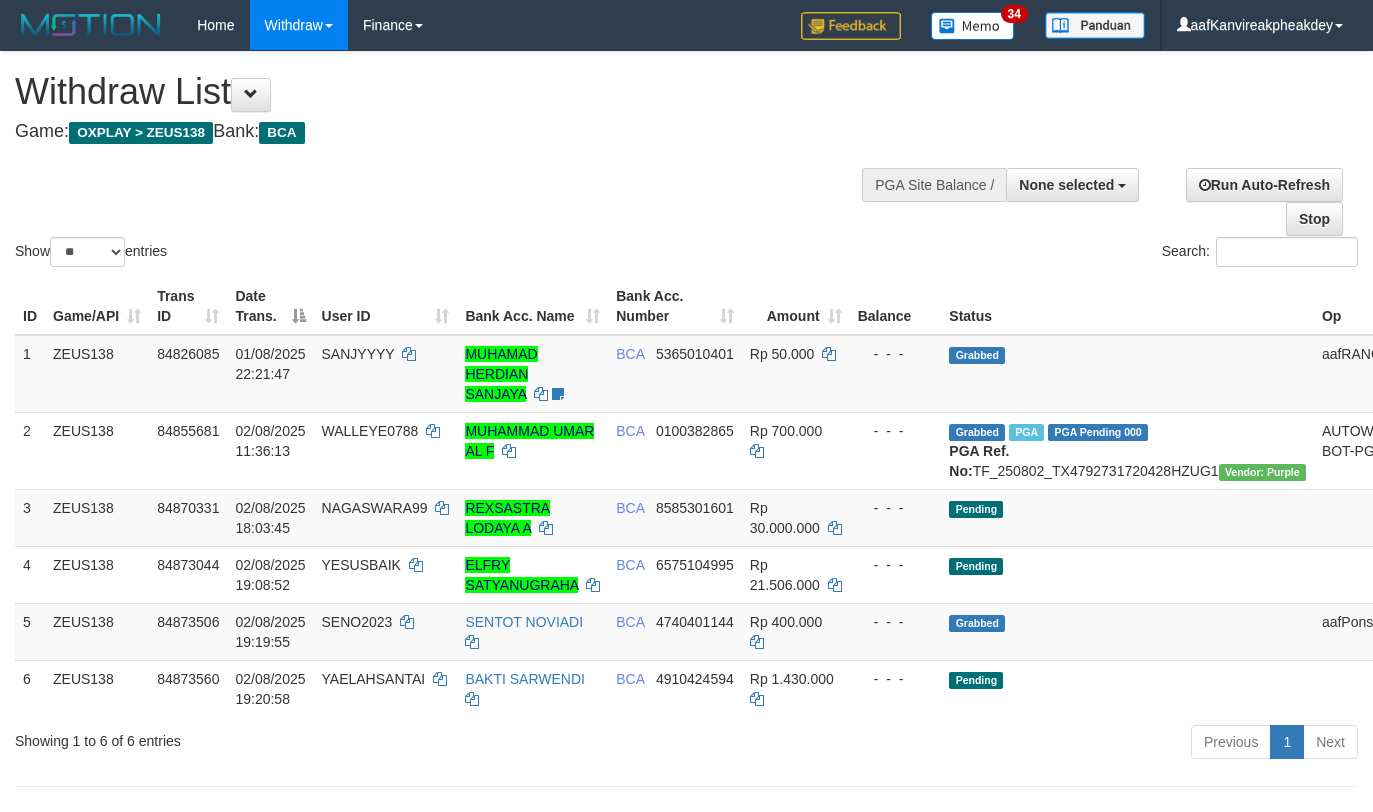 select 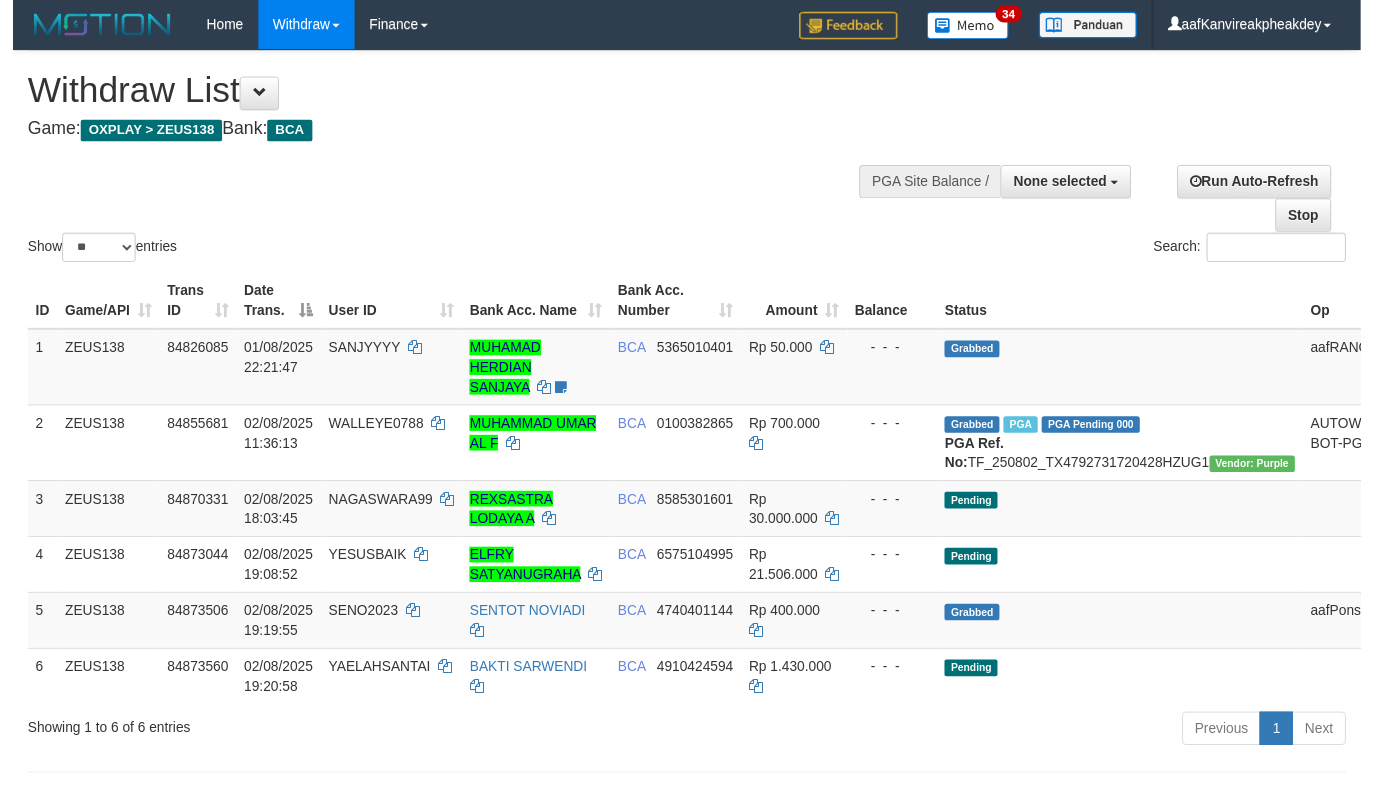 scroll, scrollTop: 200, scrollLeft: 0, axis: vertical 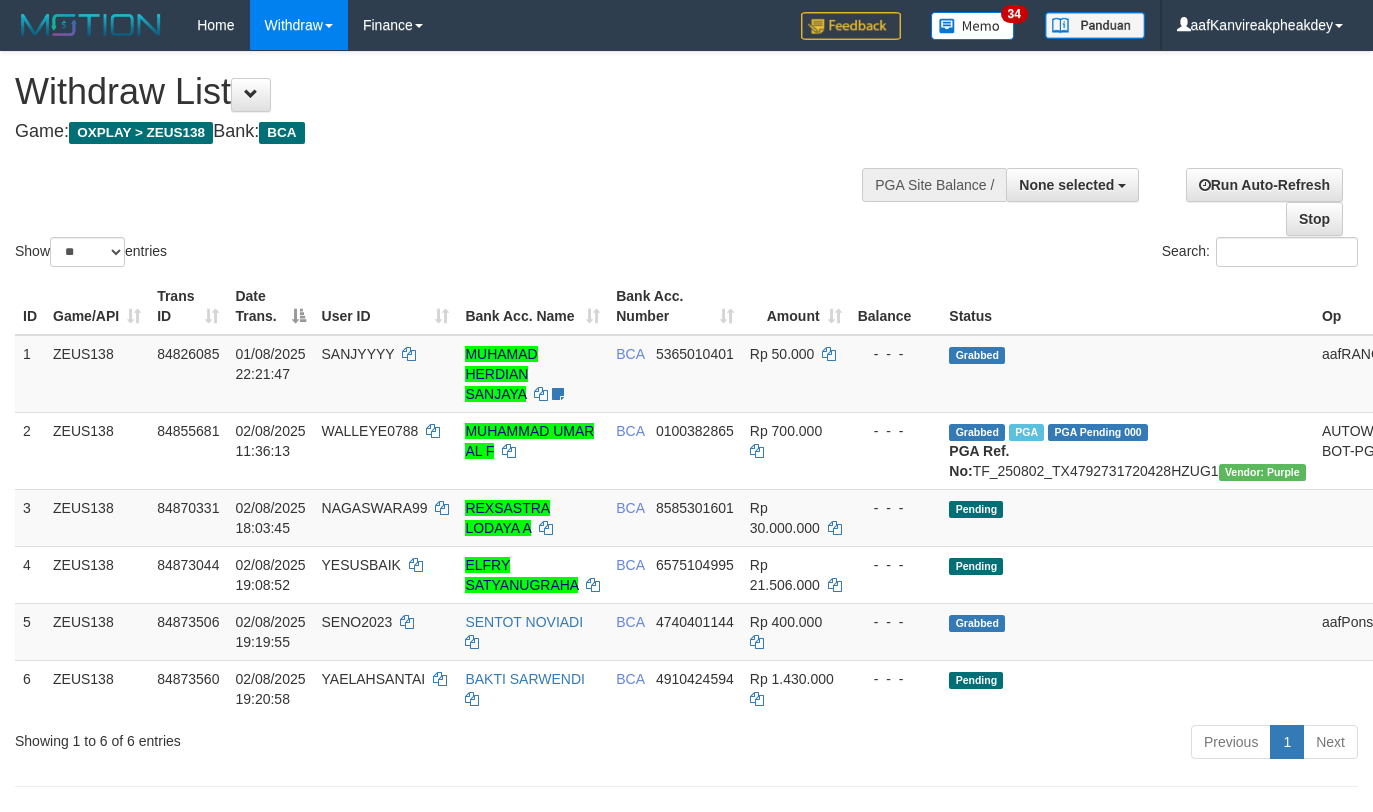 select 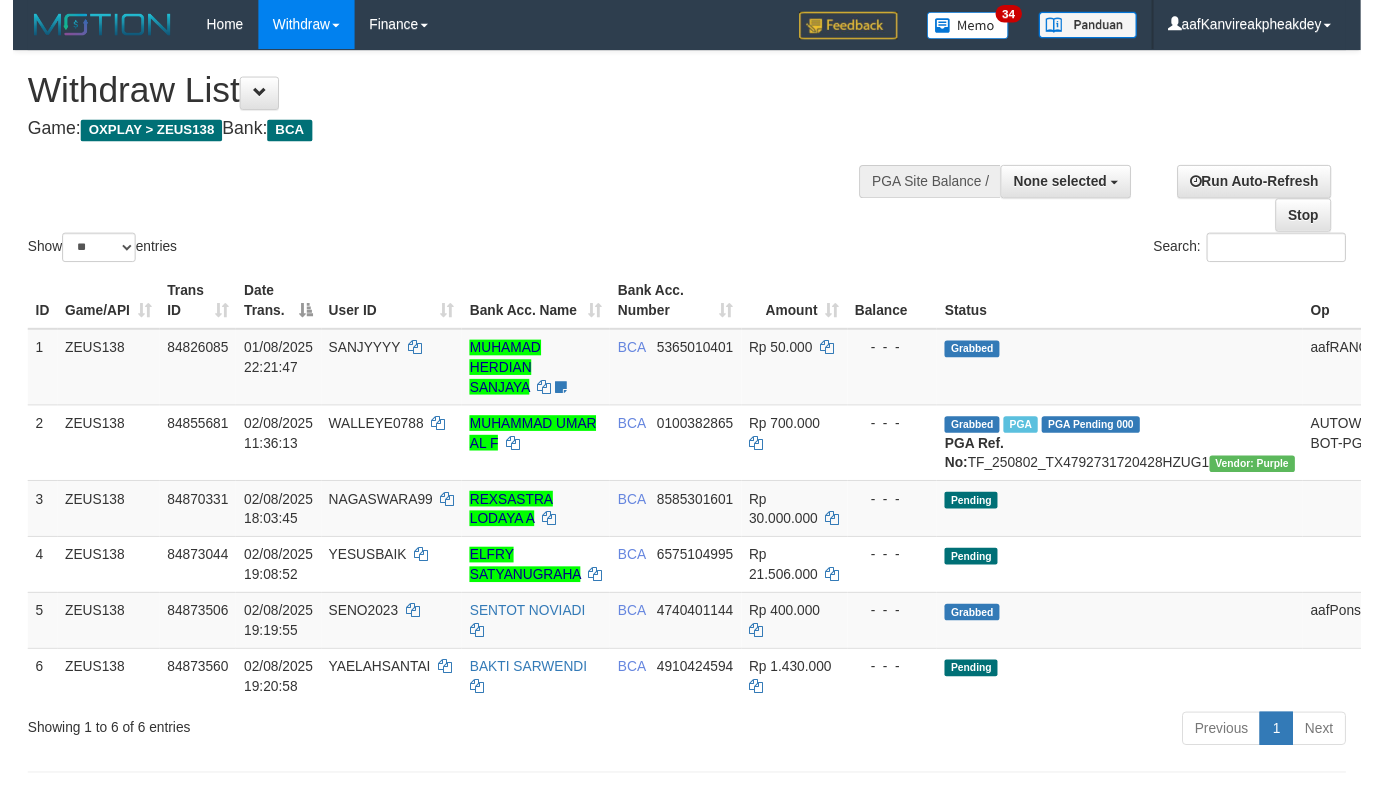 scroll, scrollTop: 200, scrollLeft: 0, axis: vertical 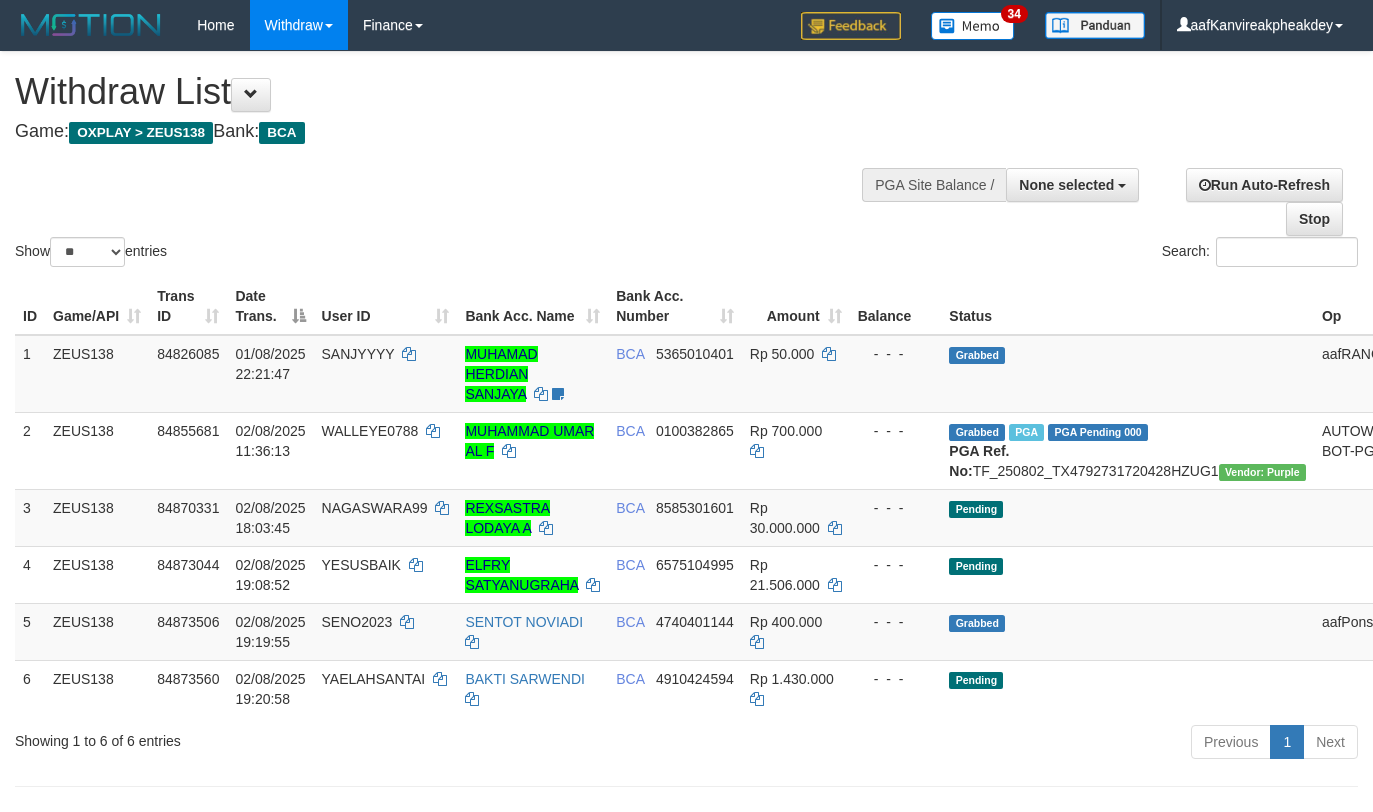 select 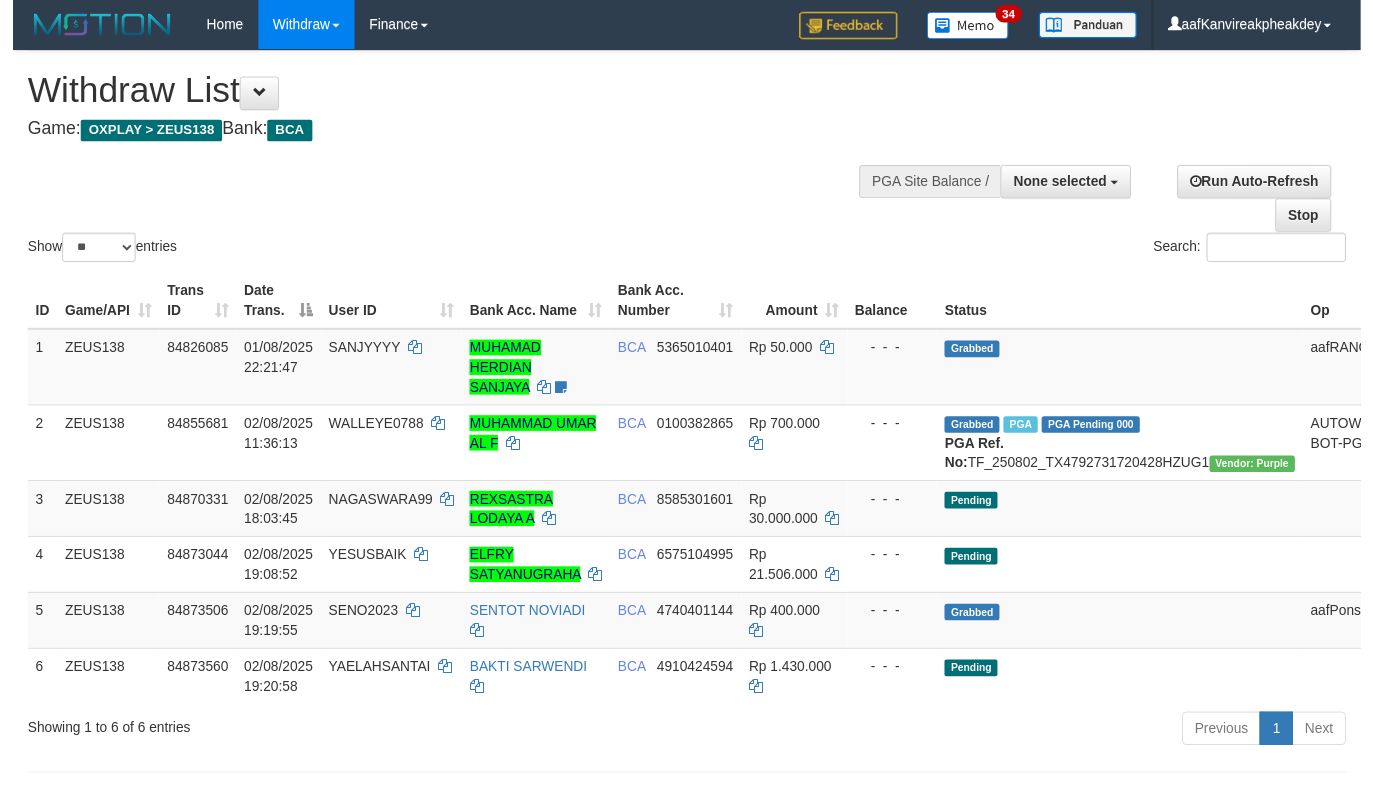 scroll, scrollTop: 200, scrollLeft: 0, axis: vertical 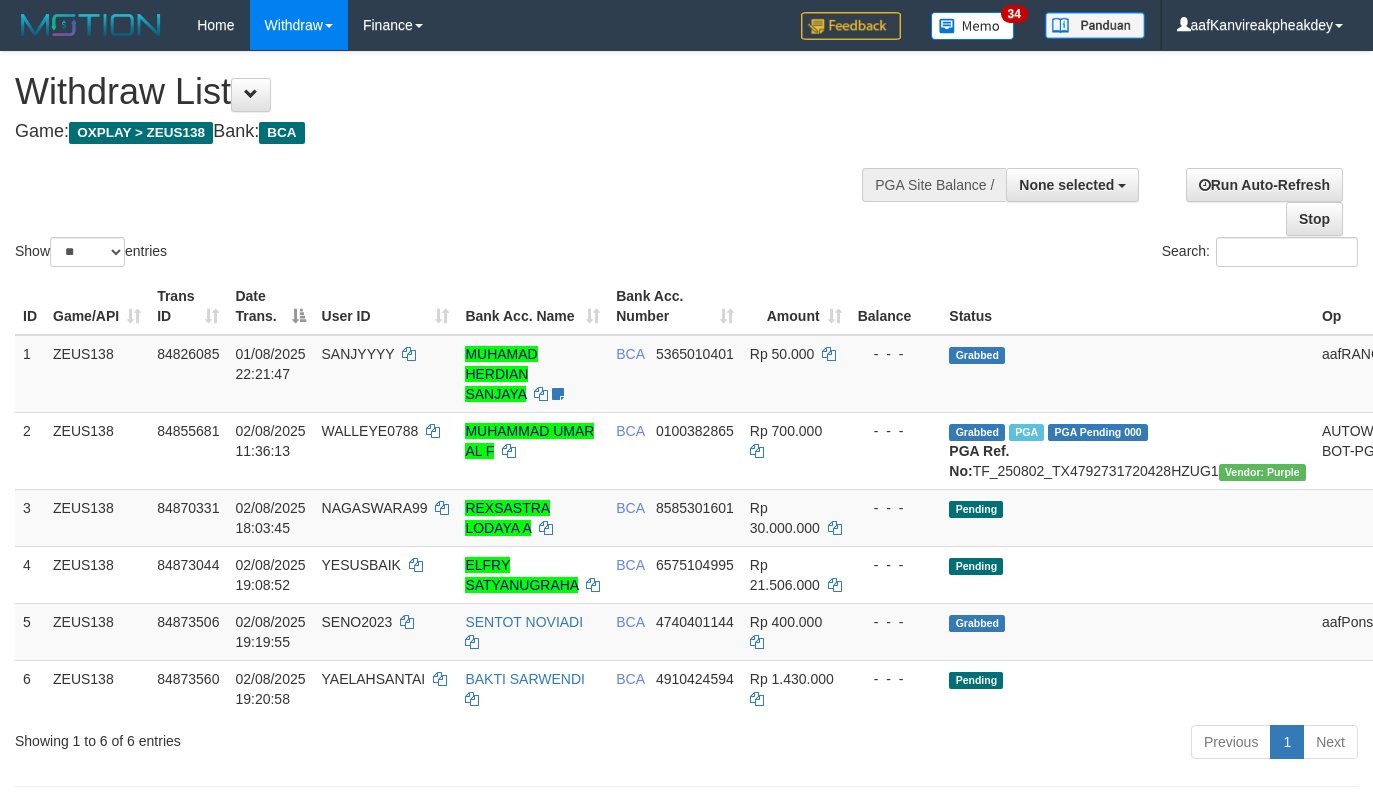 select 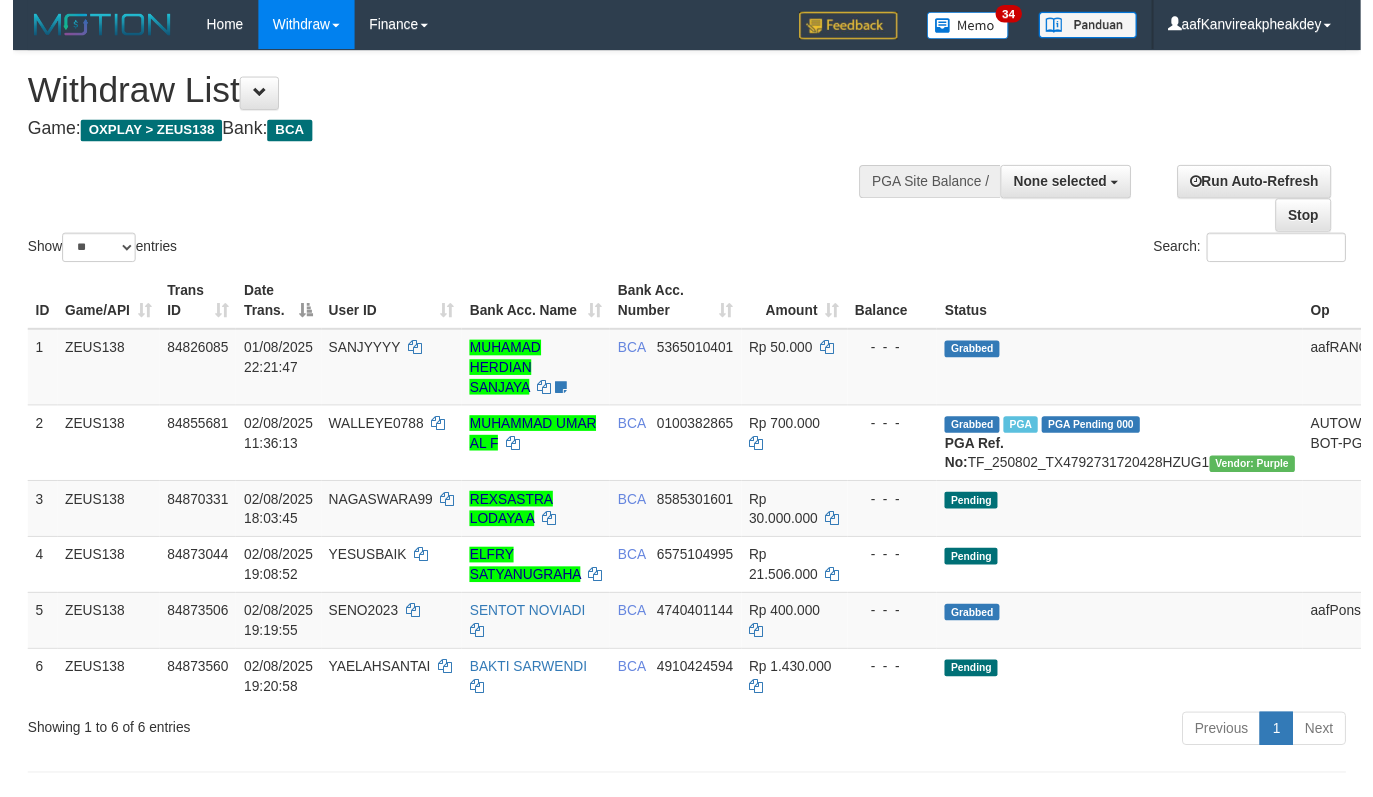 scroll, scrollTop: 200, scrollLeft: 0, axis: vertical 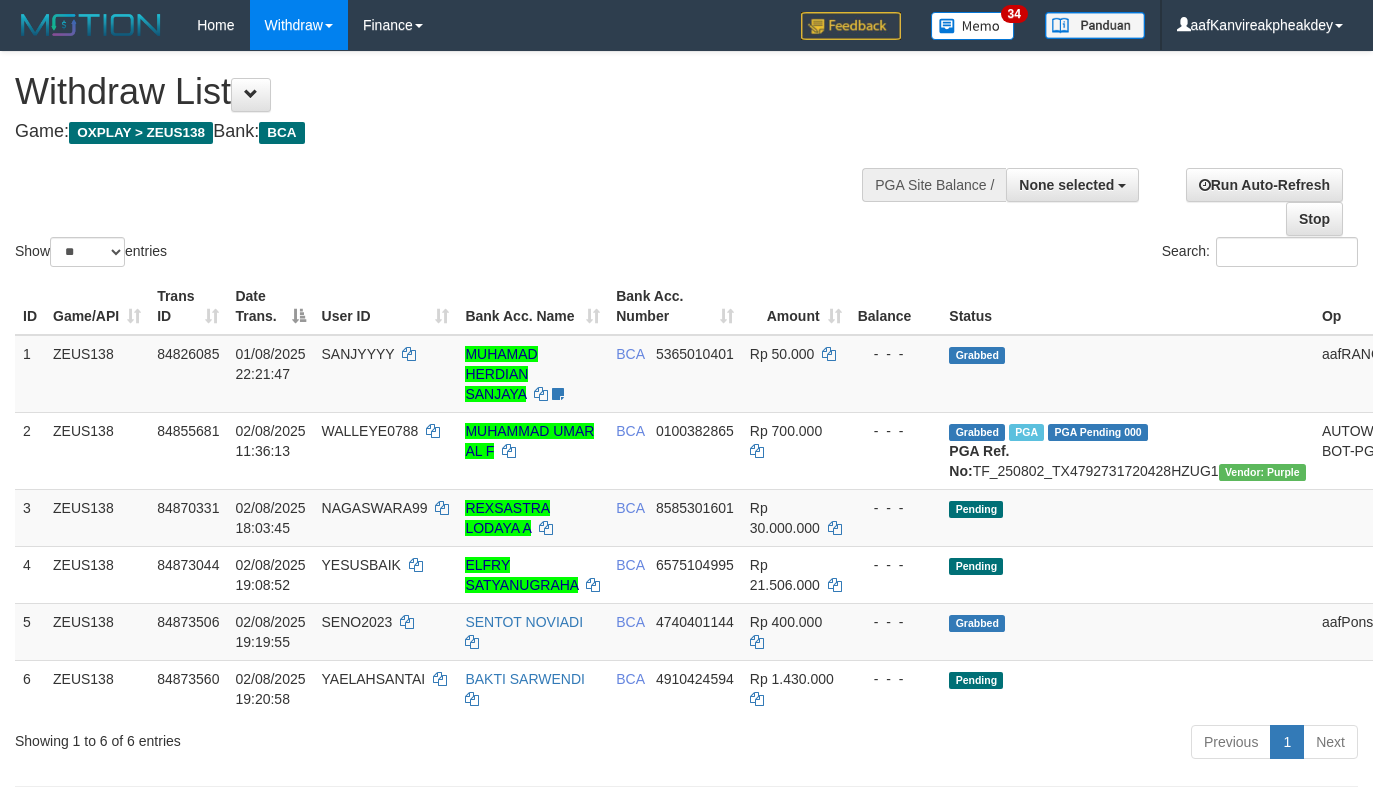select 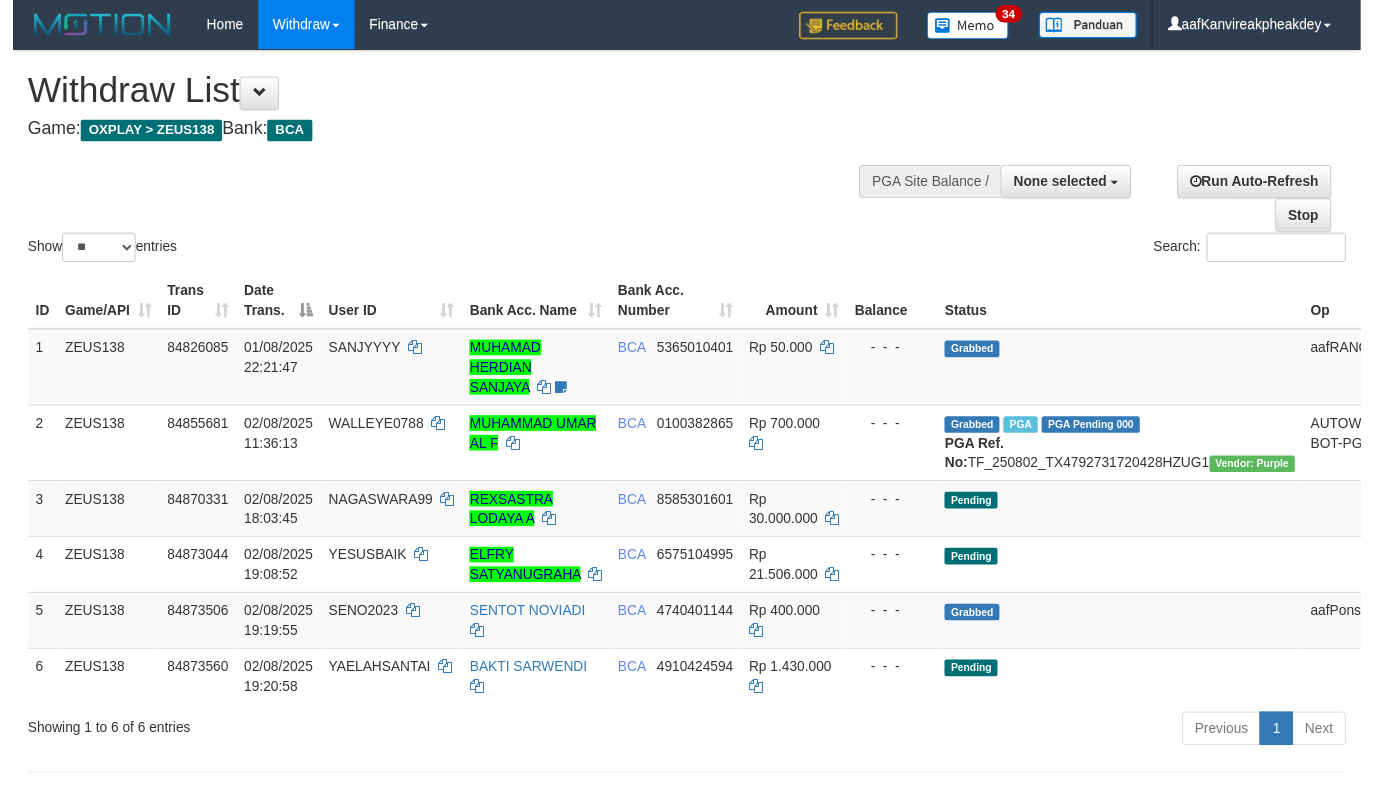 scroll, scrollTop: 200, scrollLeft: 0, axis: vertical 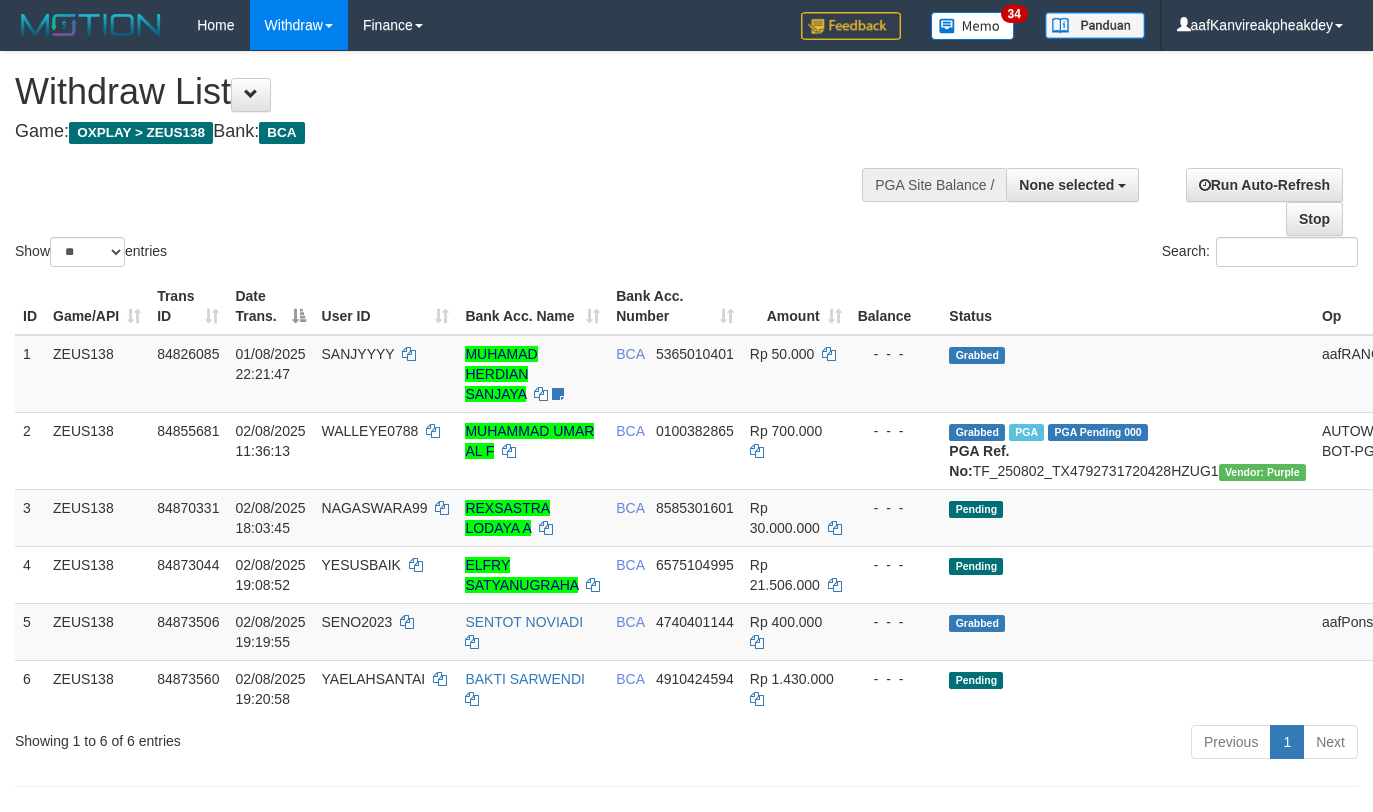 select 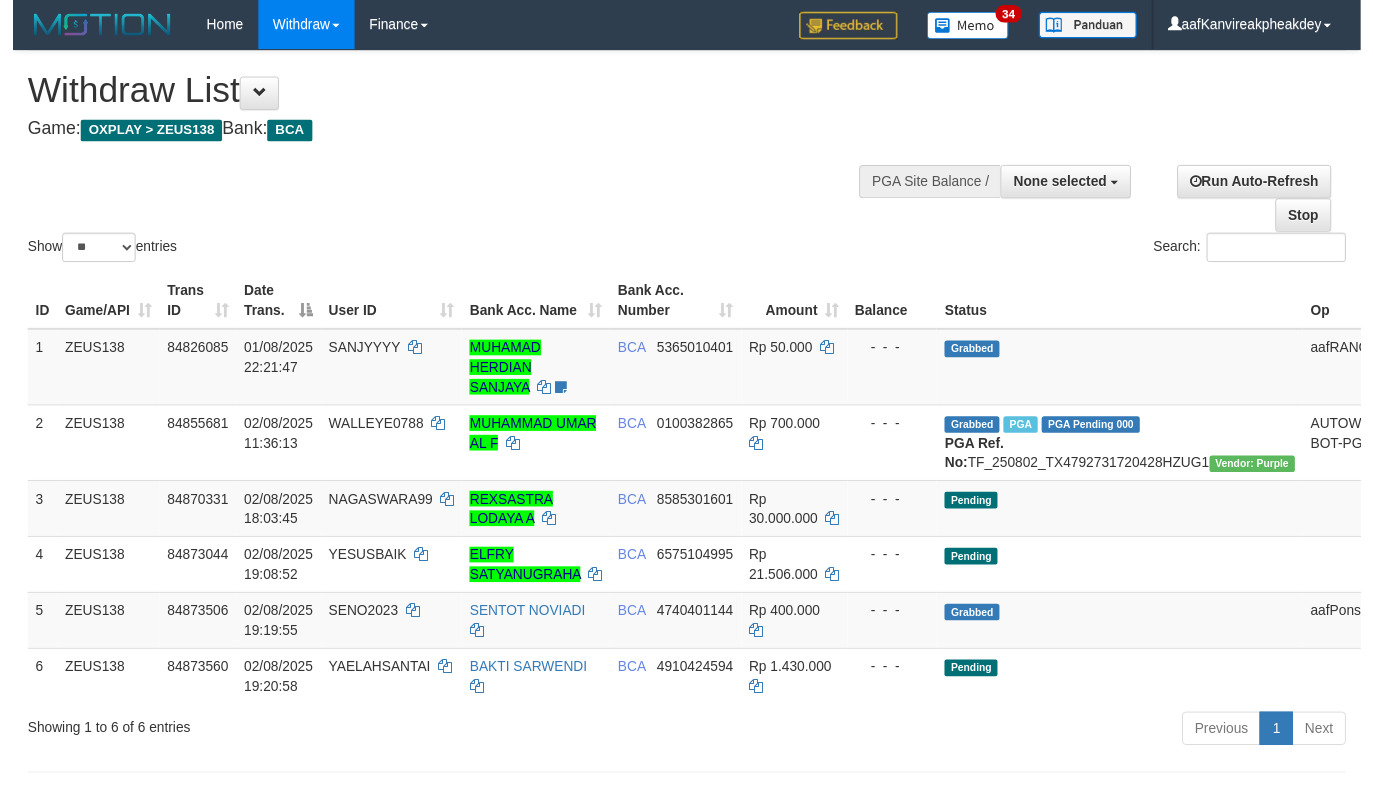 scroll, scrollTop: 200, scrollLeft: 0, axis: vertical 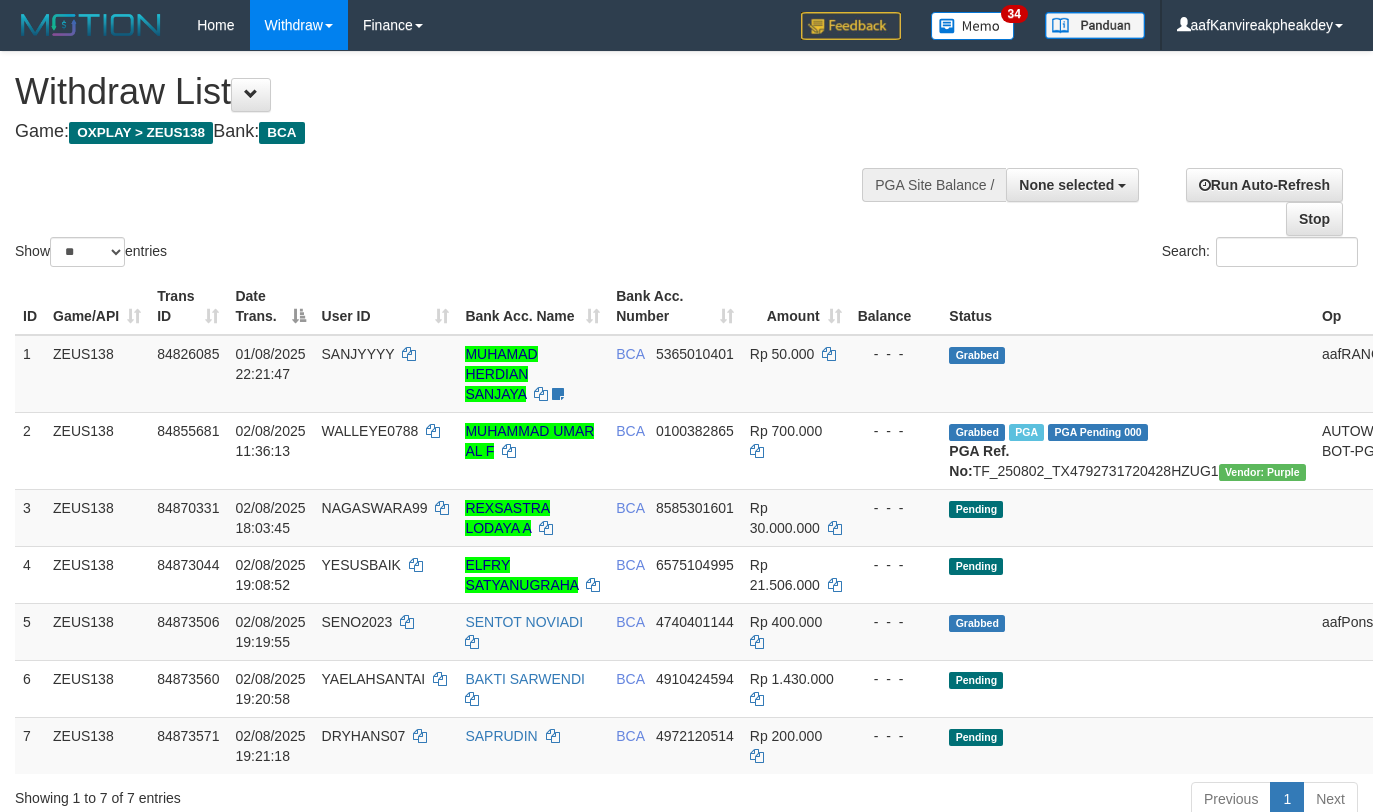 select 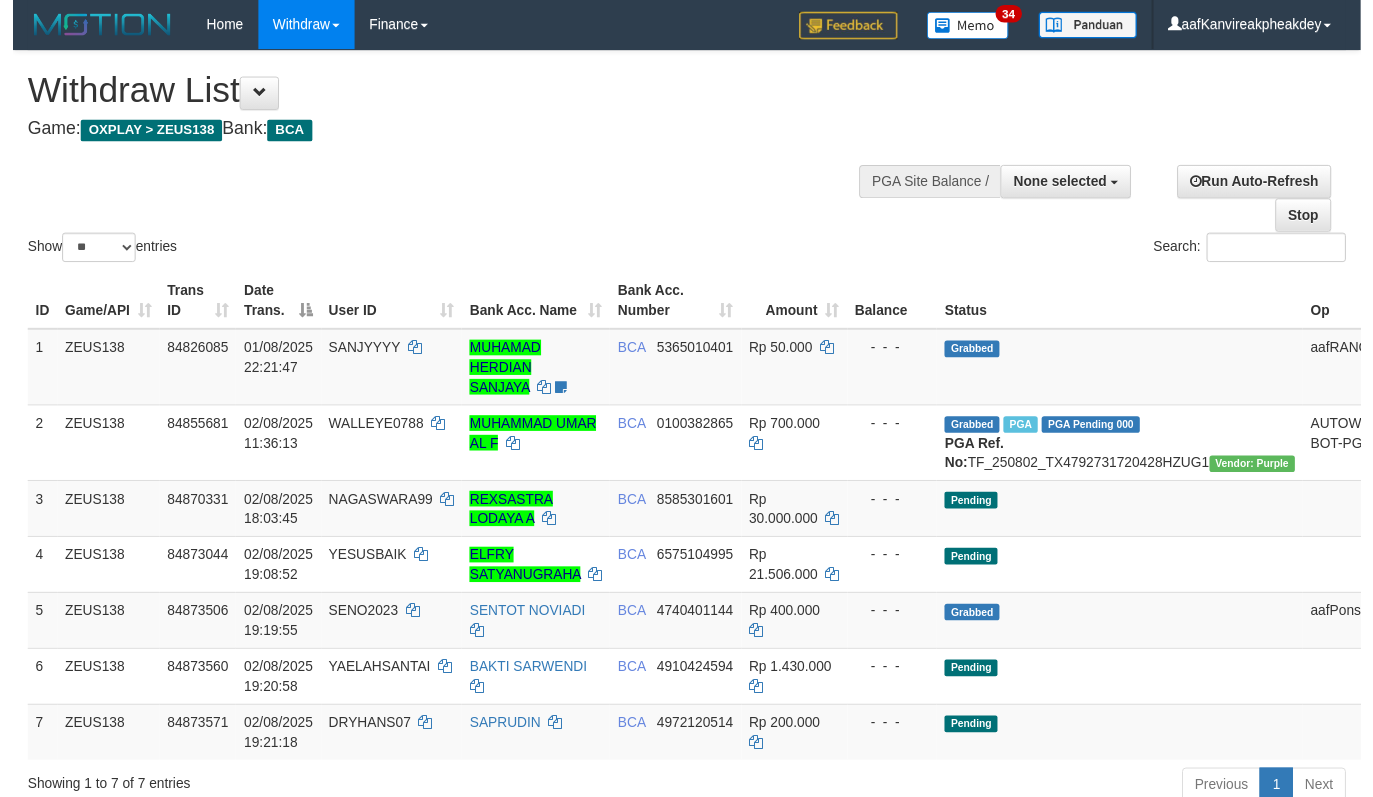 scroll, scrollTop: 200, scrollLeft: 0, axis: vertical 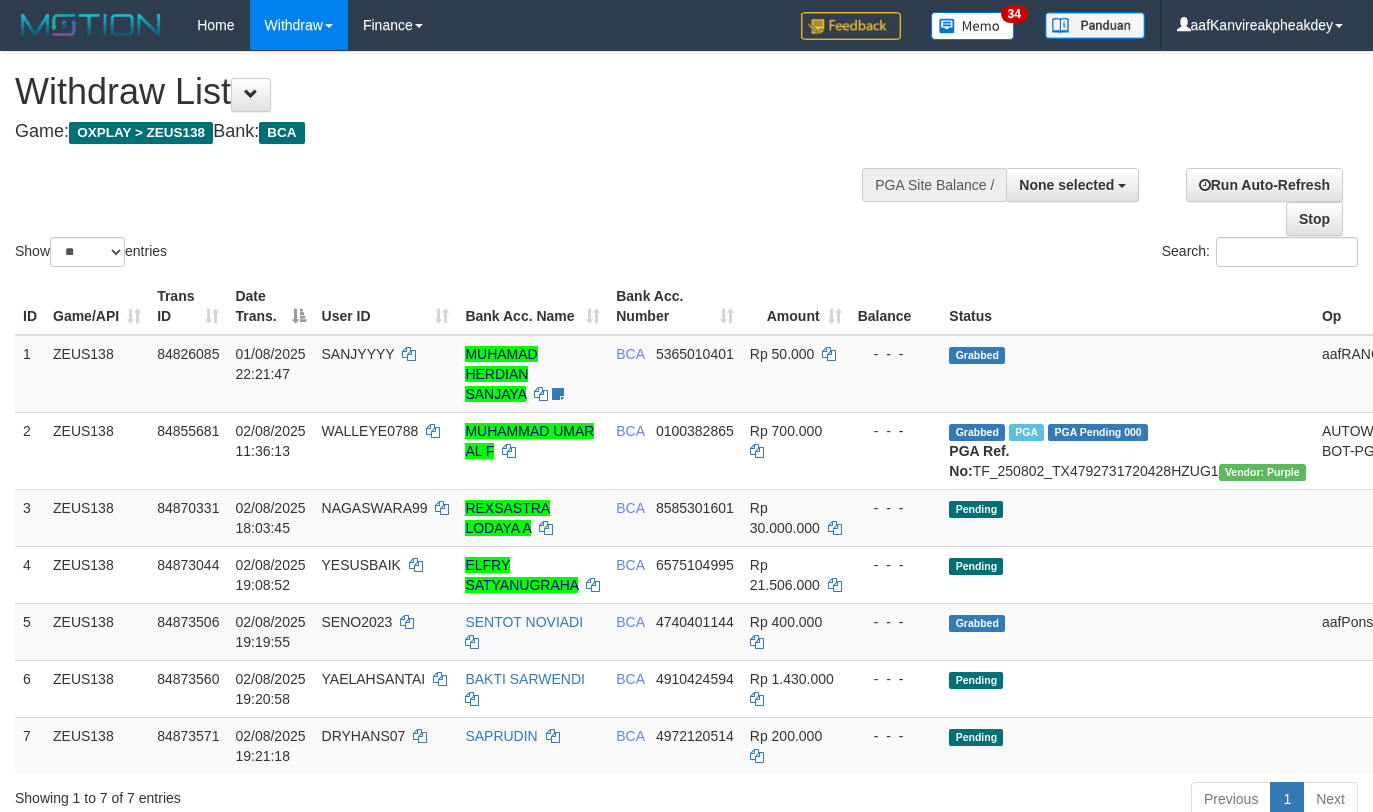 select 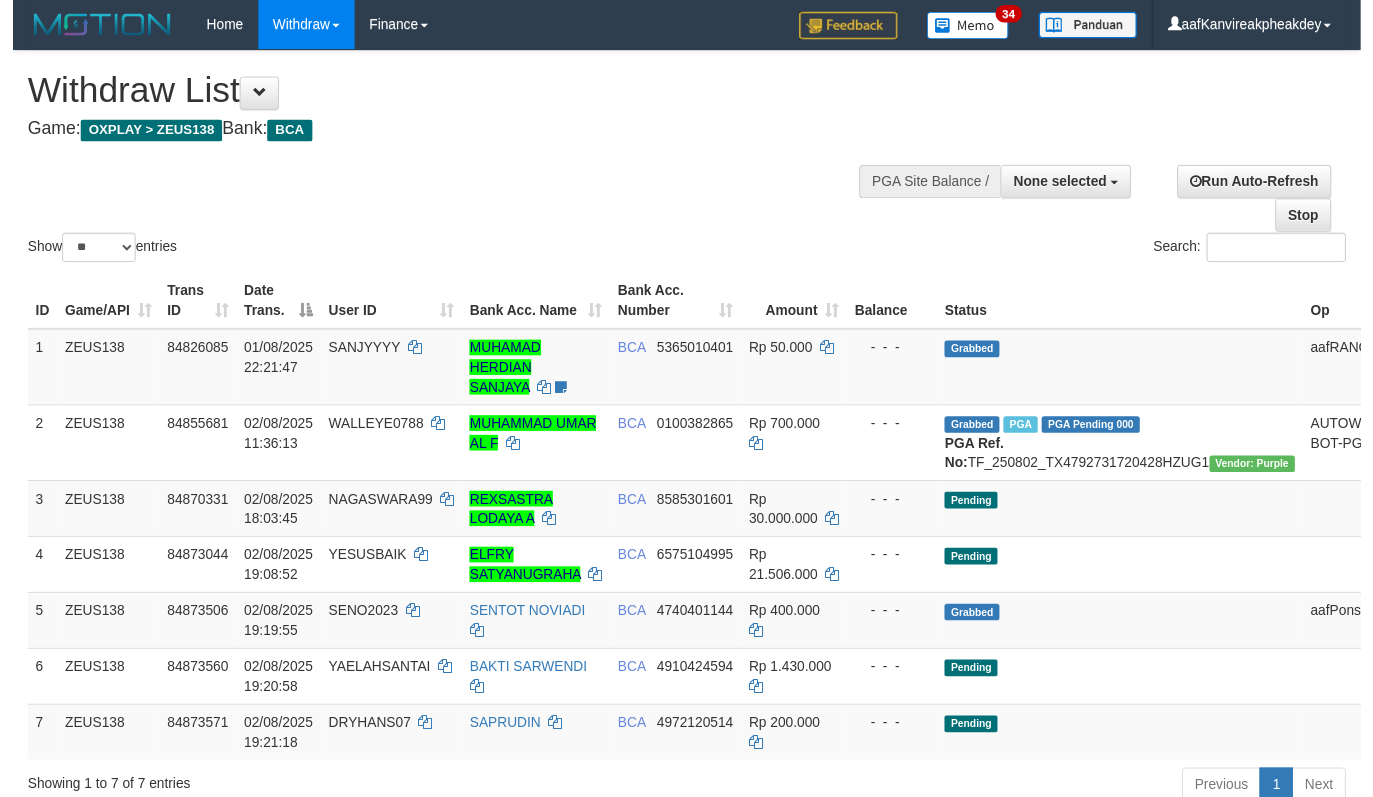 scroll, scrollTop: 200, scrollLeft: 0, axis: vertical 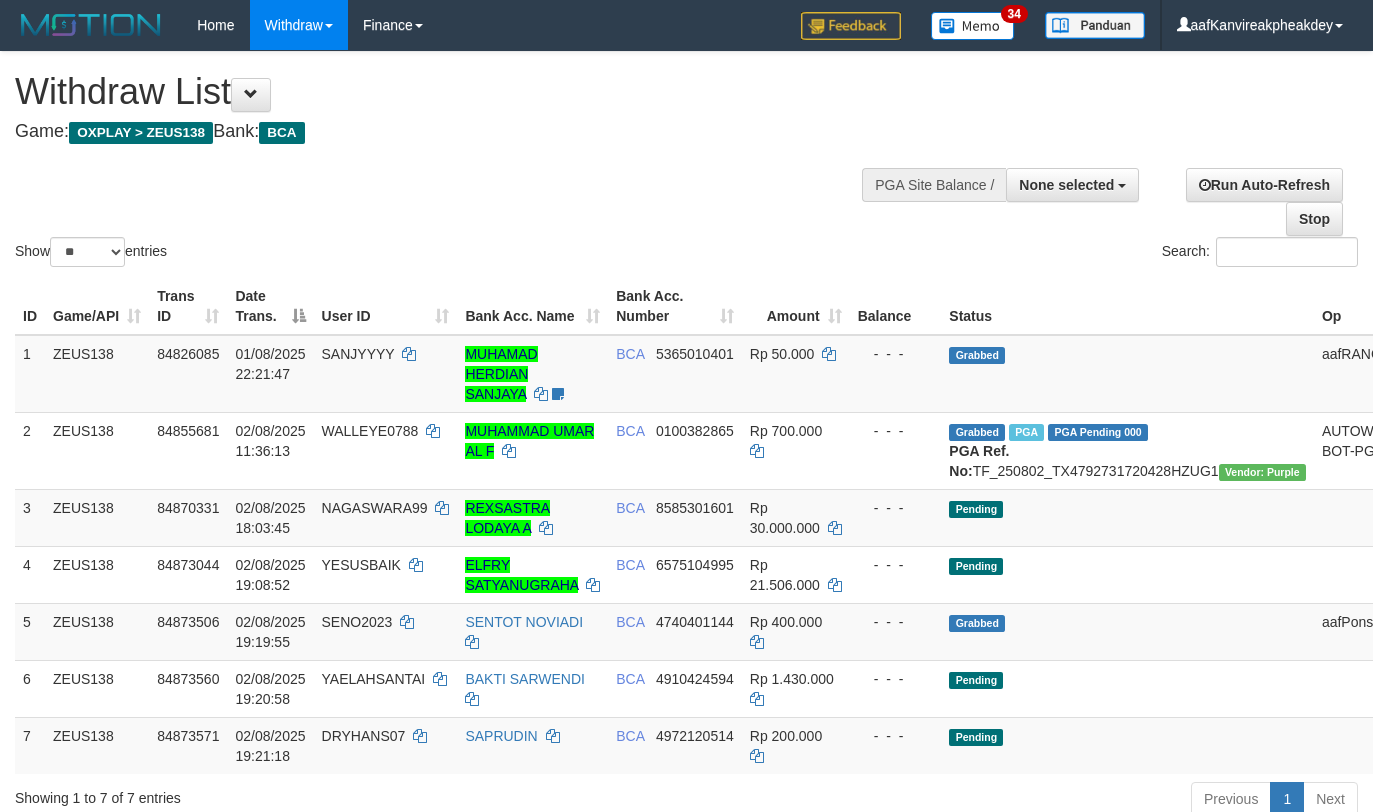 select 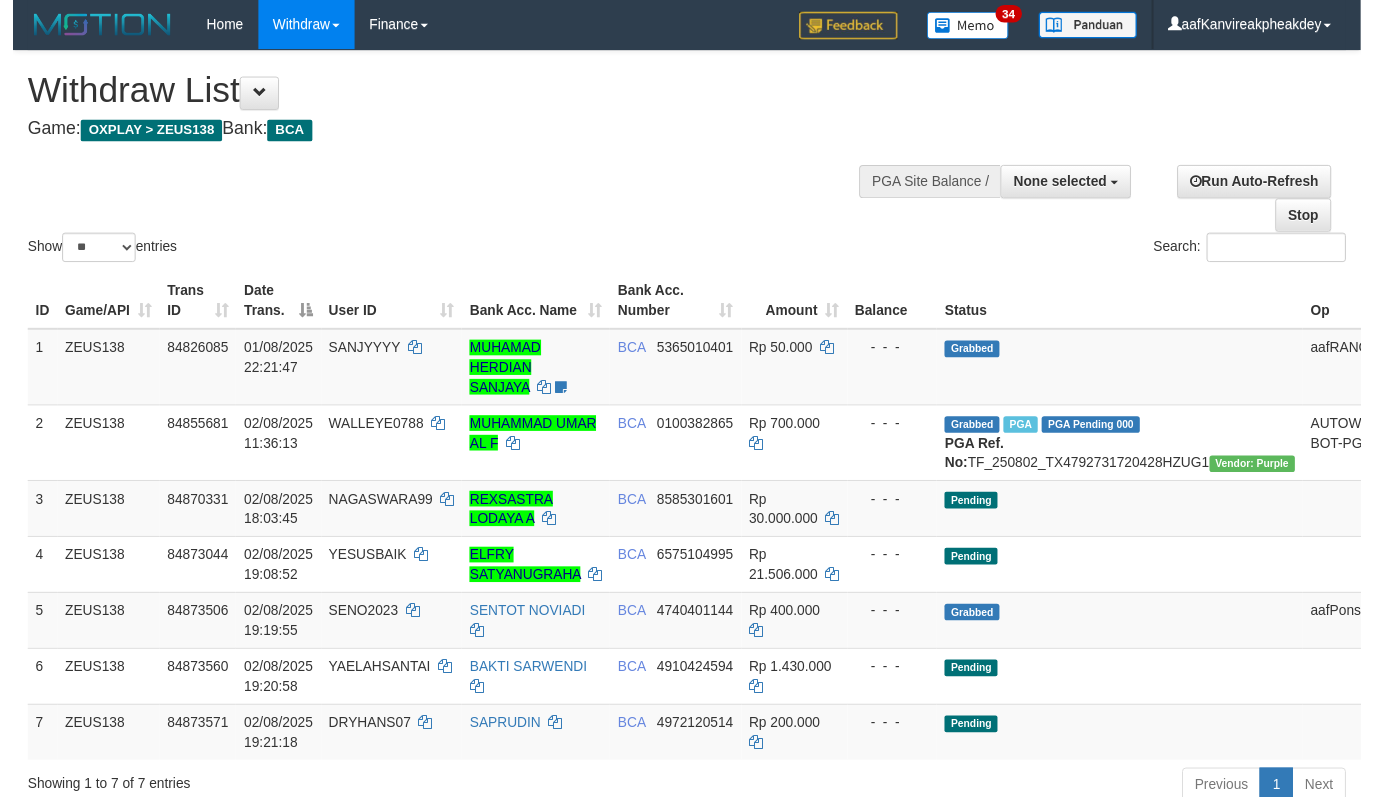 scroll, scrollTop: 200, scrollLeft: 0, axis: vertical 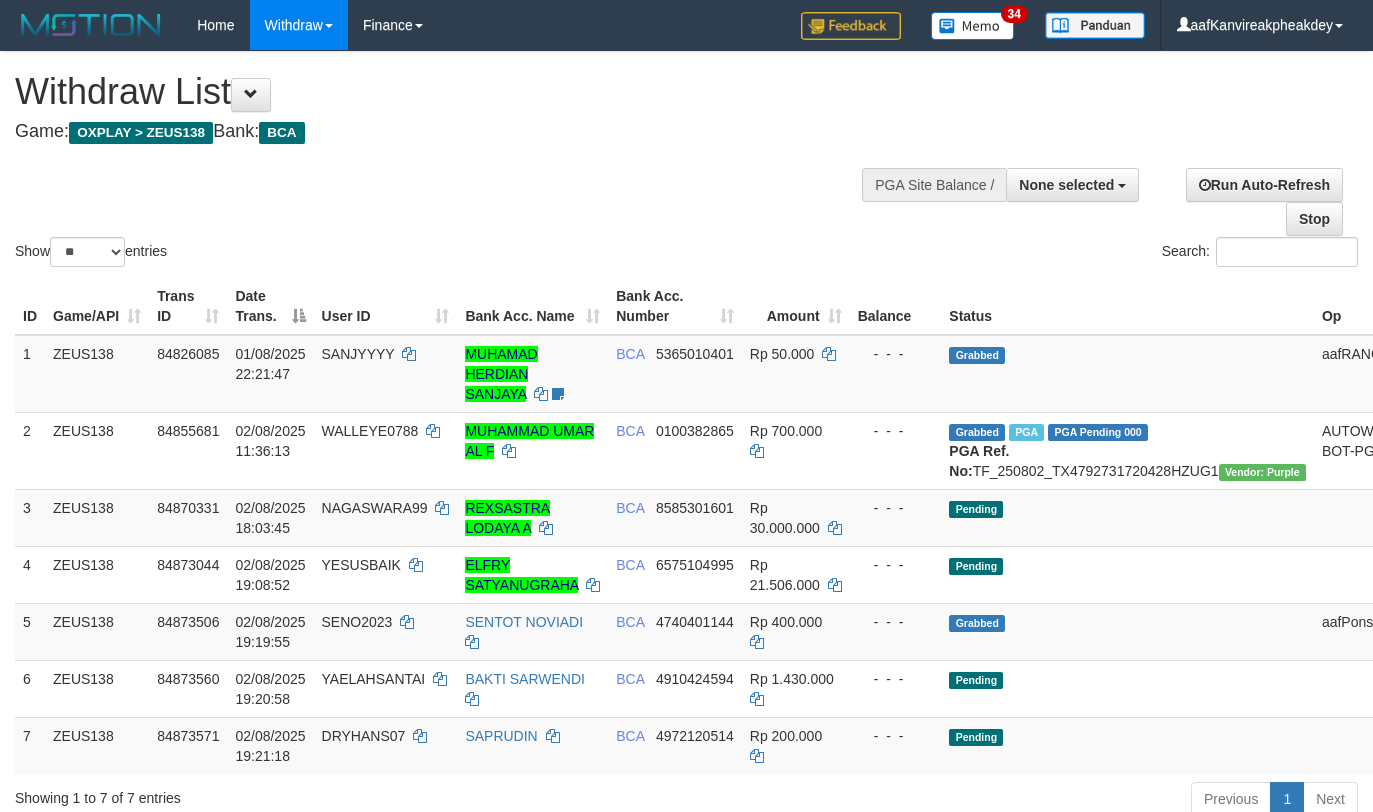 select 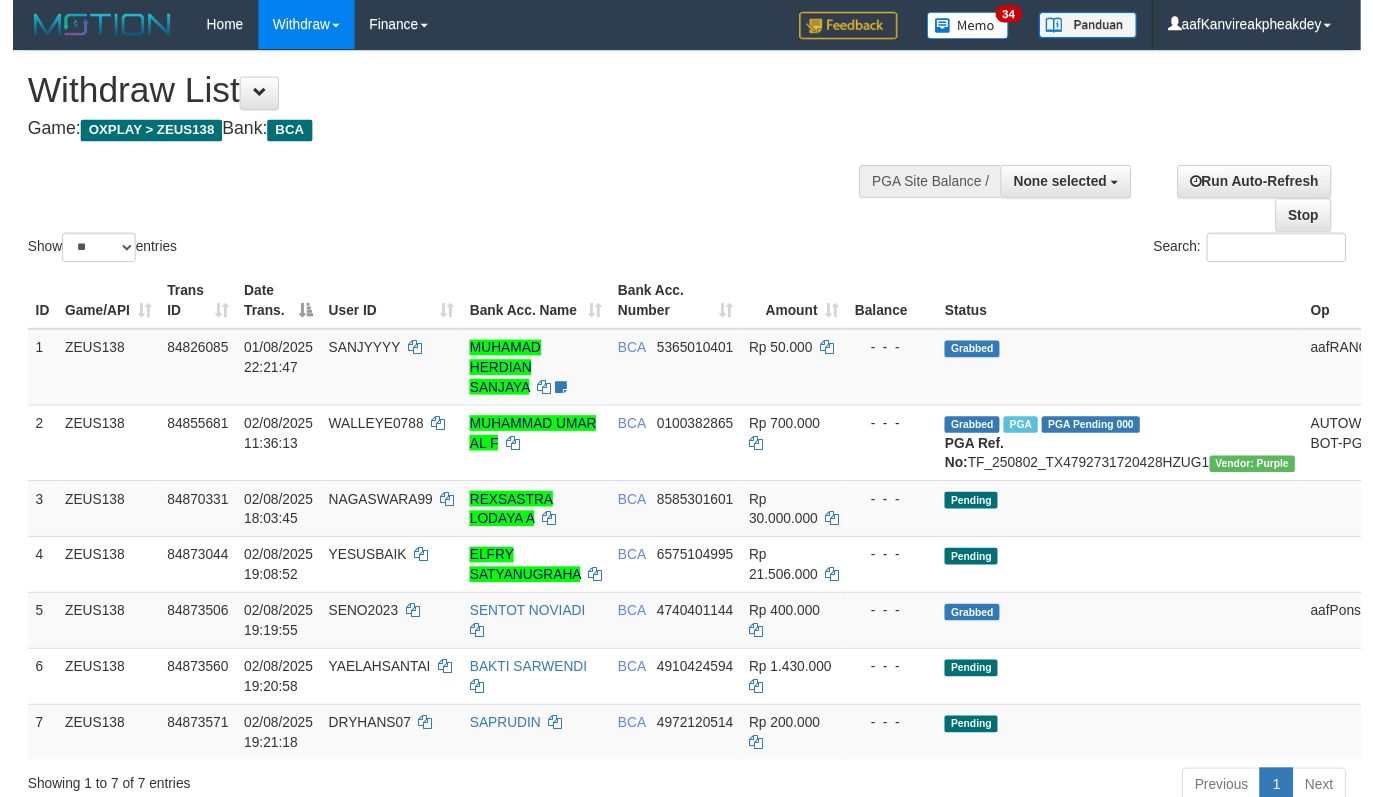 scroll, scrollTop: 200, scrollLeft: 0, axis: vertical 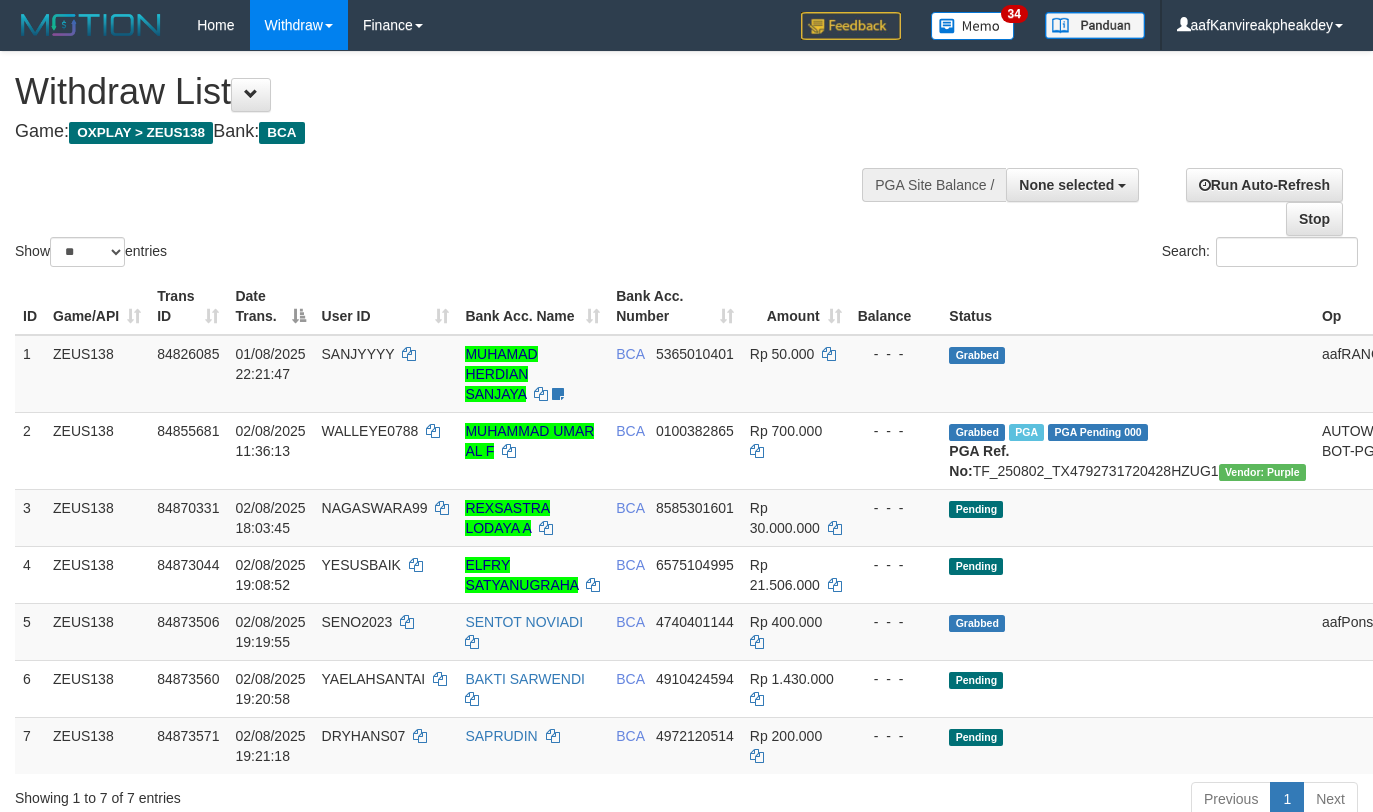select 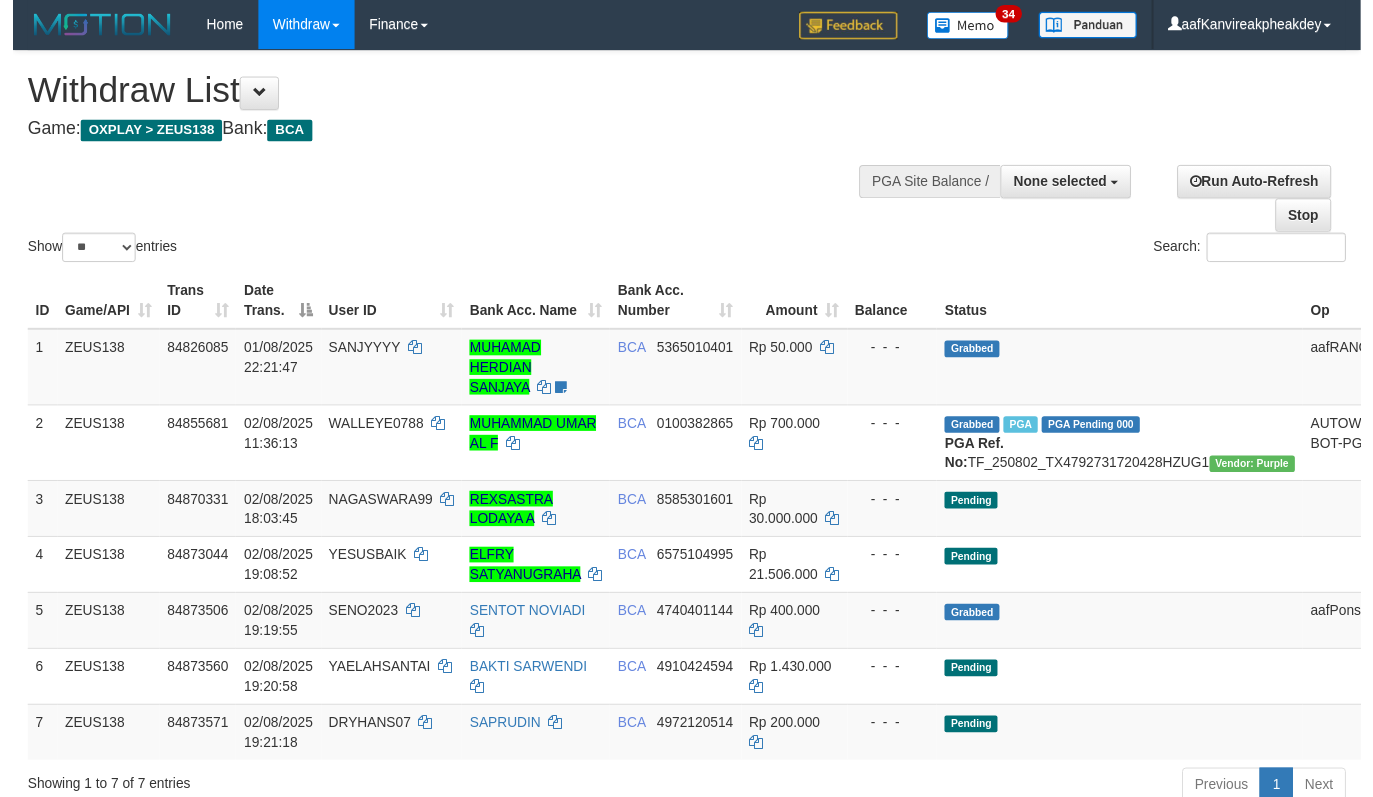 scroll, scrollTop: 200, scrollLeft: 0, axis: vertical 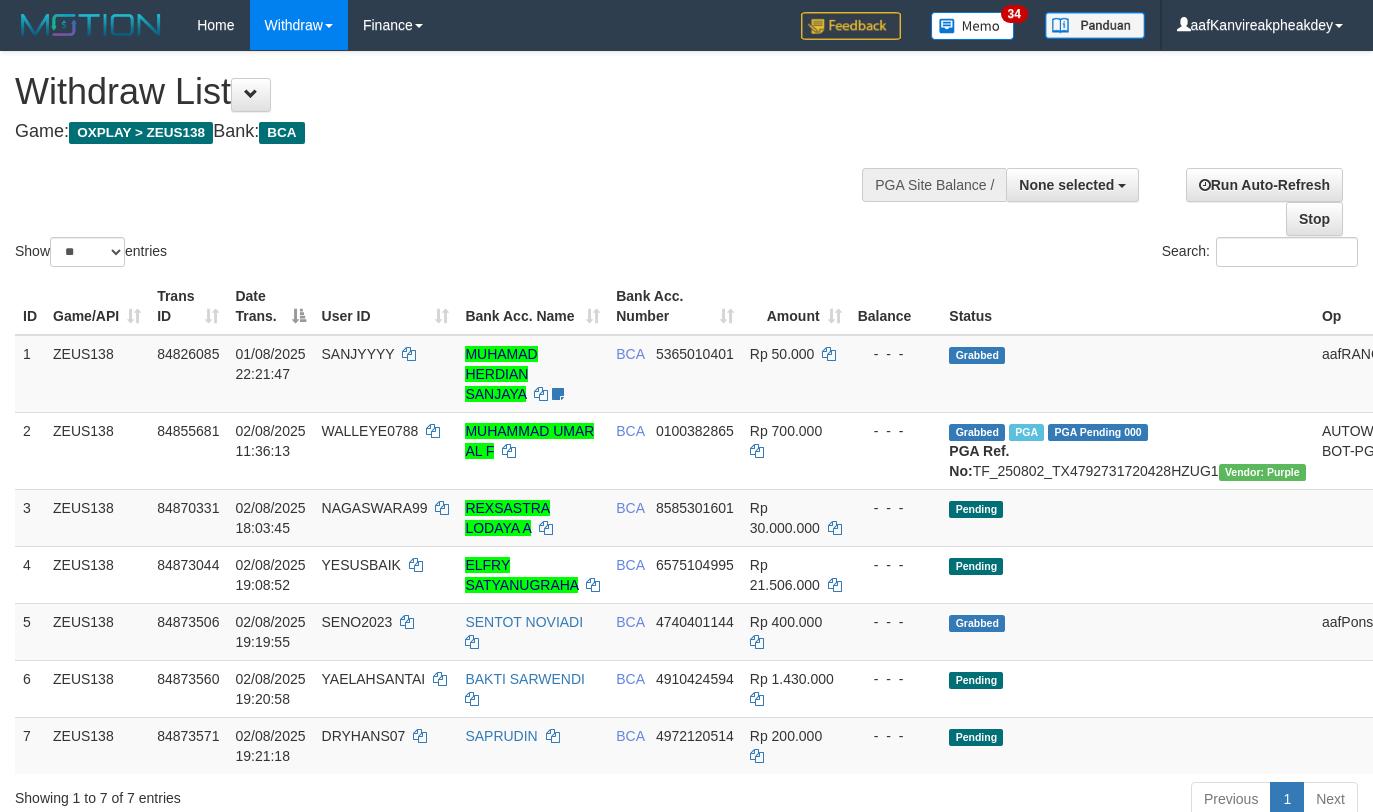 select 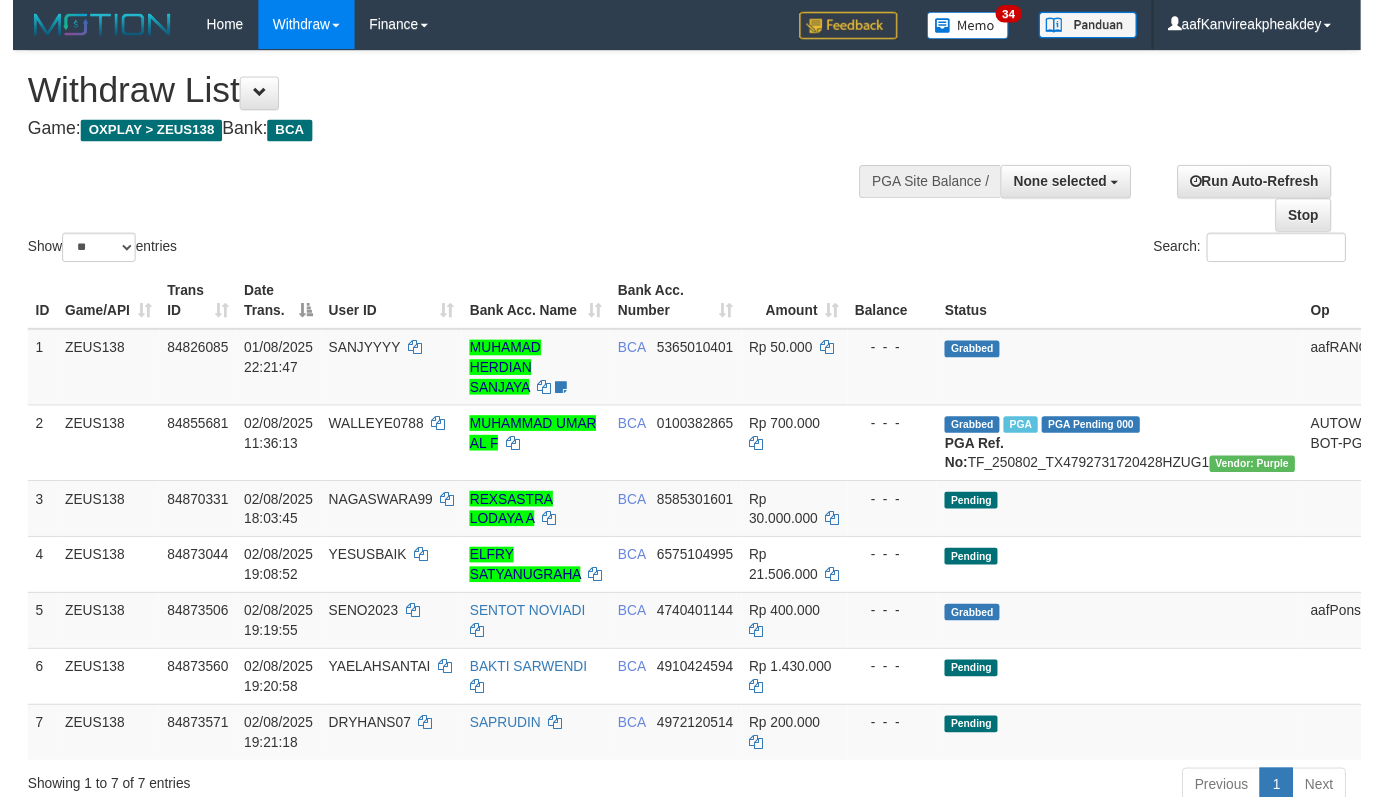 scroll, scrollTop: 200, scrollLeft: 0, axis: vertical 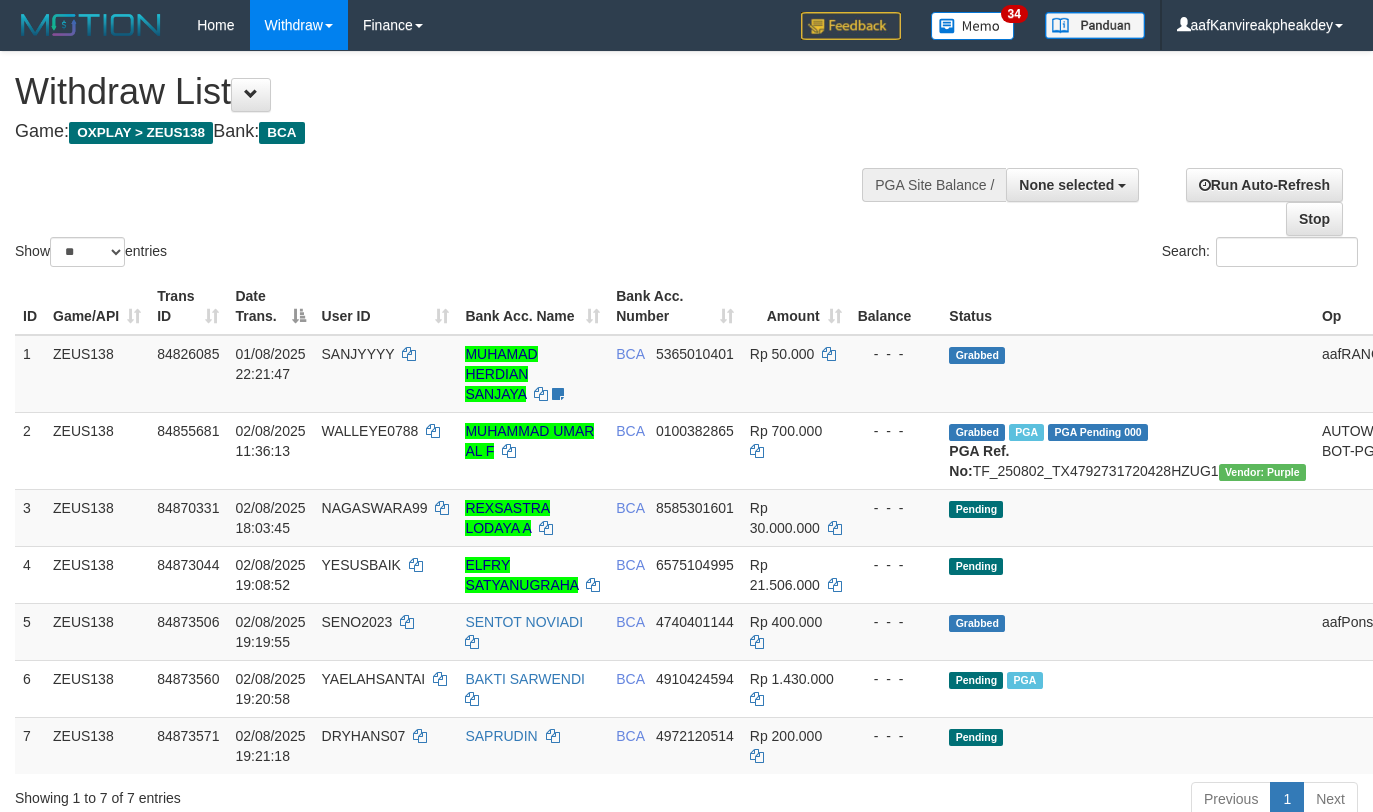 select 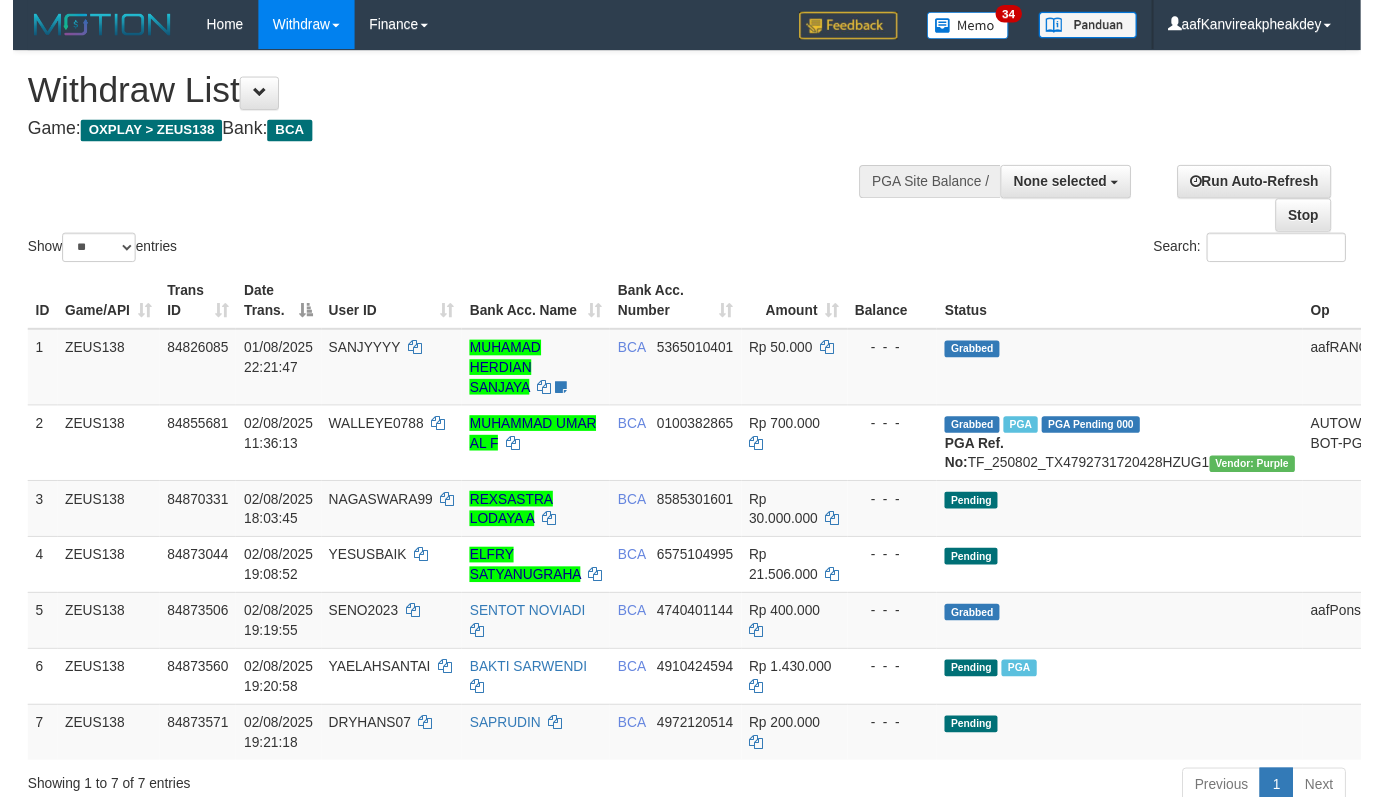 scroll, scrollTop: 200, scrollLeft: 0, axis: vertical 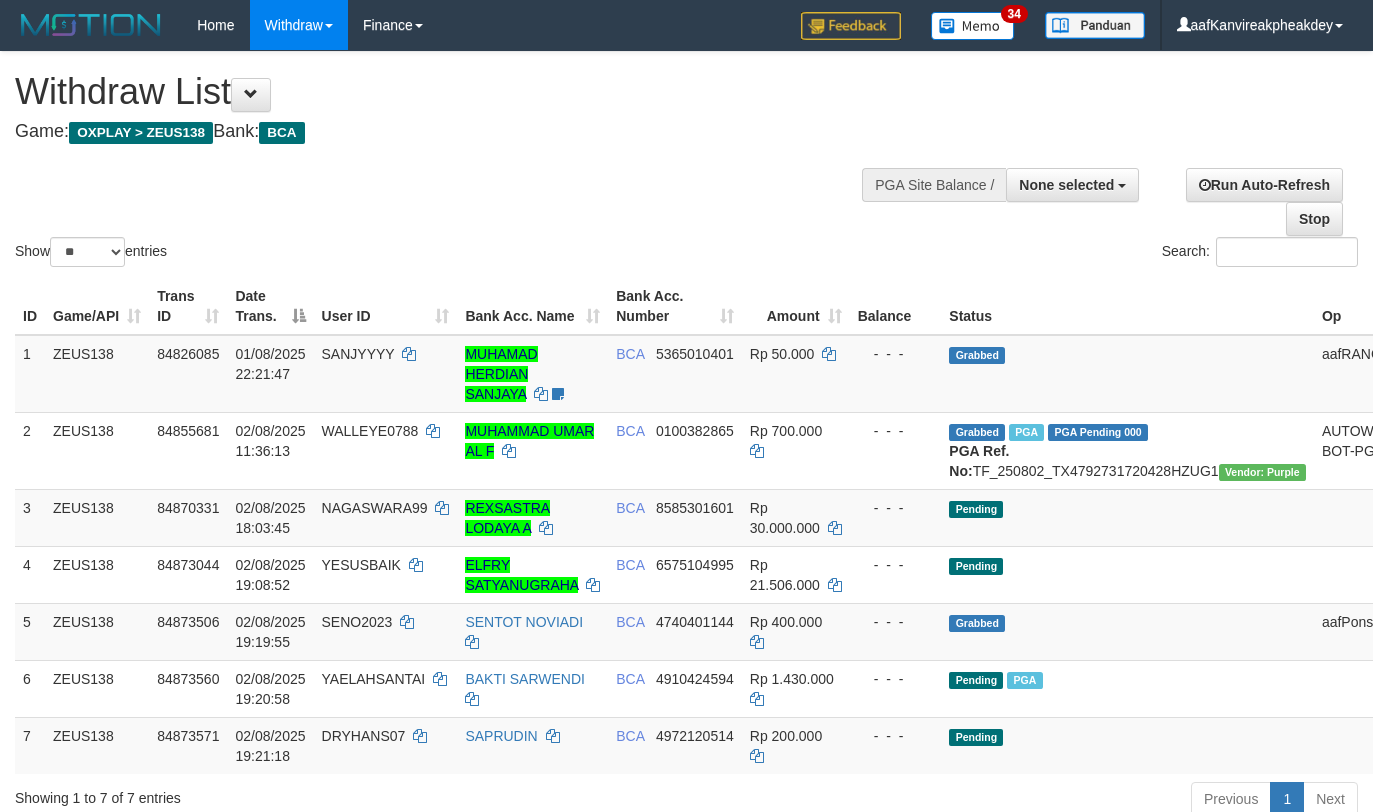 select 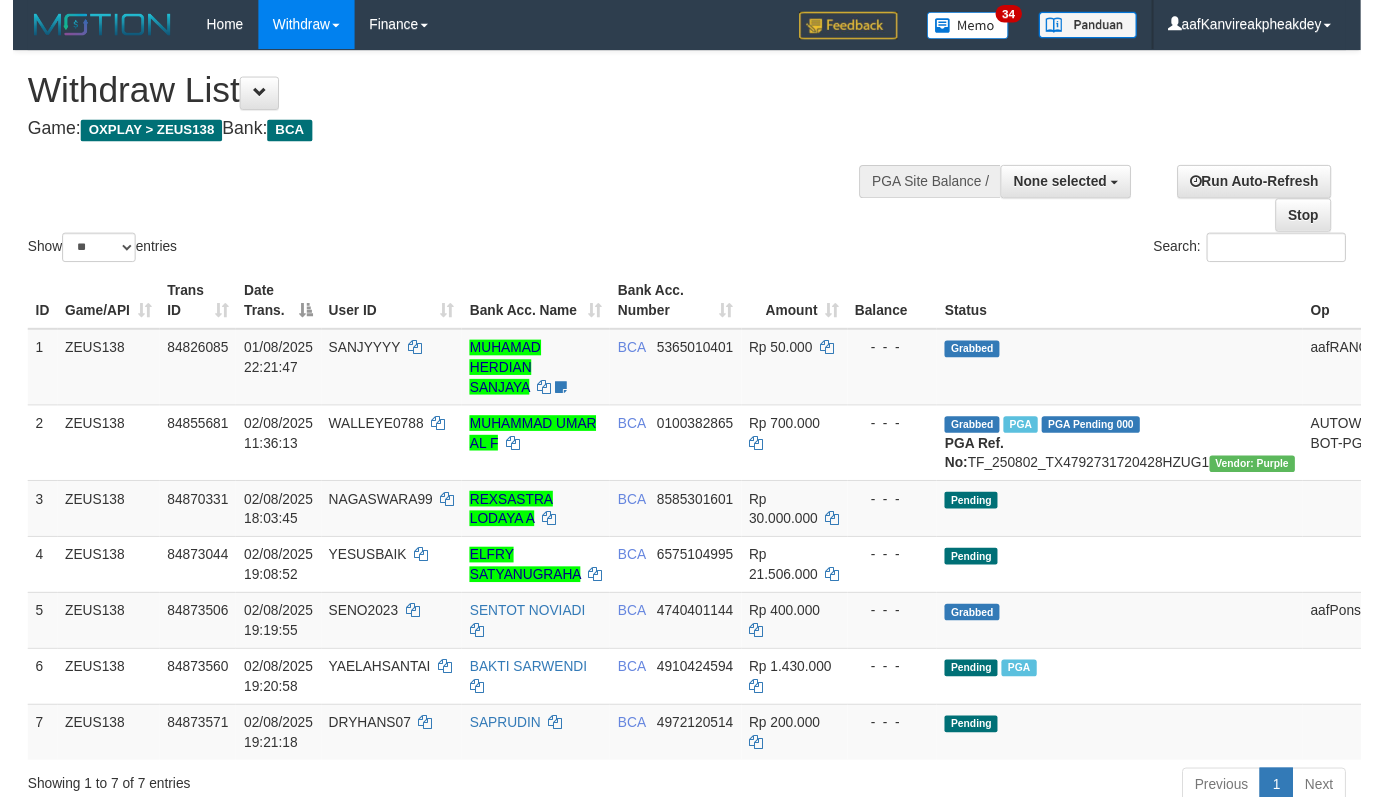 scroll, scrollTop: 200, scrollLeft: 0, axis: vertical 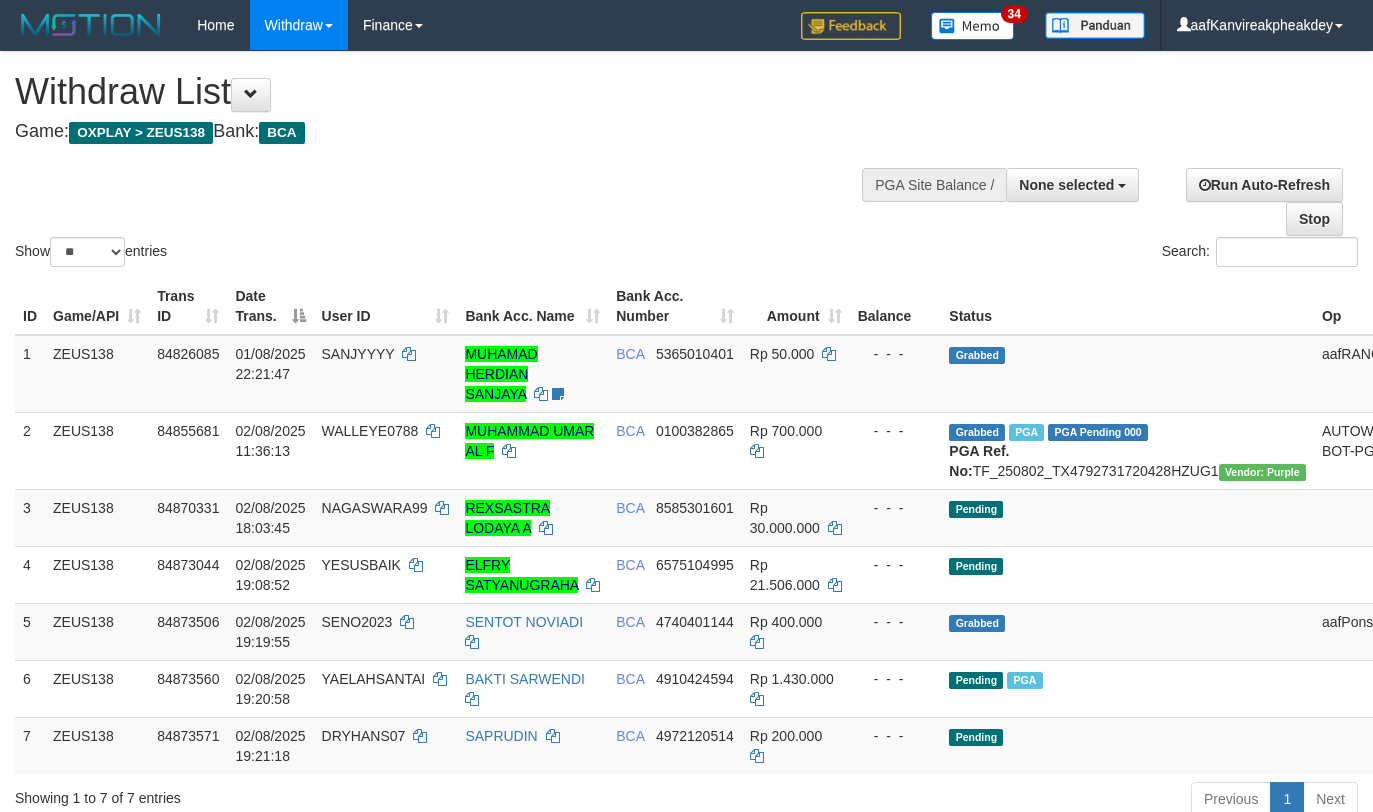 select 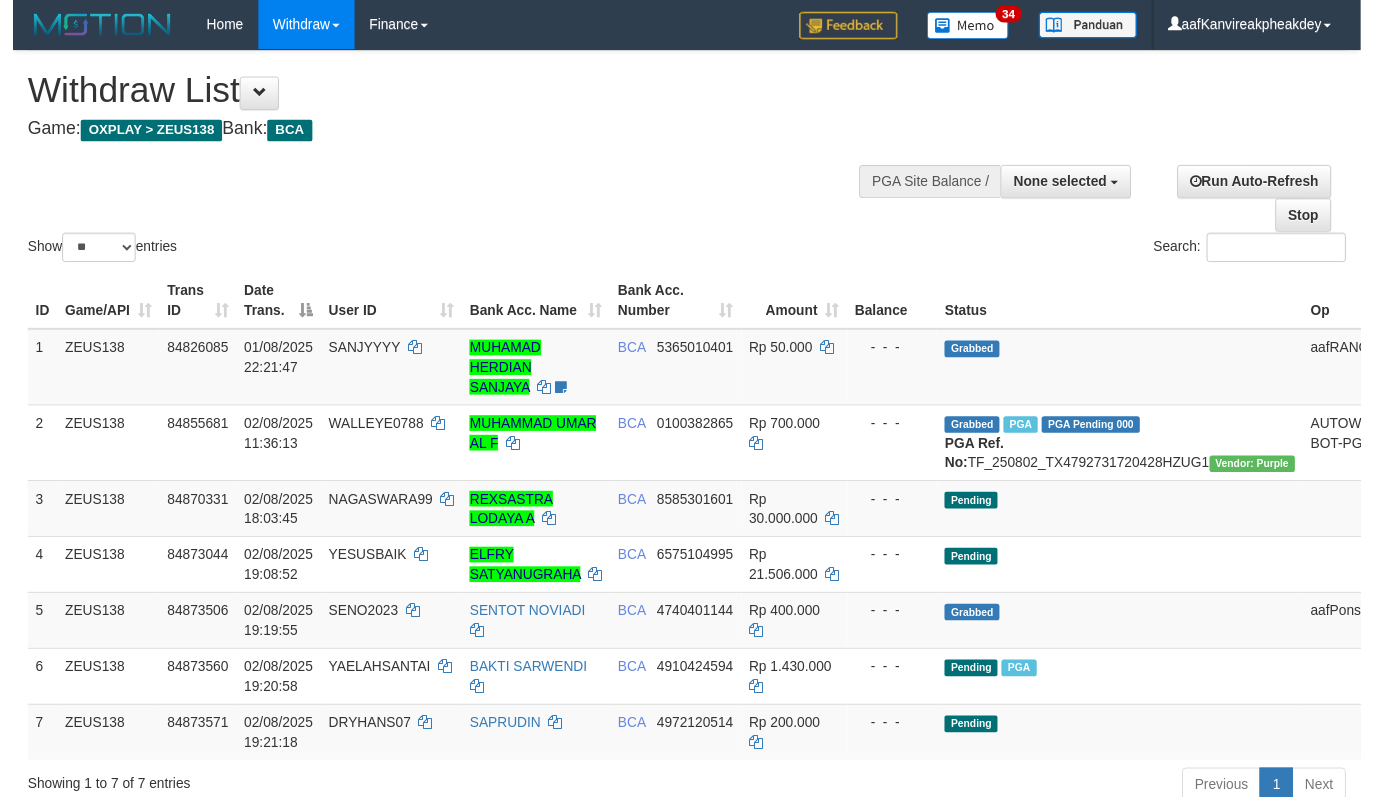 scroll, scrollTop: 200, scrollLeft: 0, axis: vertical 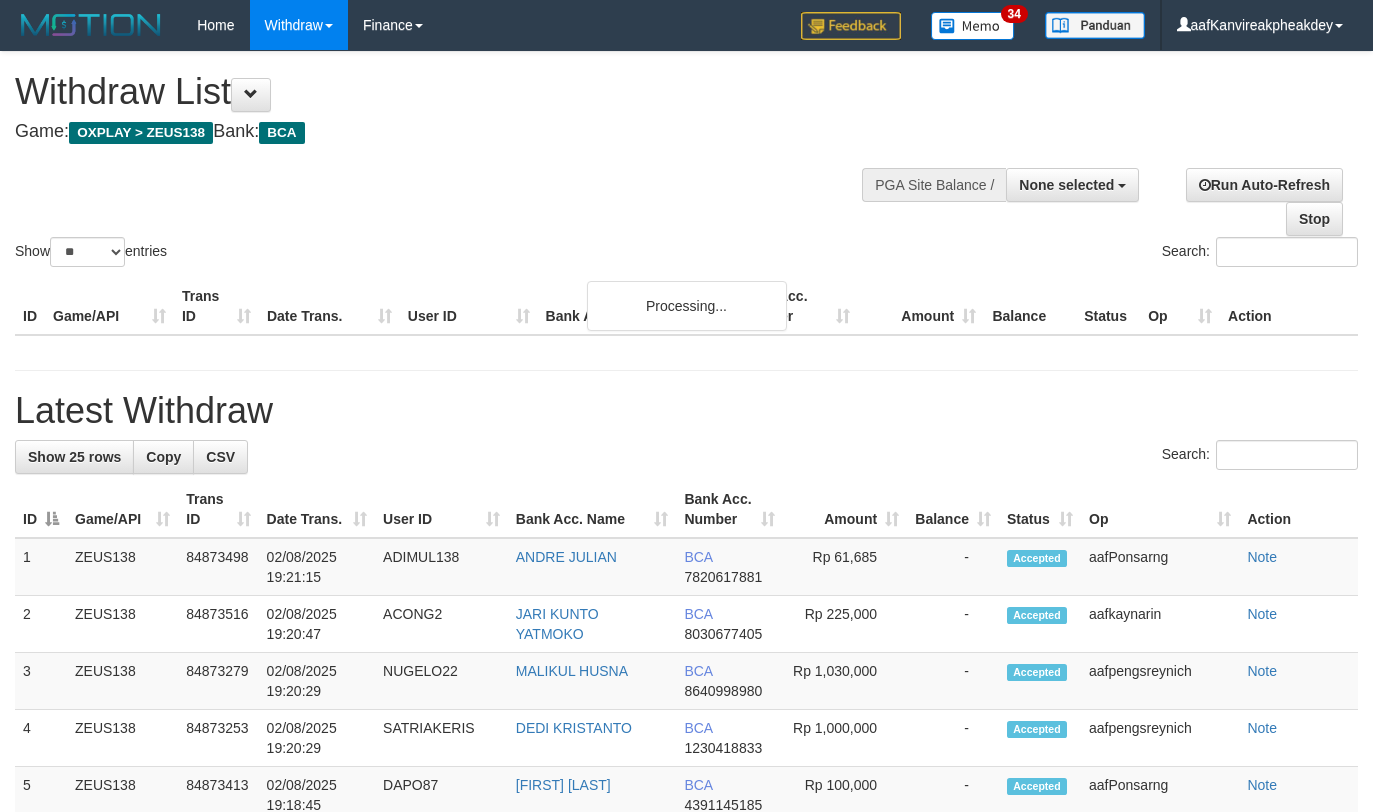 select 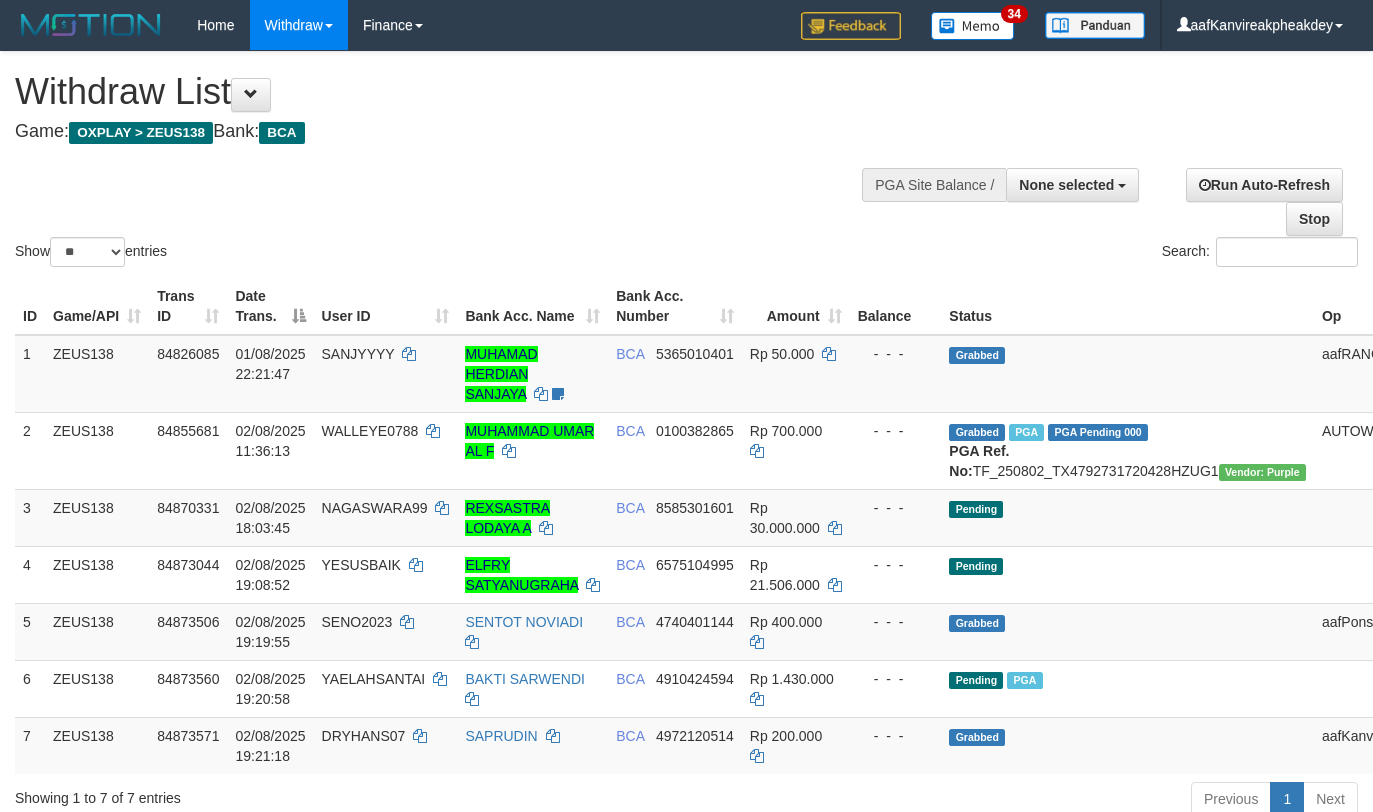 select 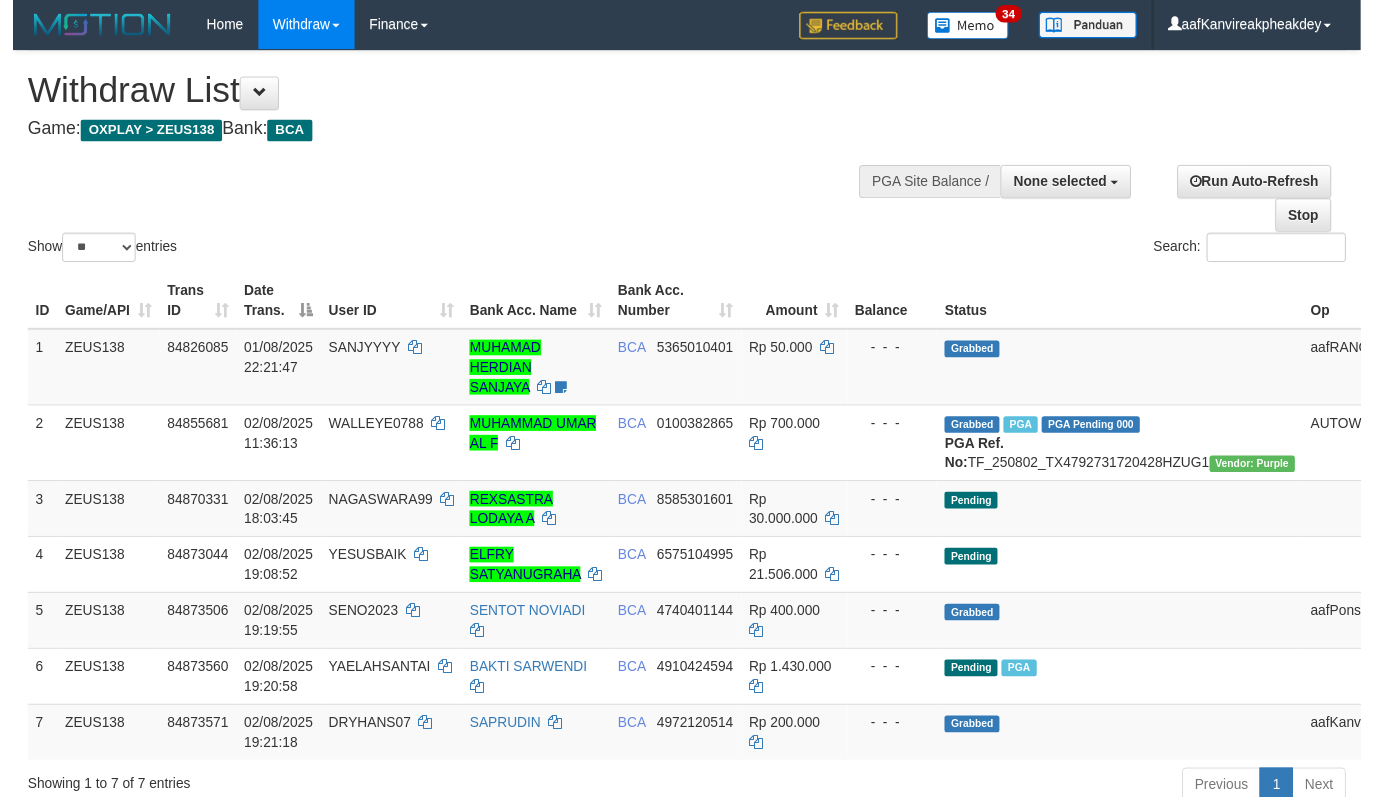 scroll, scrollTop: 200, scrollLeft: 0, axis: vertical 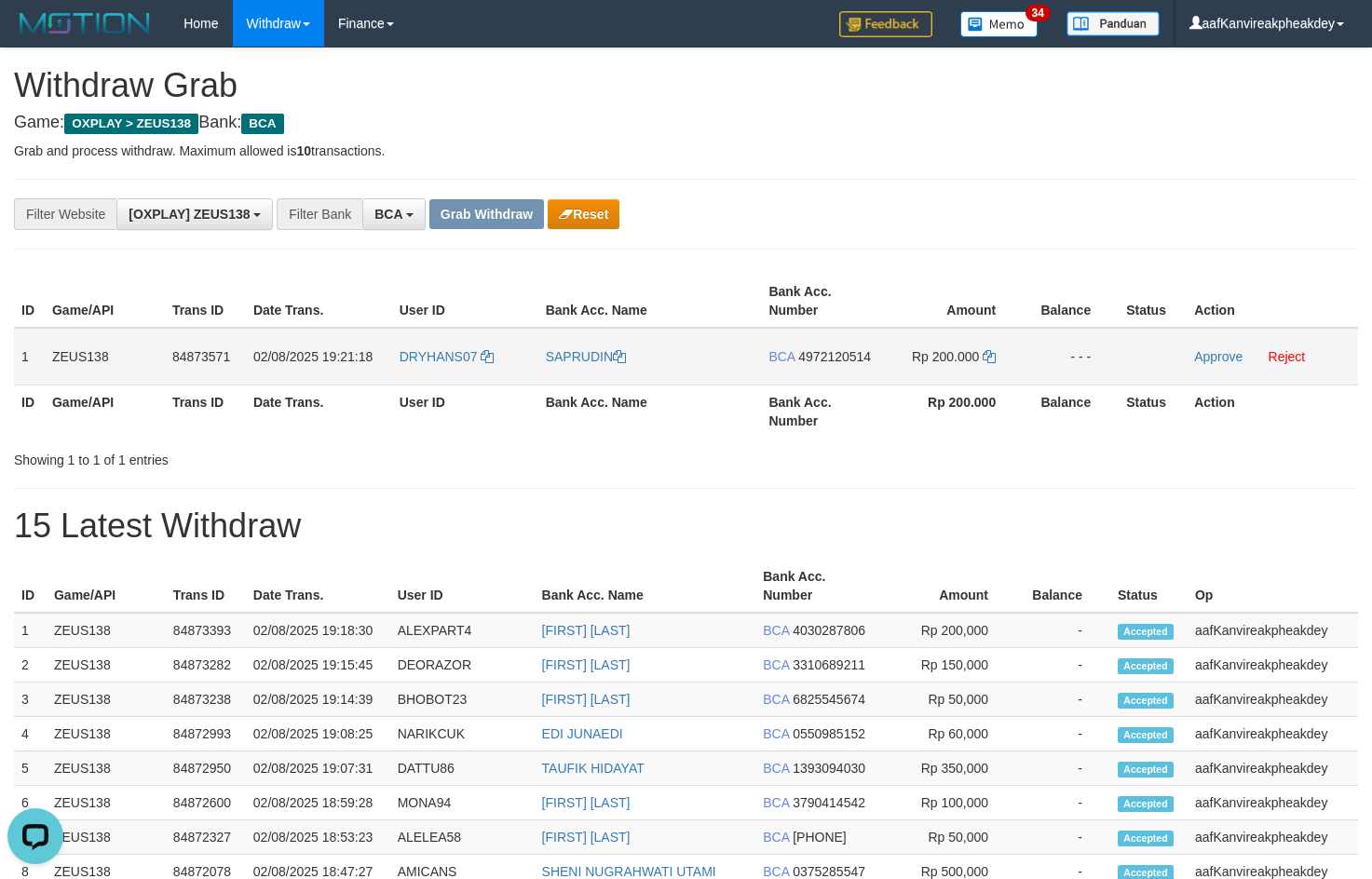 copy 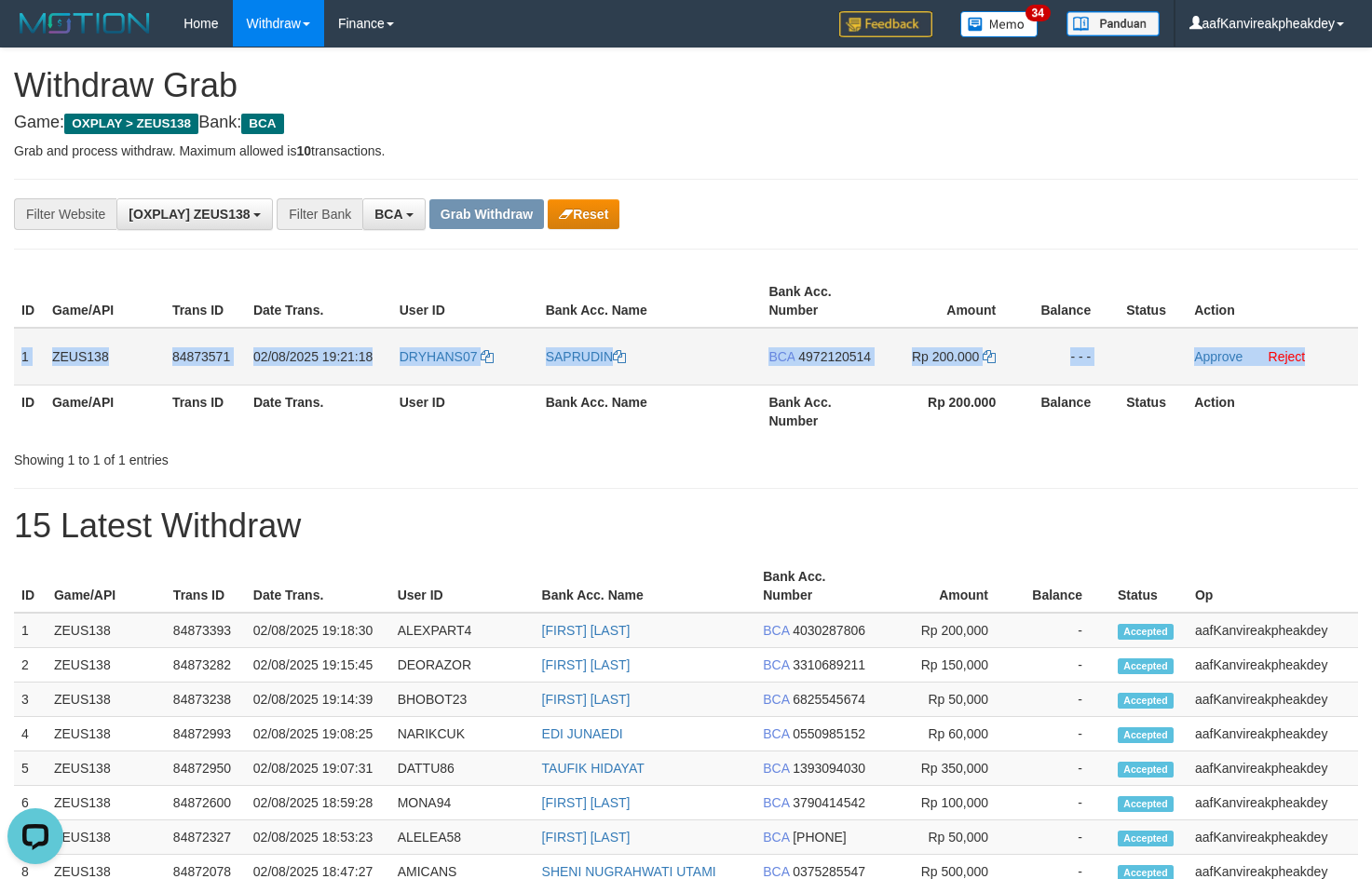 drag, startPoint x: 19, startPoint y: 363, endPoint x: 1329, endPoint y: 345, distance: 1310.1237 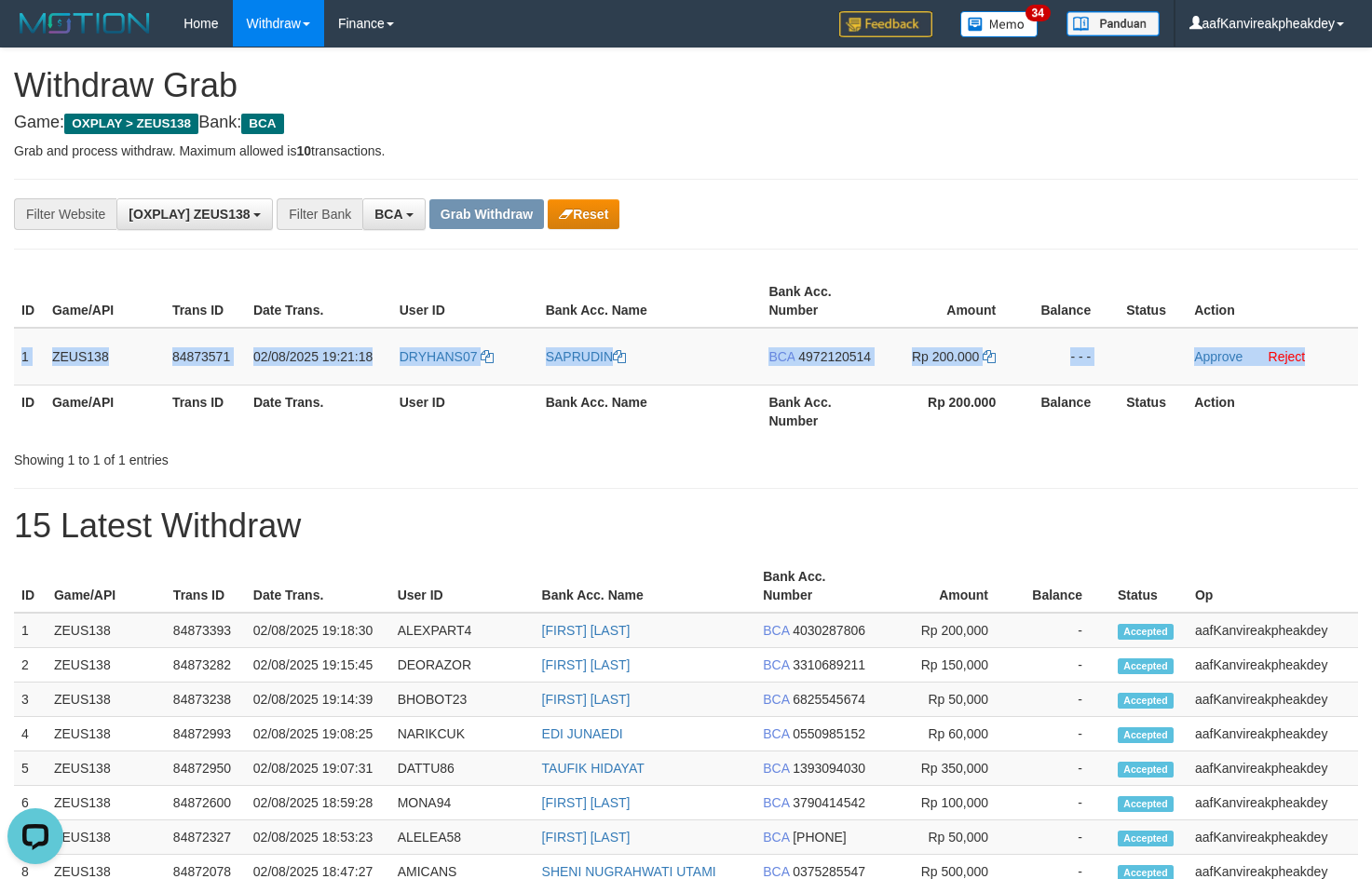 copy on "1
ZEUS138
84873571
02/08/2025 19:21:18
DRYHANS07
SAPRUDIN
BCA
4972120514
Rp 200.000
- - -
Approve
Reject" 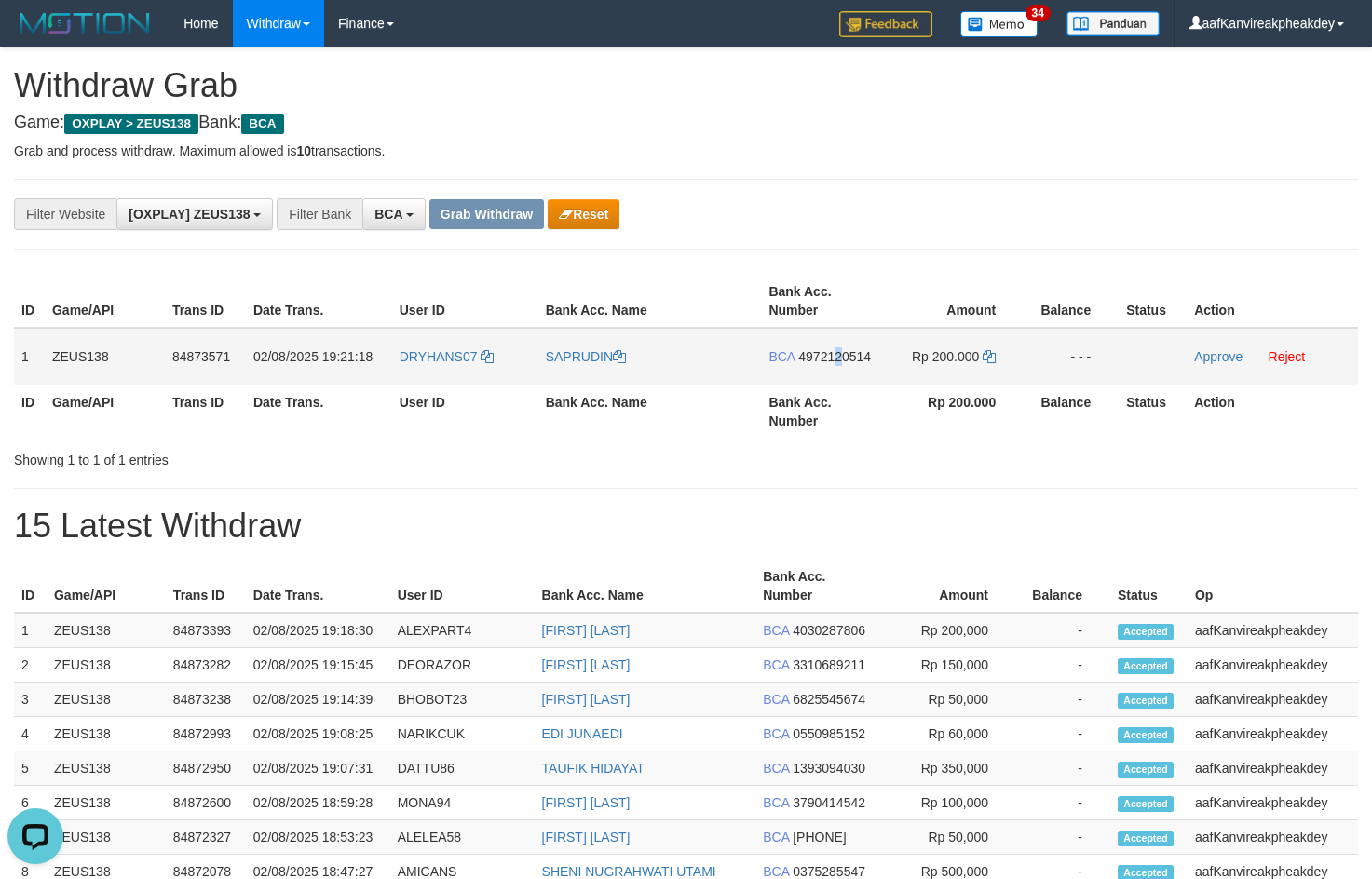 click on "4972120514" at bounding box center (835, 357) 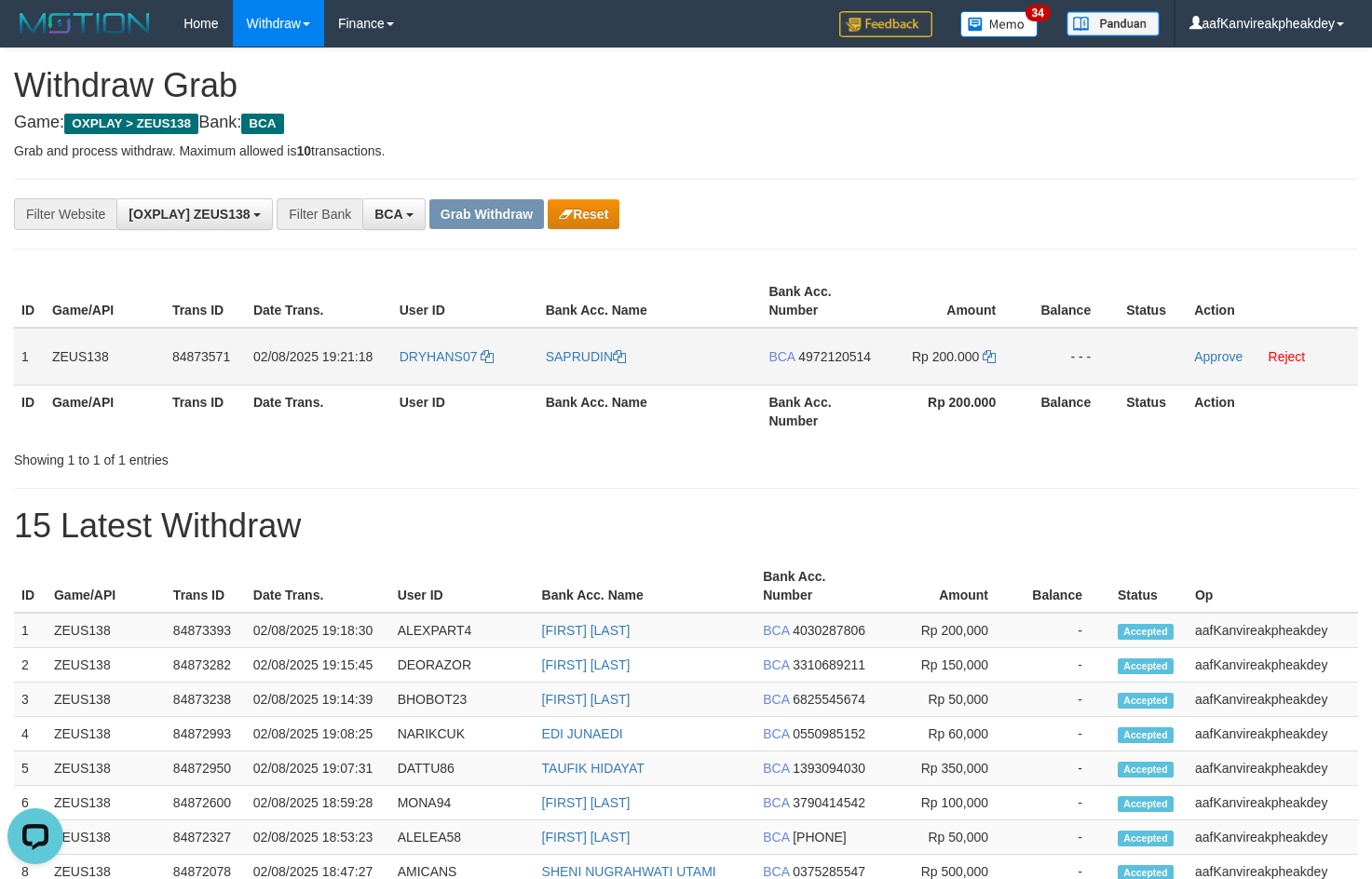 drag, startPoint x: 838, startPoint y: 356, endPoint x: 1368, endPoint y: 176, distance: 559.73208 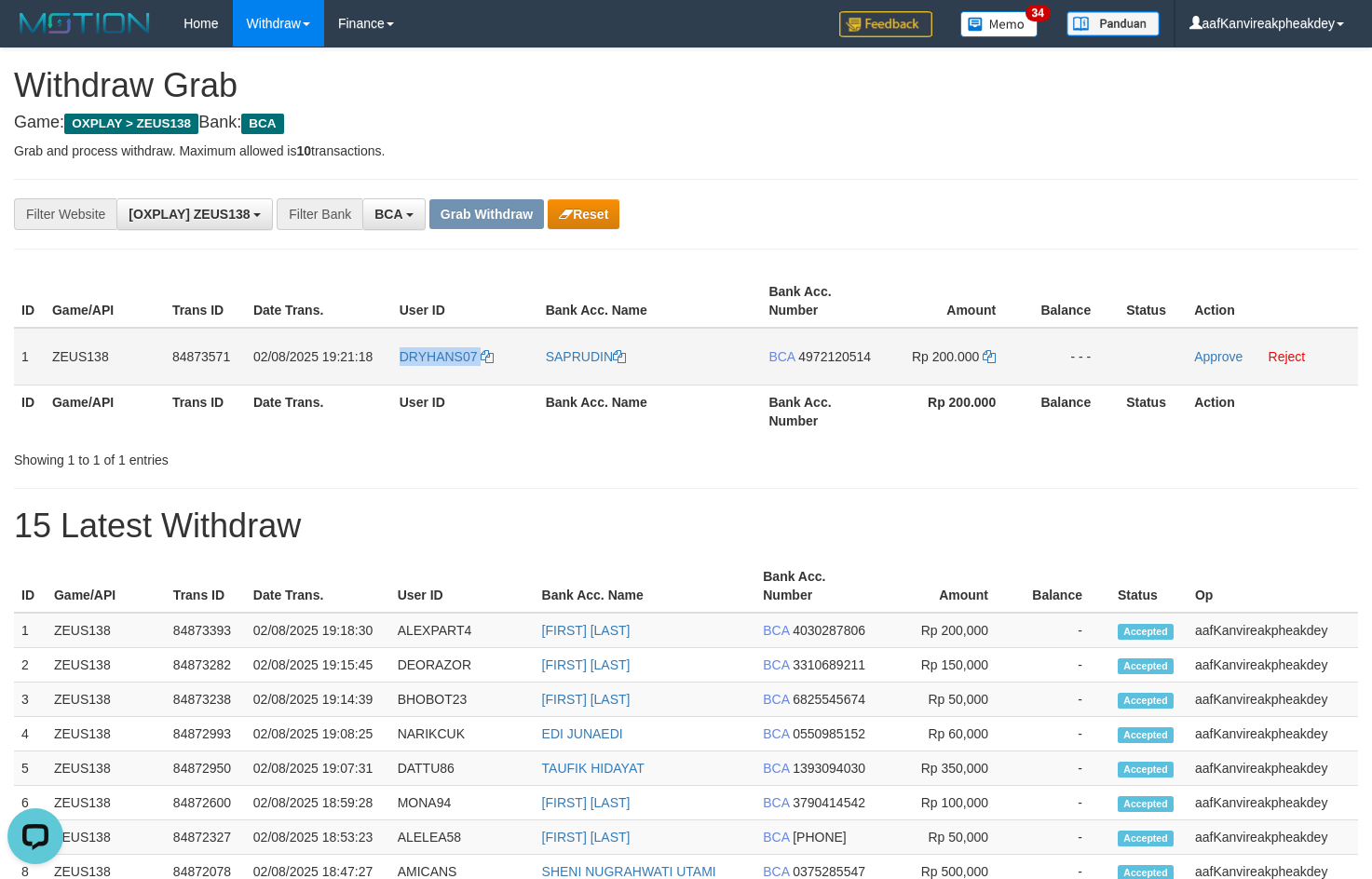 click on "DRYHANS07" at bounding box center (465, 357) 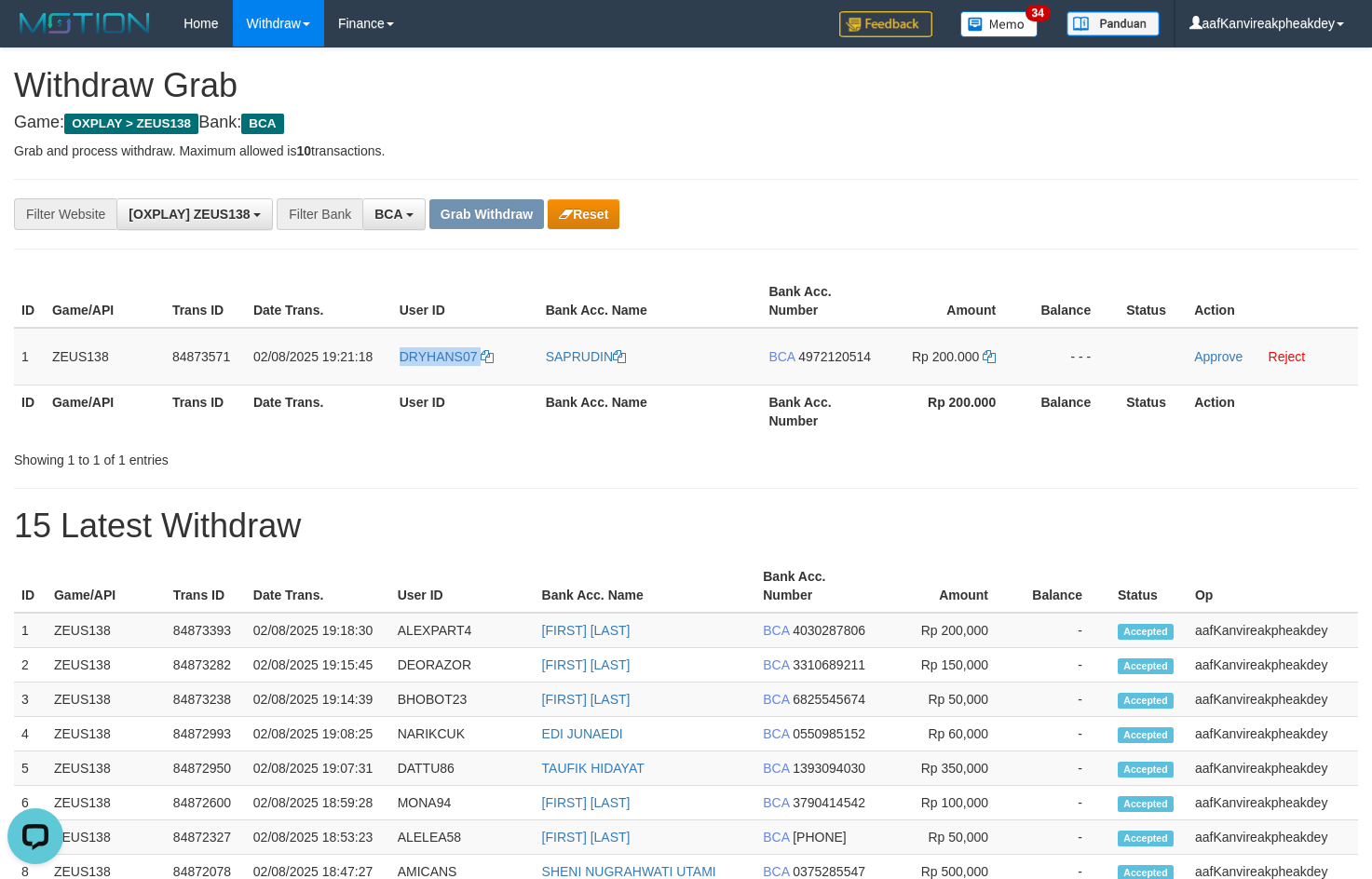 copy on "DRYHANS07" 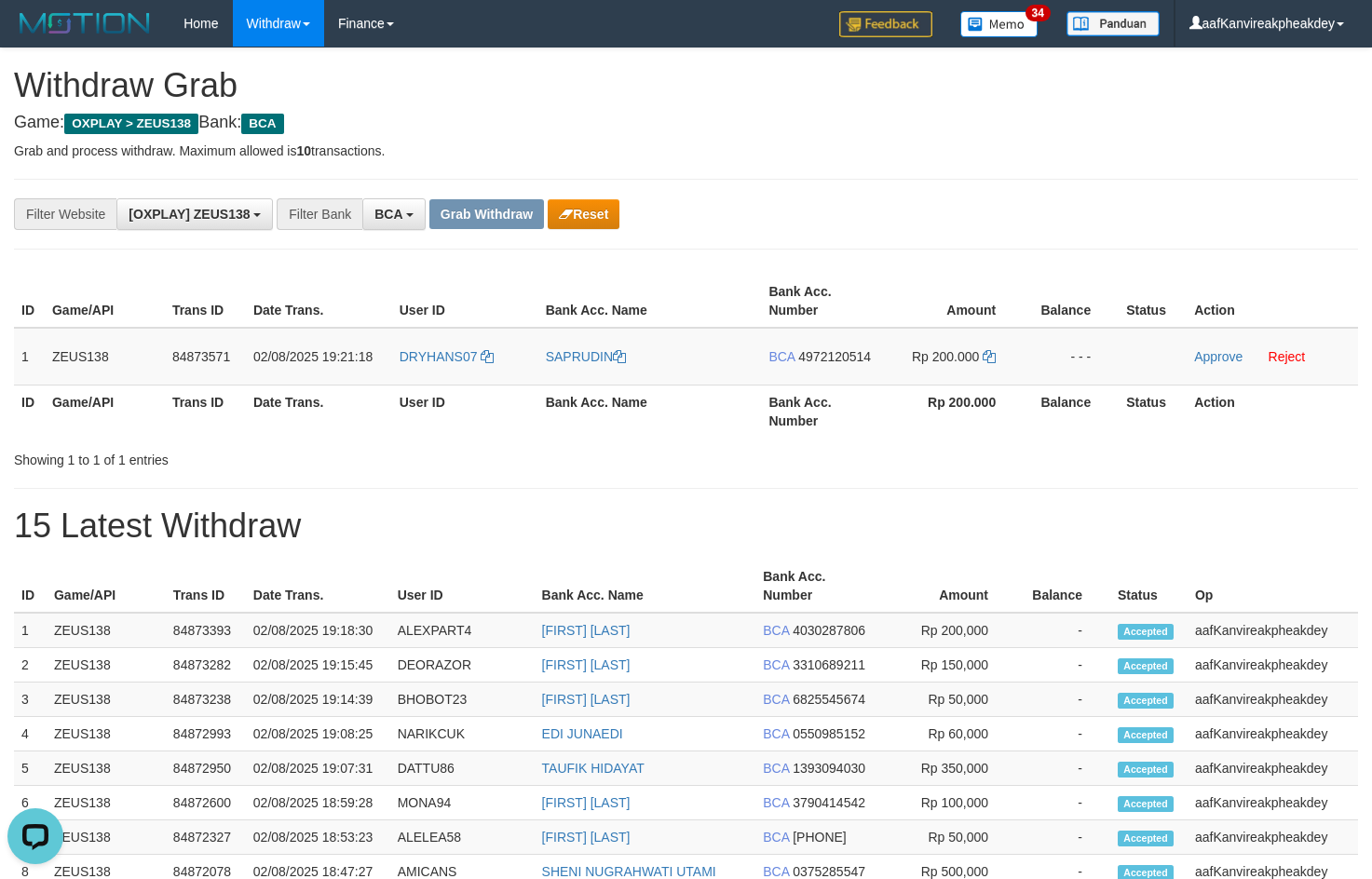 click on "**********" at bounding box center (686, 804) 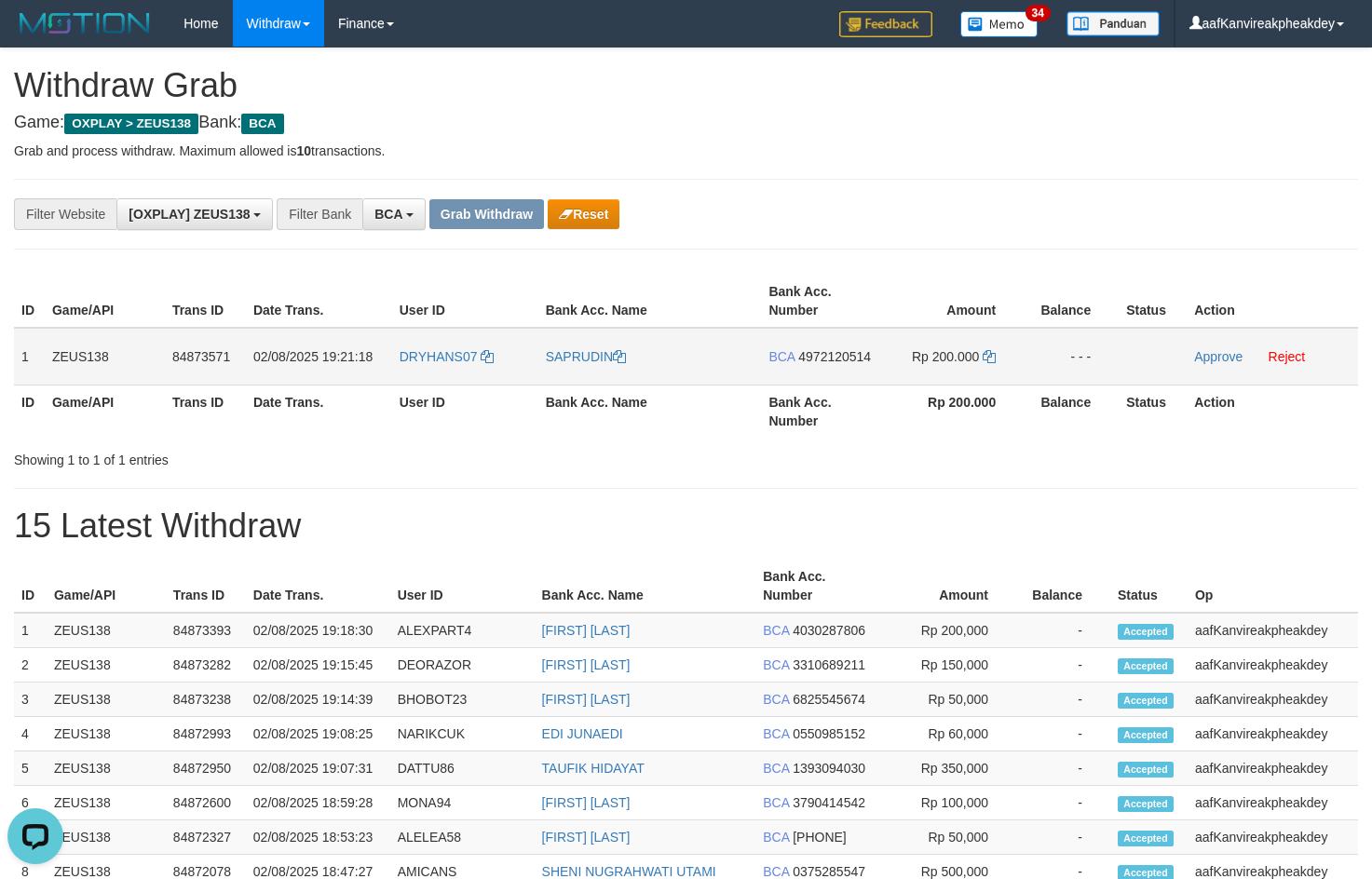 click on "4972120514" at bounding box center (835, 357) 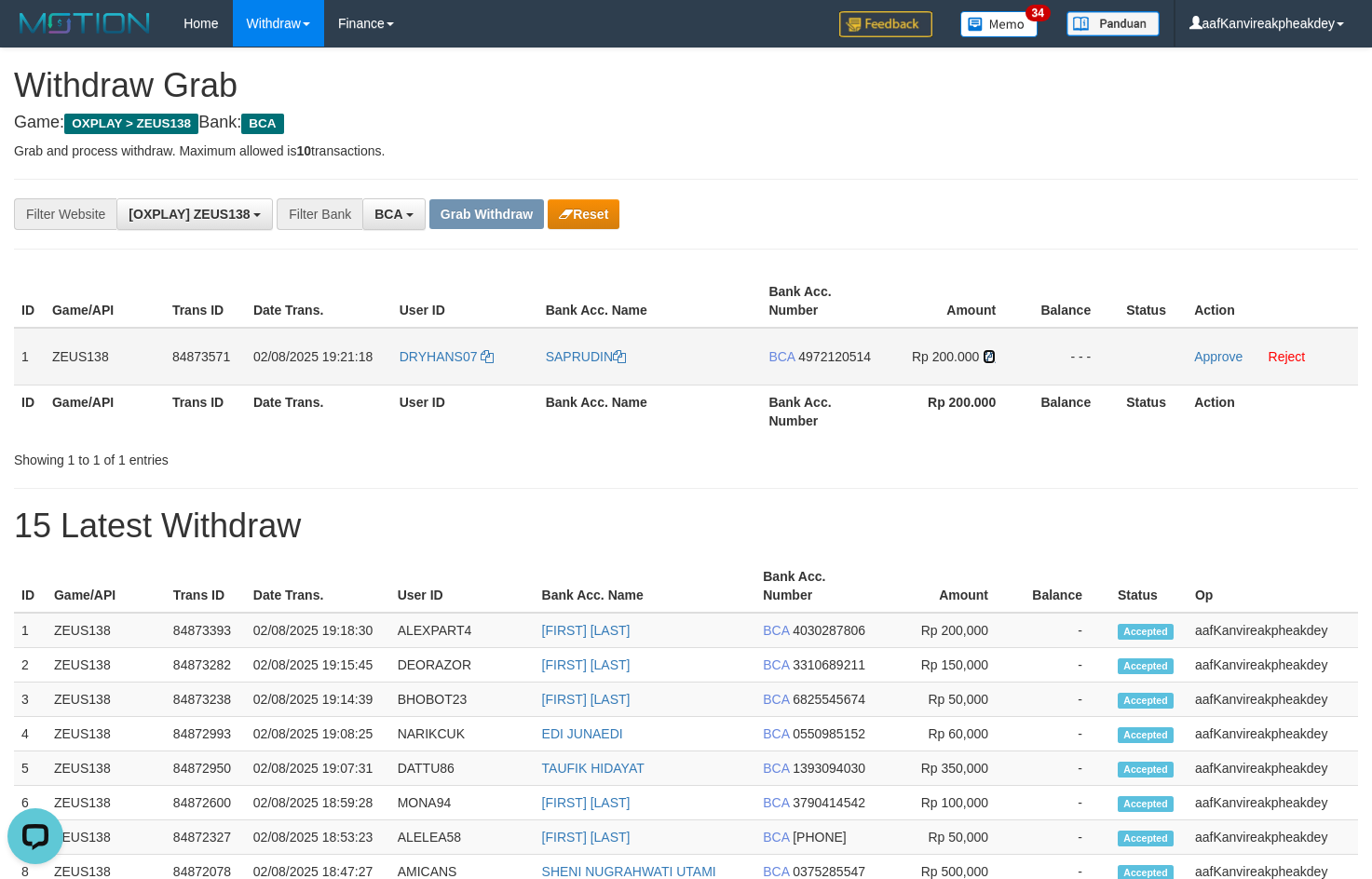click at bounding box center [989, 357] 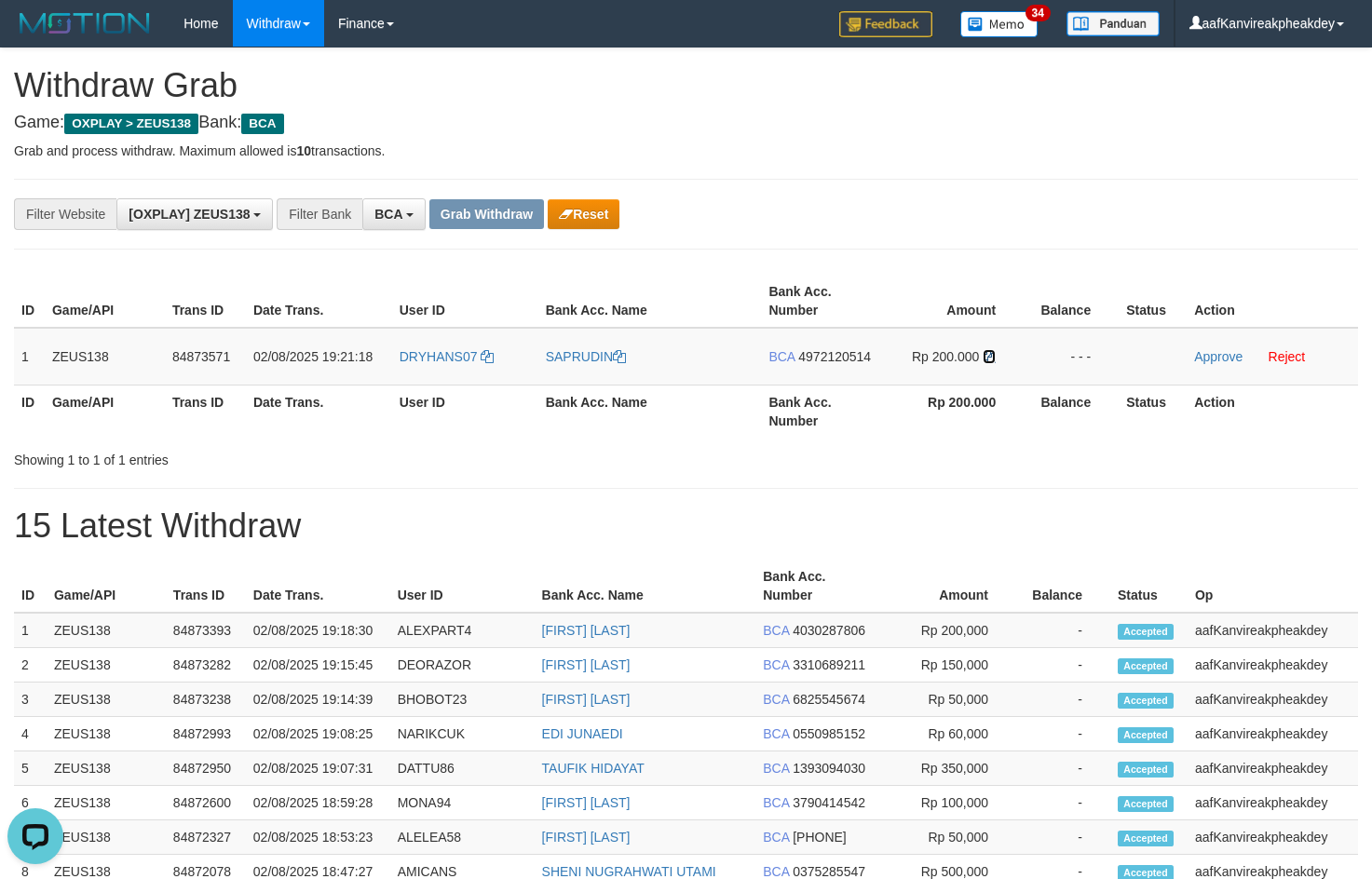 drag, startPoint x: 989, startPoint y: 359, endPoint x: 1379, endPoint y: 351, distance: 390.082 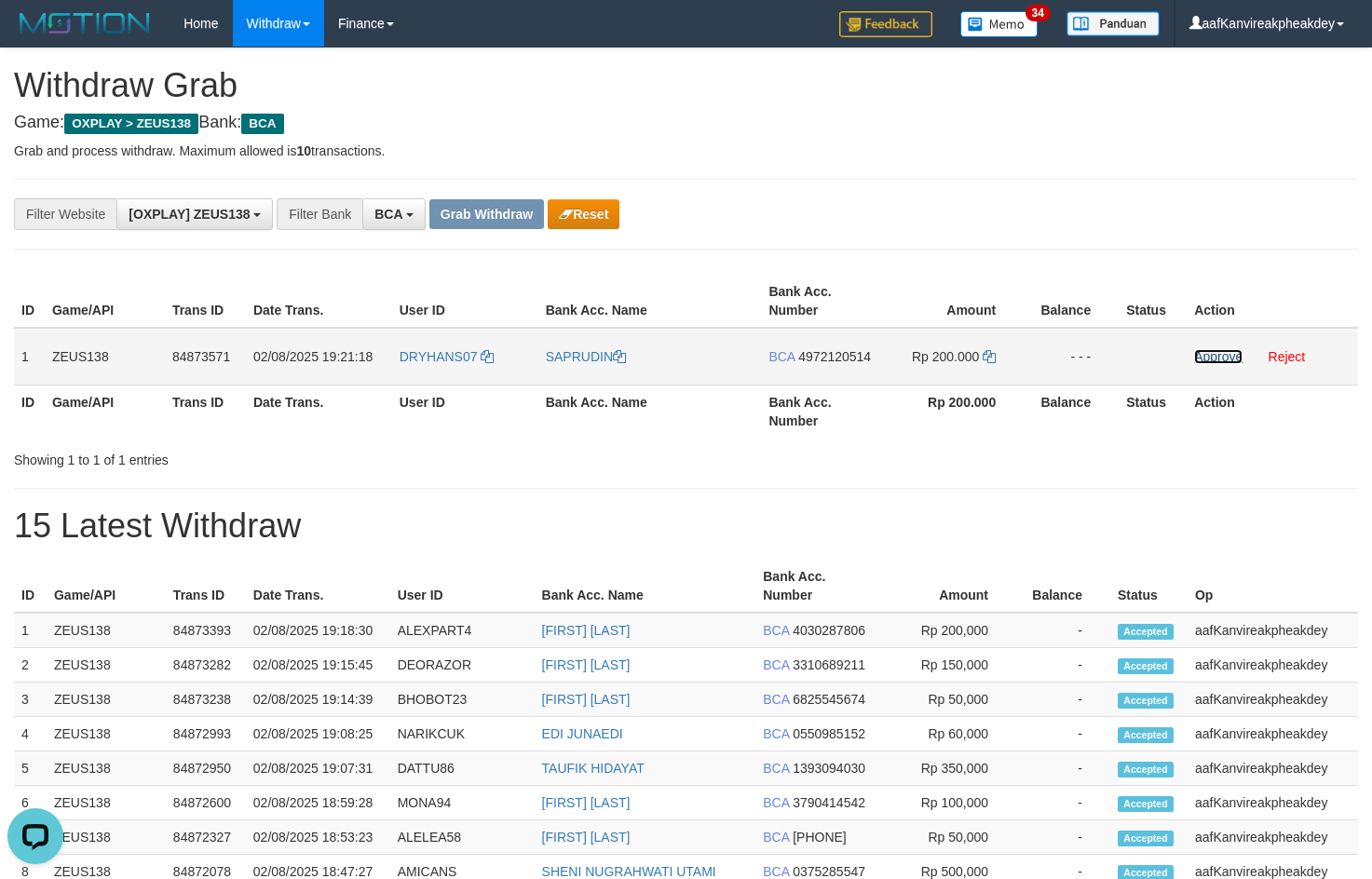 click on "Approve" at bounding box center (1218, 357) 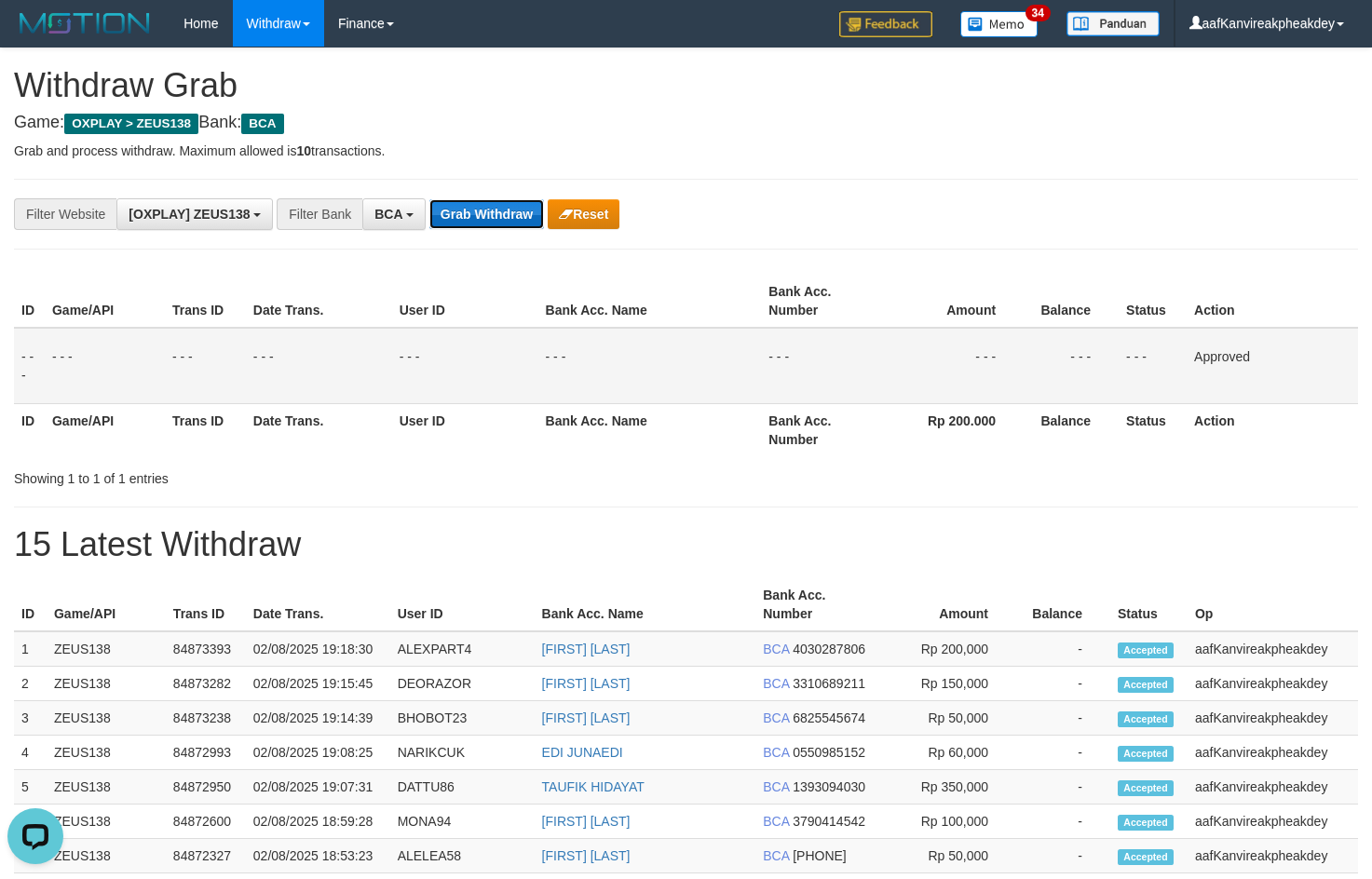 click on "Grab Withdraw" at bounding box center (486, 214) 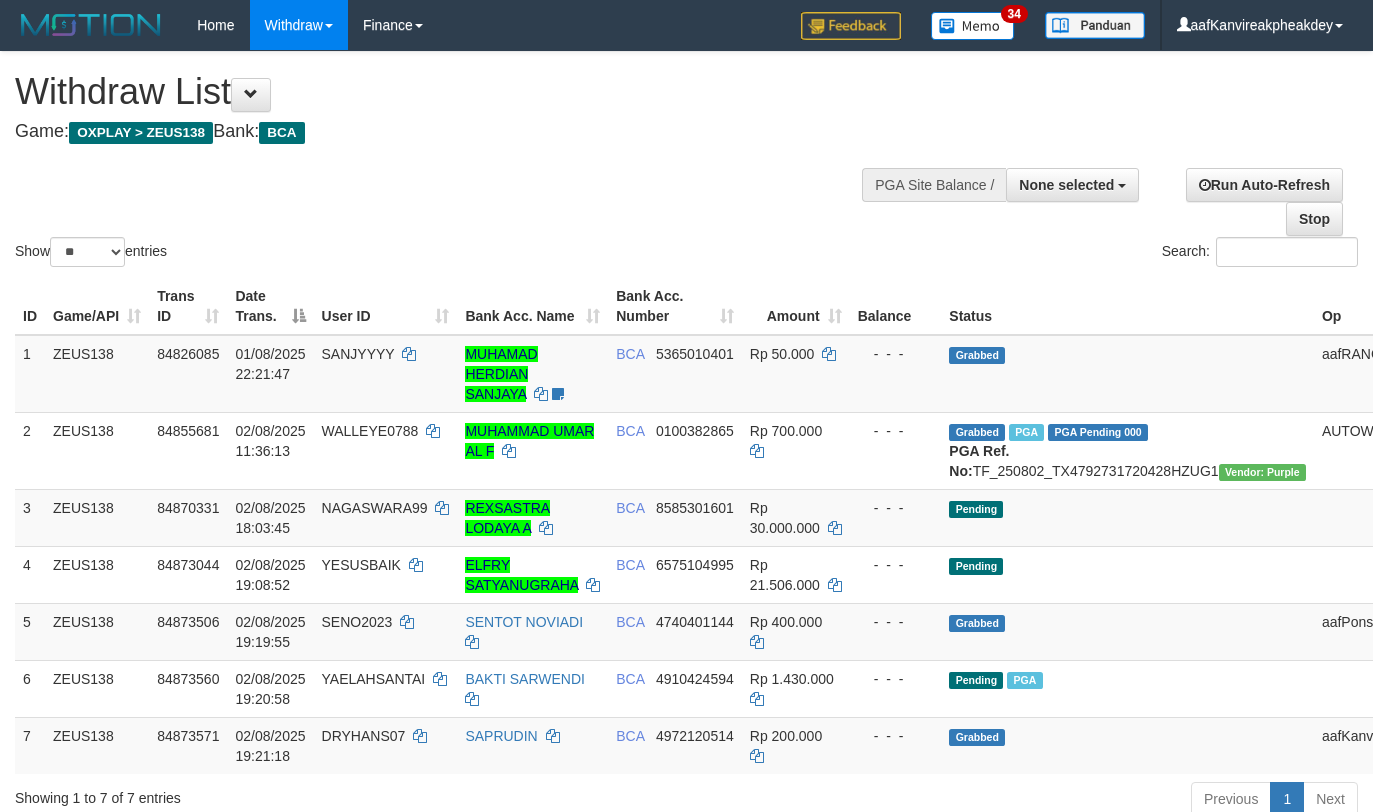 select 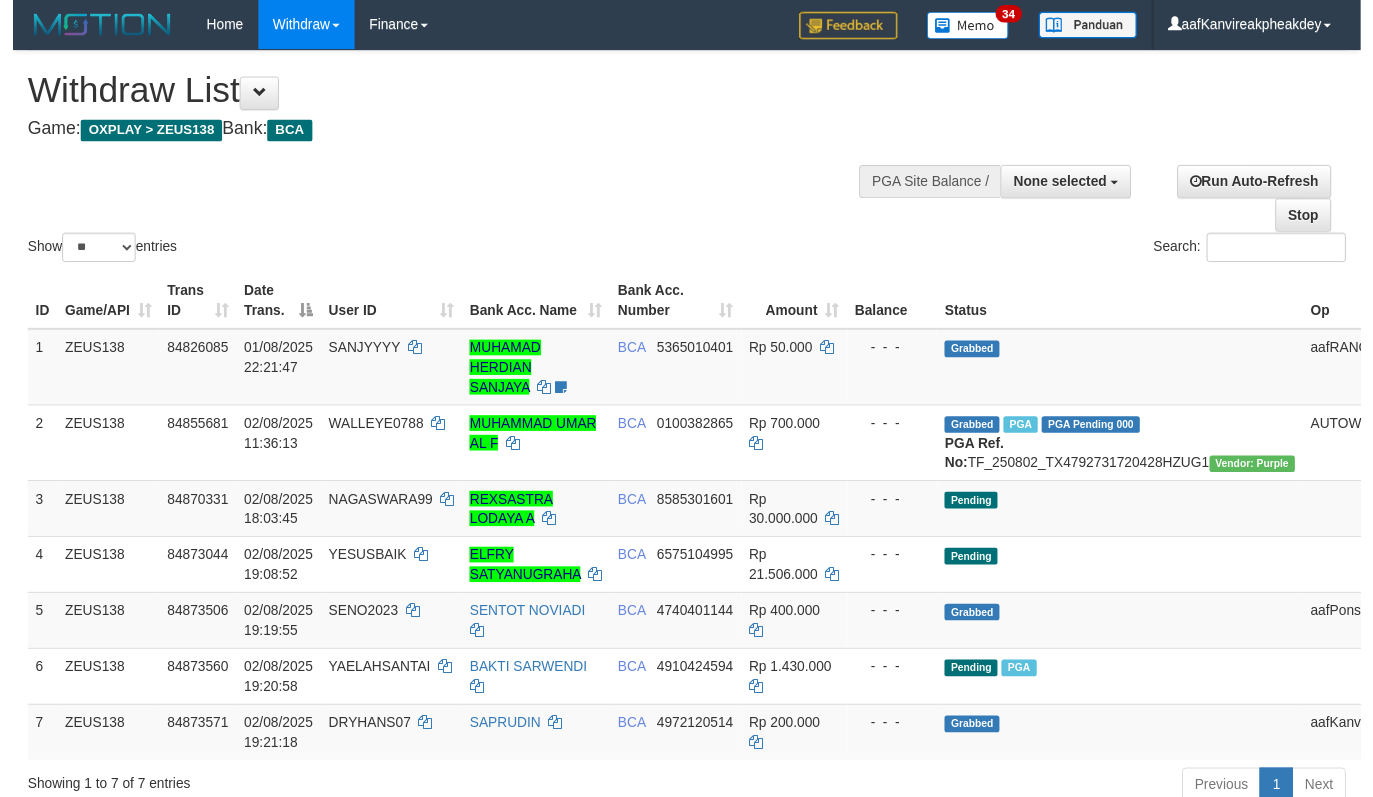 scroll, scrollTop: 200, scrollLeft: 0, axis: vertical 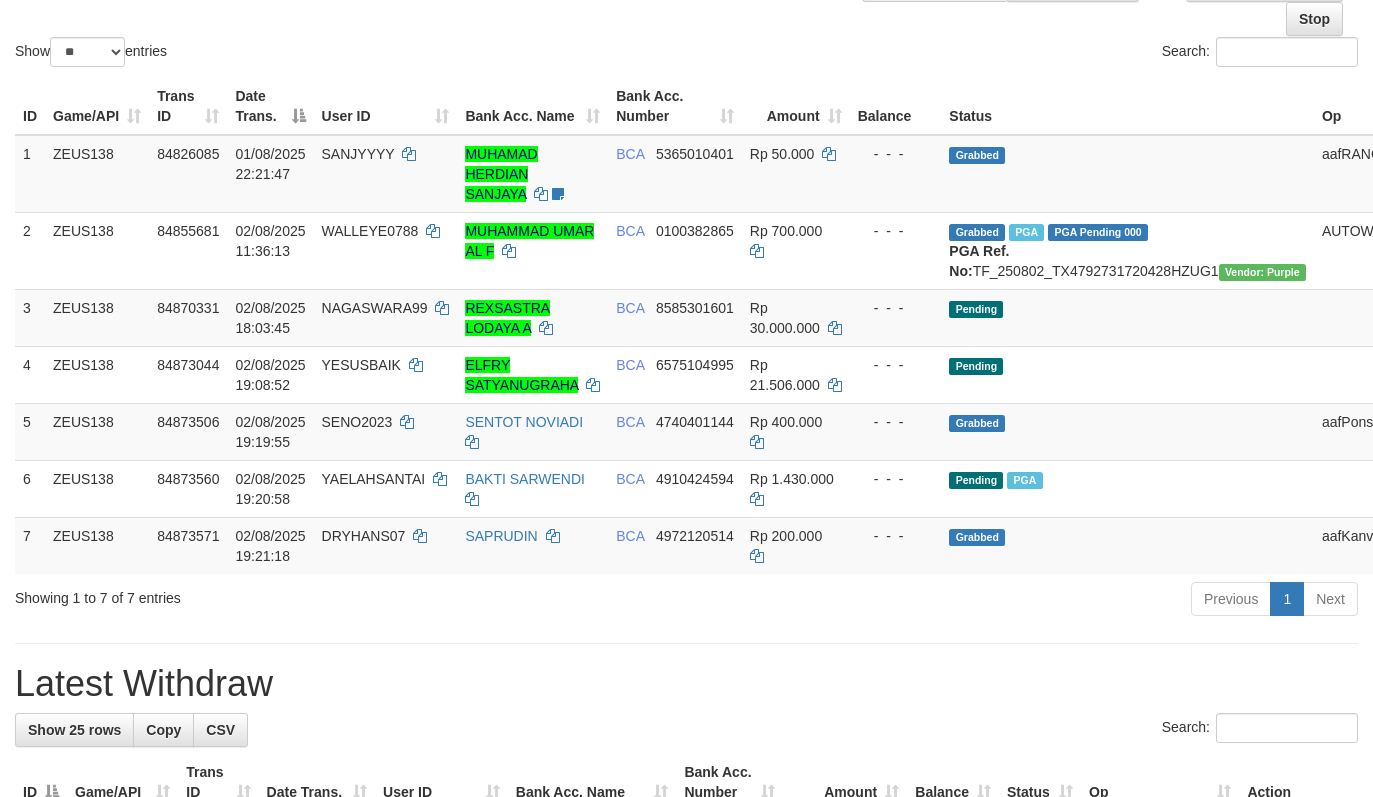 click on "Amount" at bounding box center [796, 106] 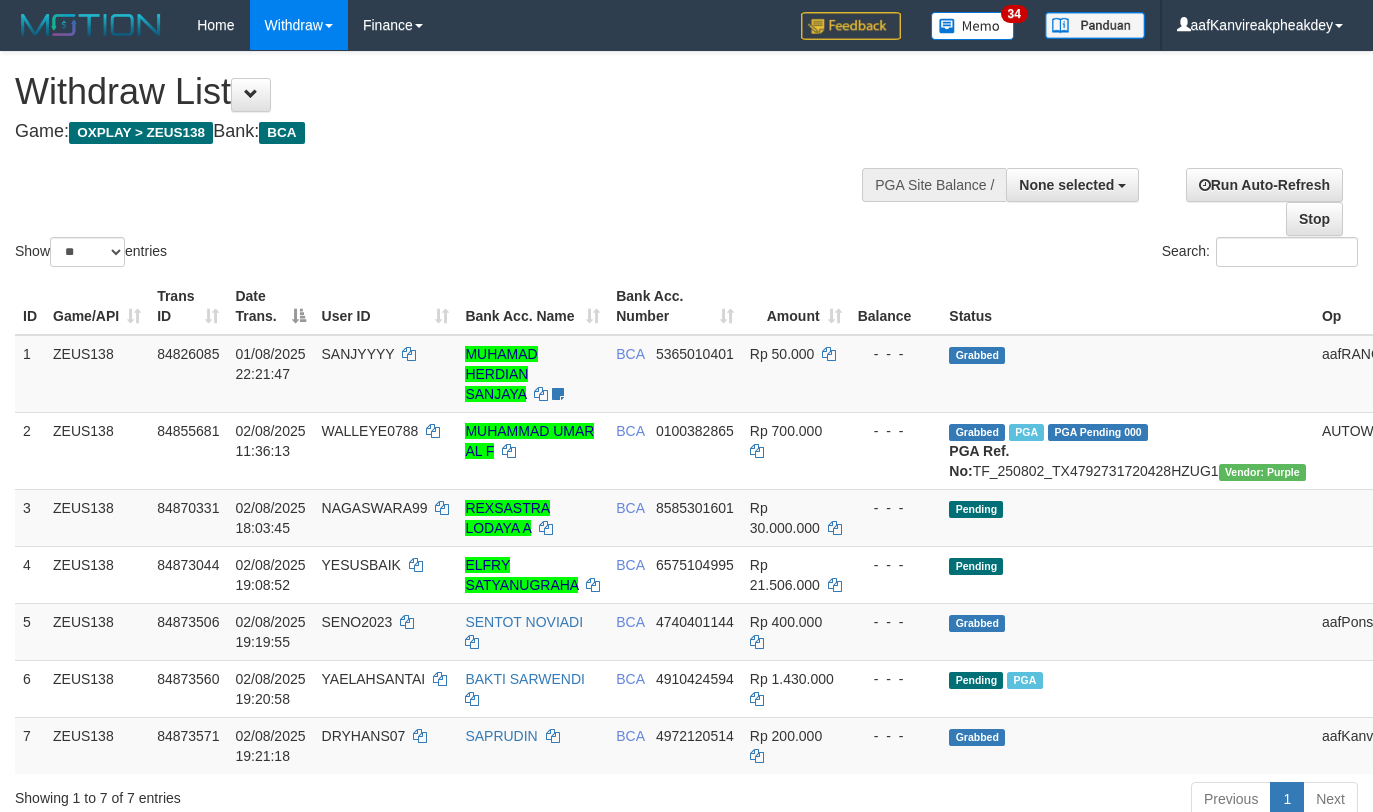 select 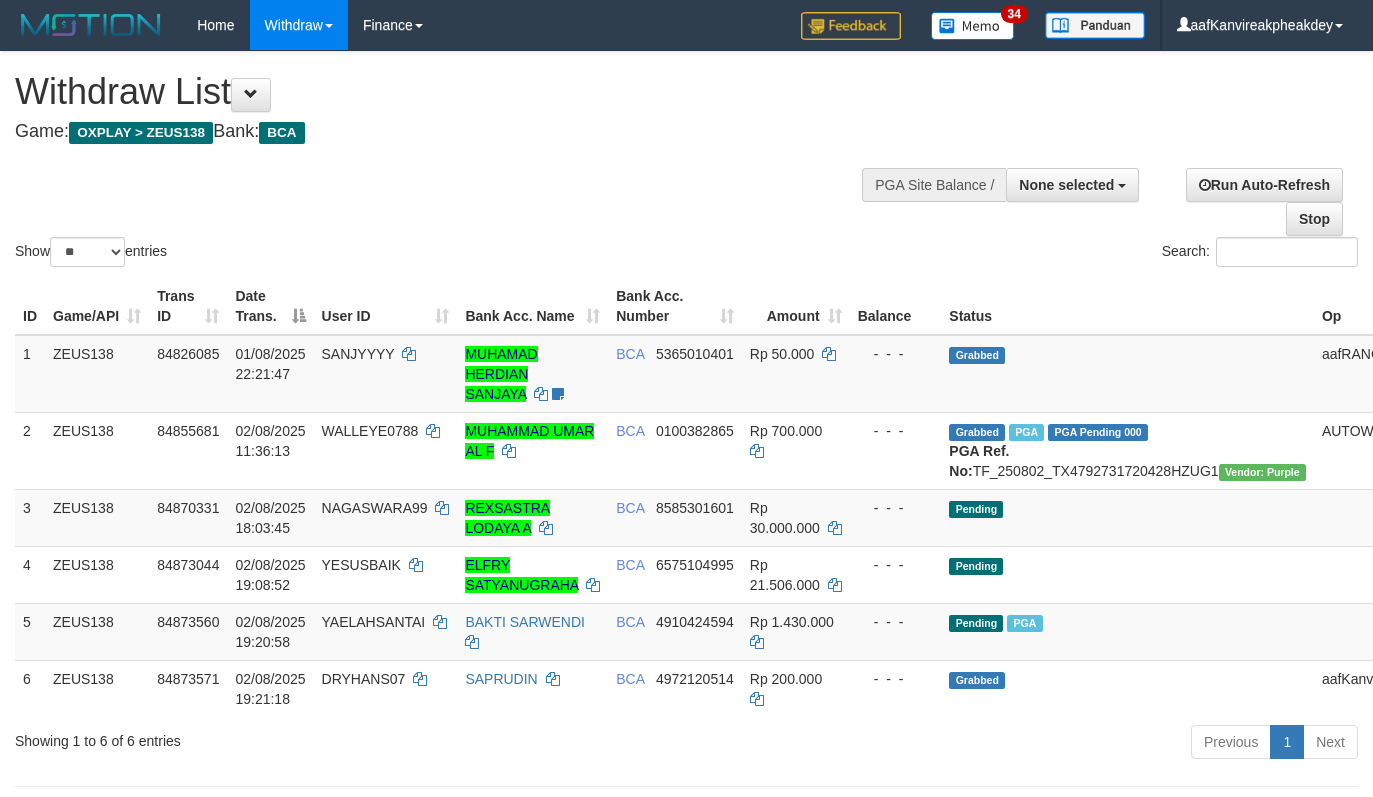 select 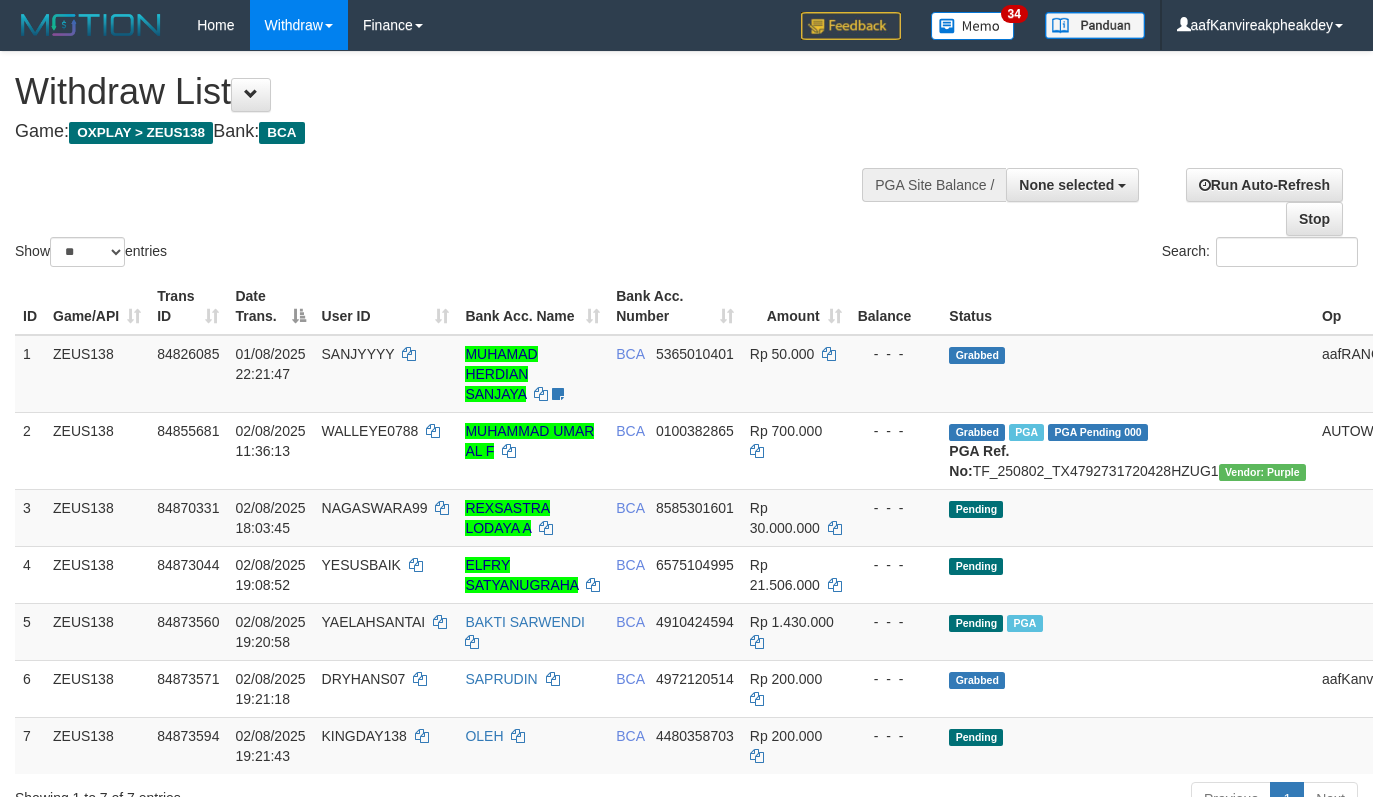 select 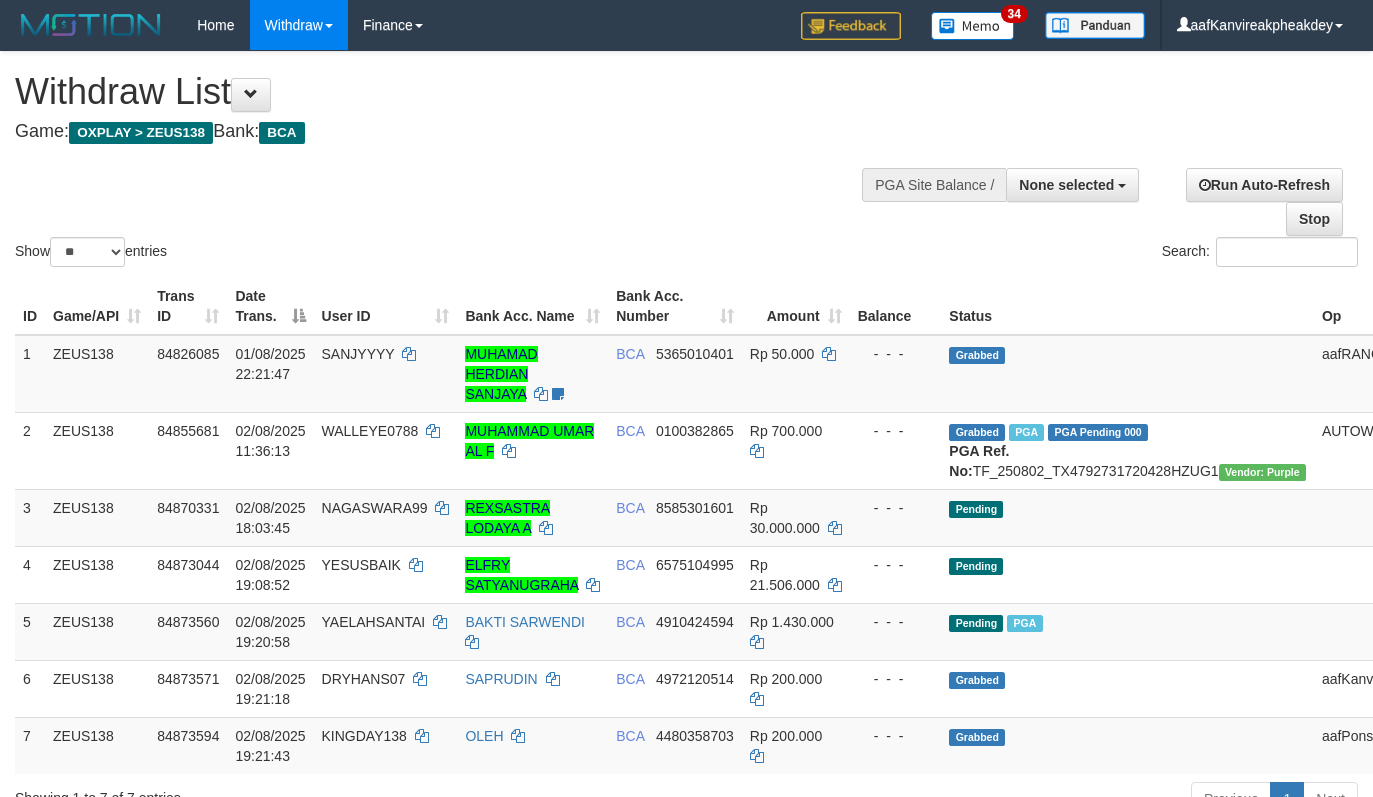 select 